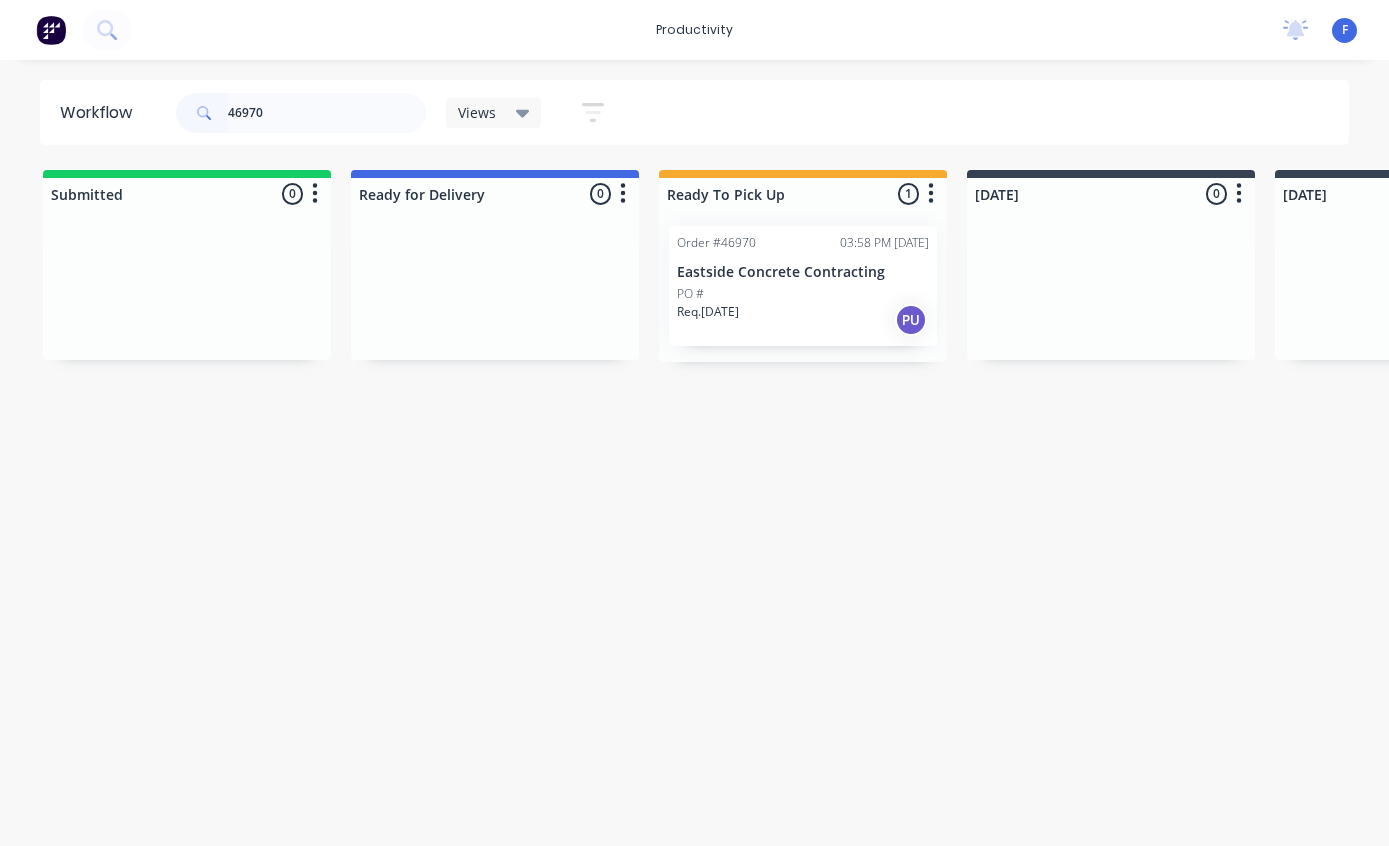 scroll, scrollTop: 38, scrollLeft: 136, axis: both 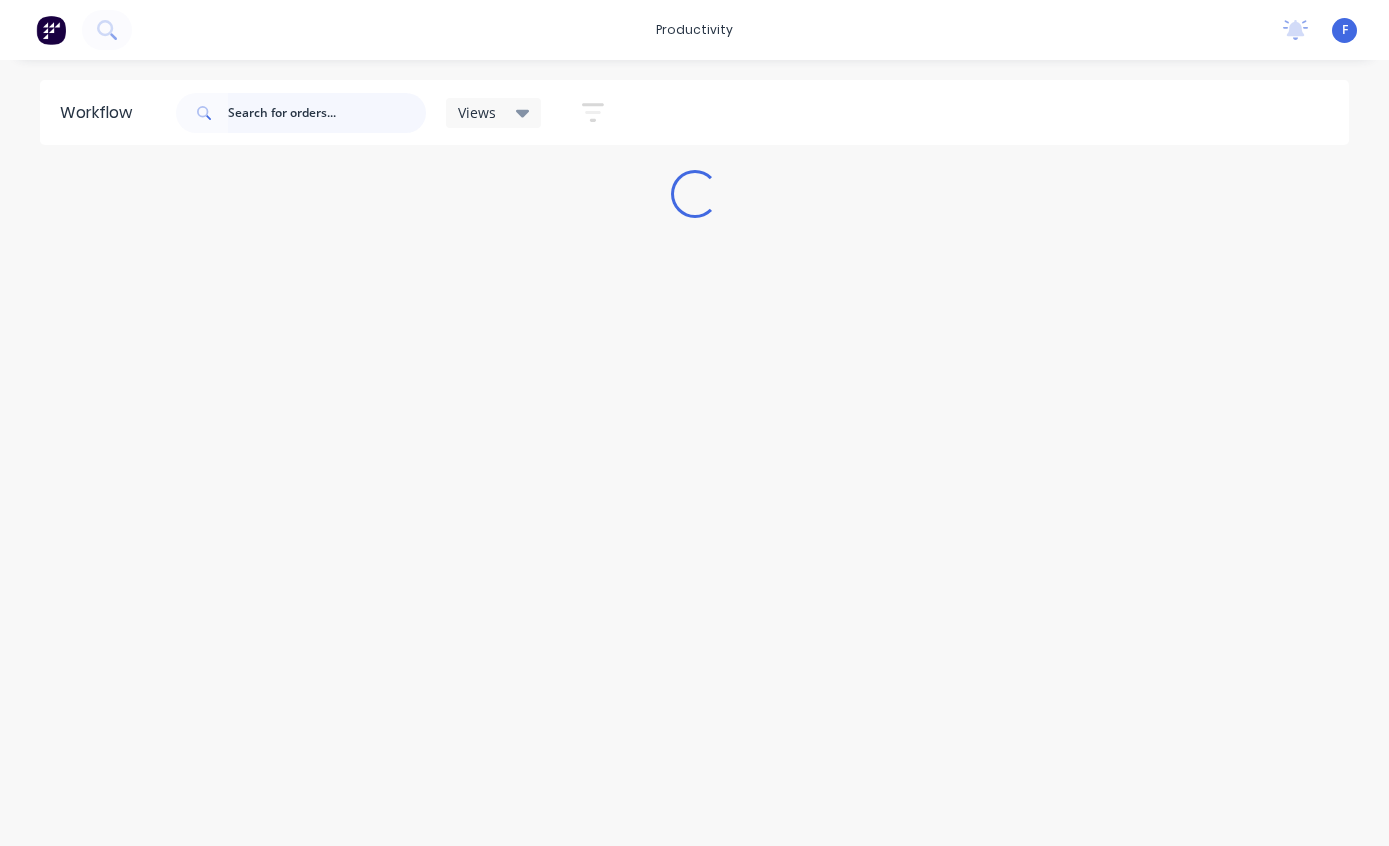 click at bounding box center [327, 113] 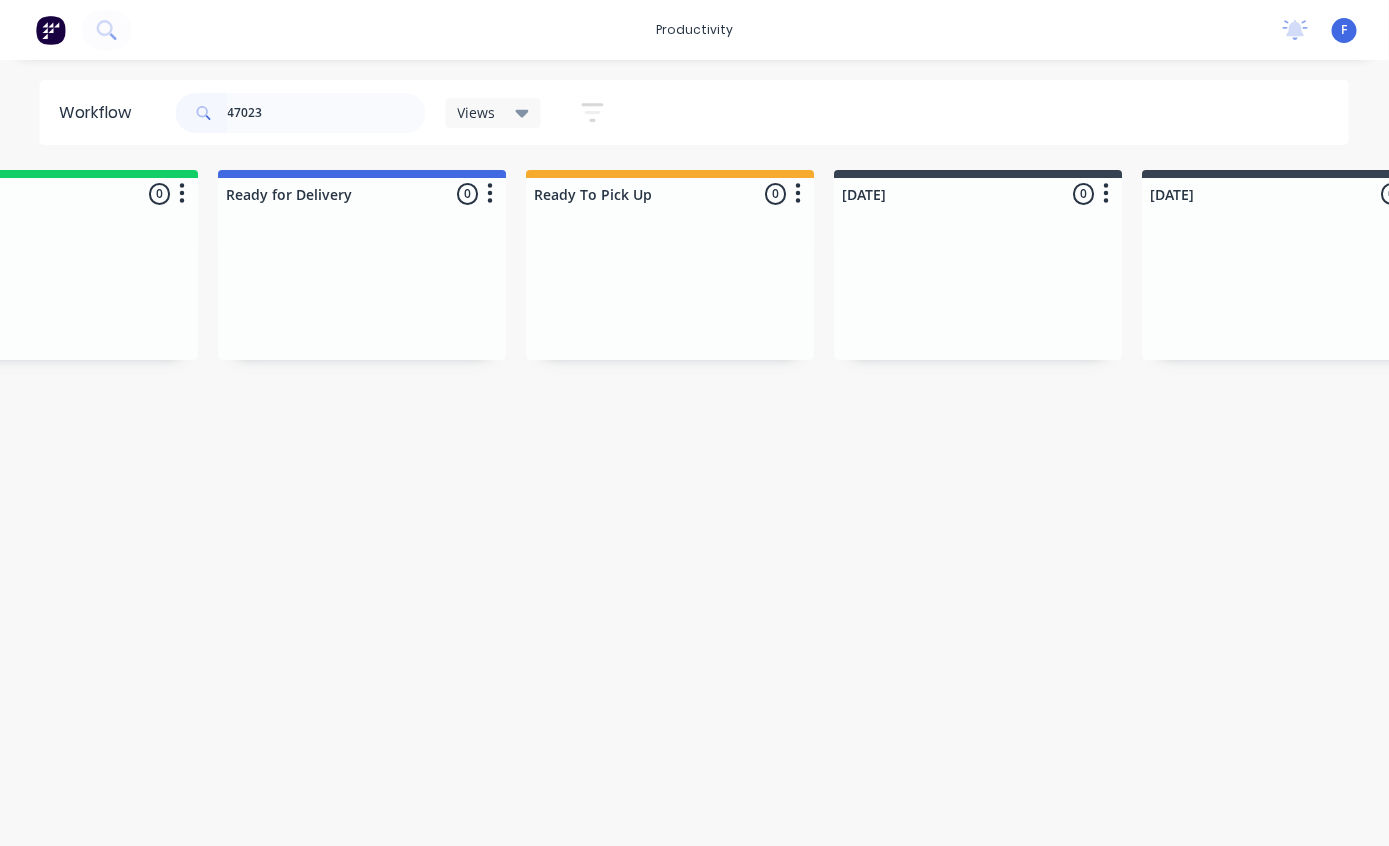 scroll, scrollTop: 0, scrollLeft: 0, axis: both 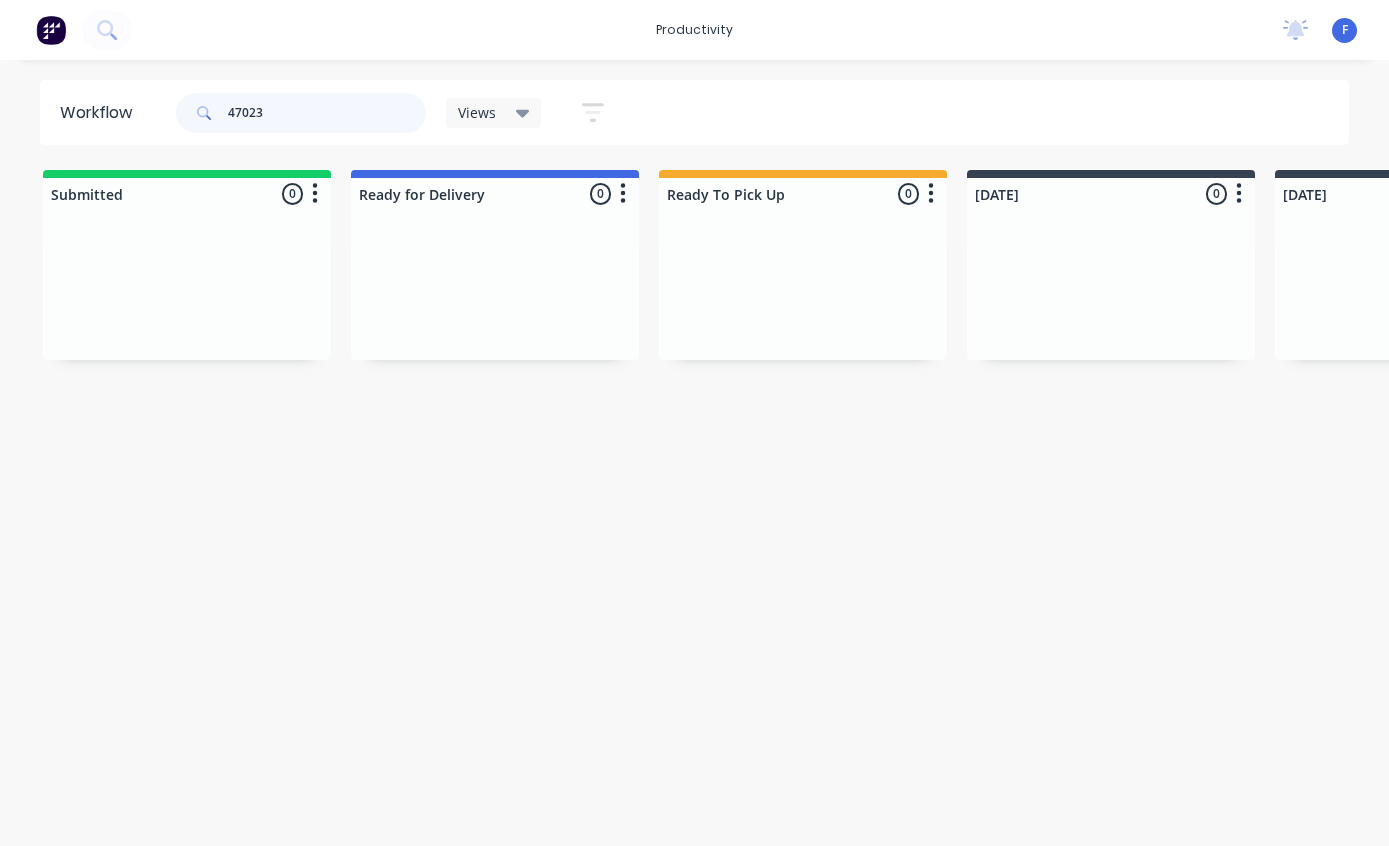 click on "47023" at bounding box center (327, 113) 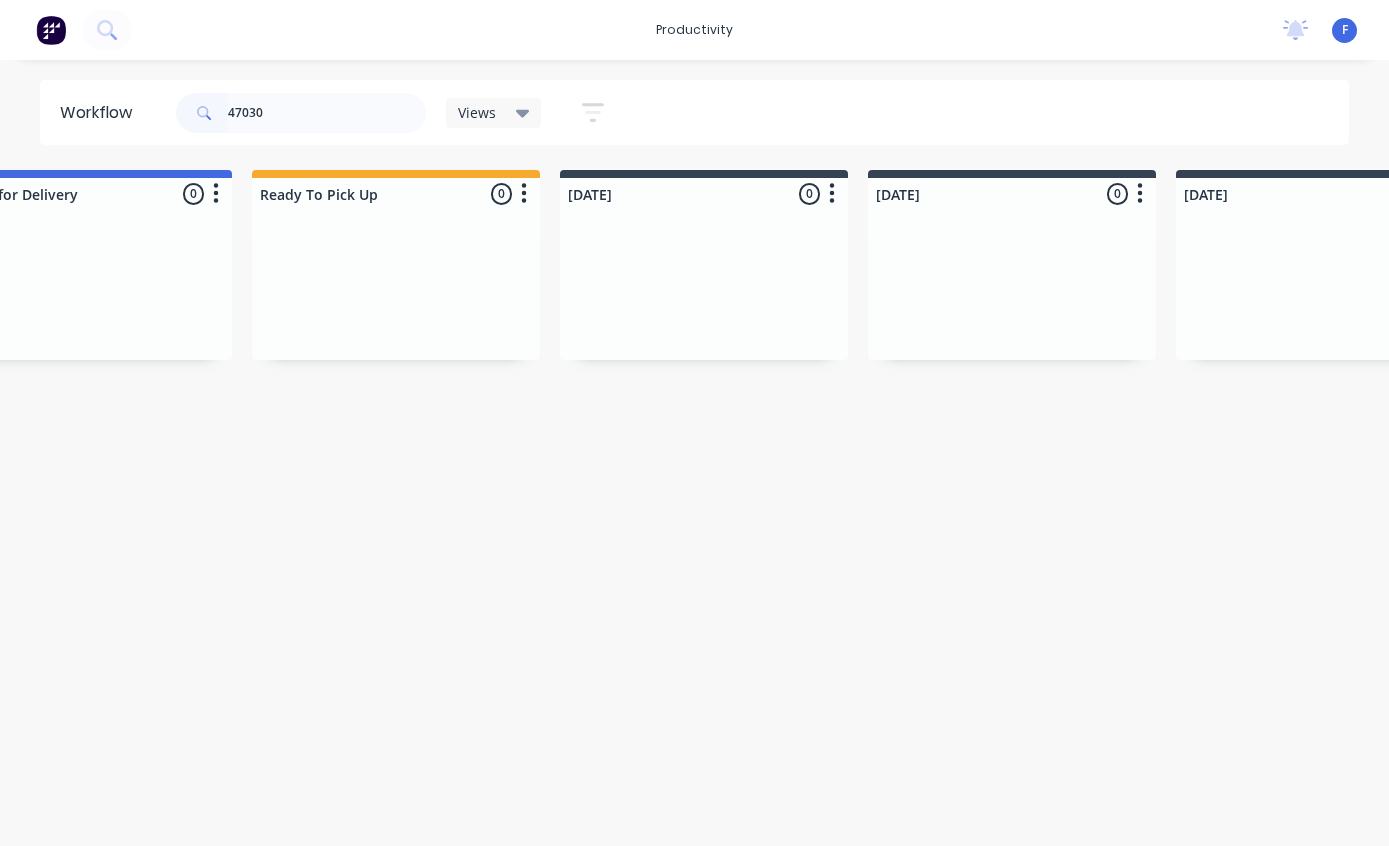 scroll, scrollTop: 0, scrollLeft: 0, axis: both 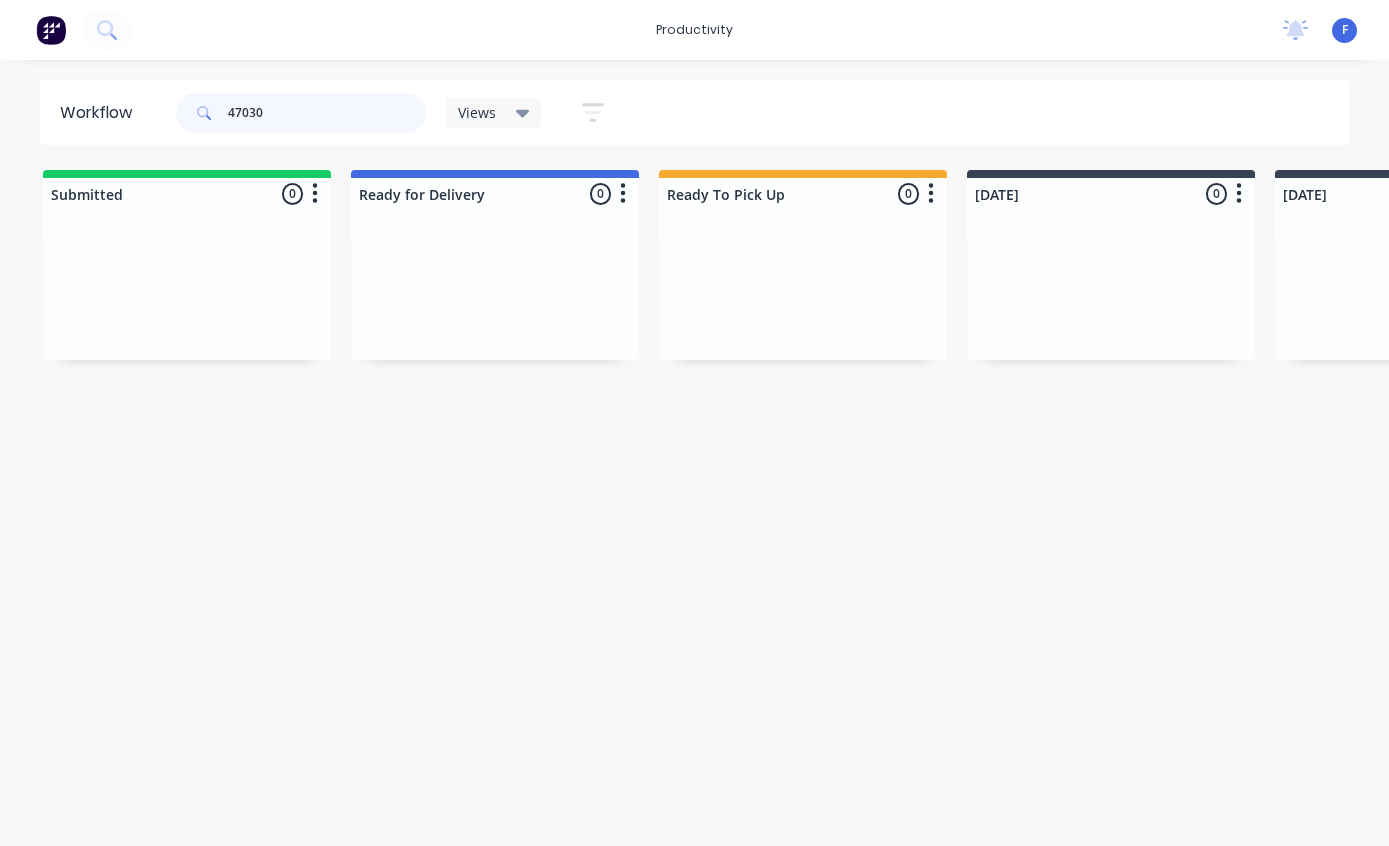 click on "47030" at bounding box center [327, 113] 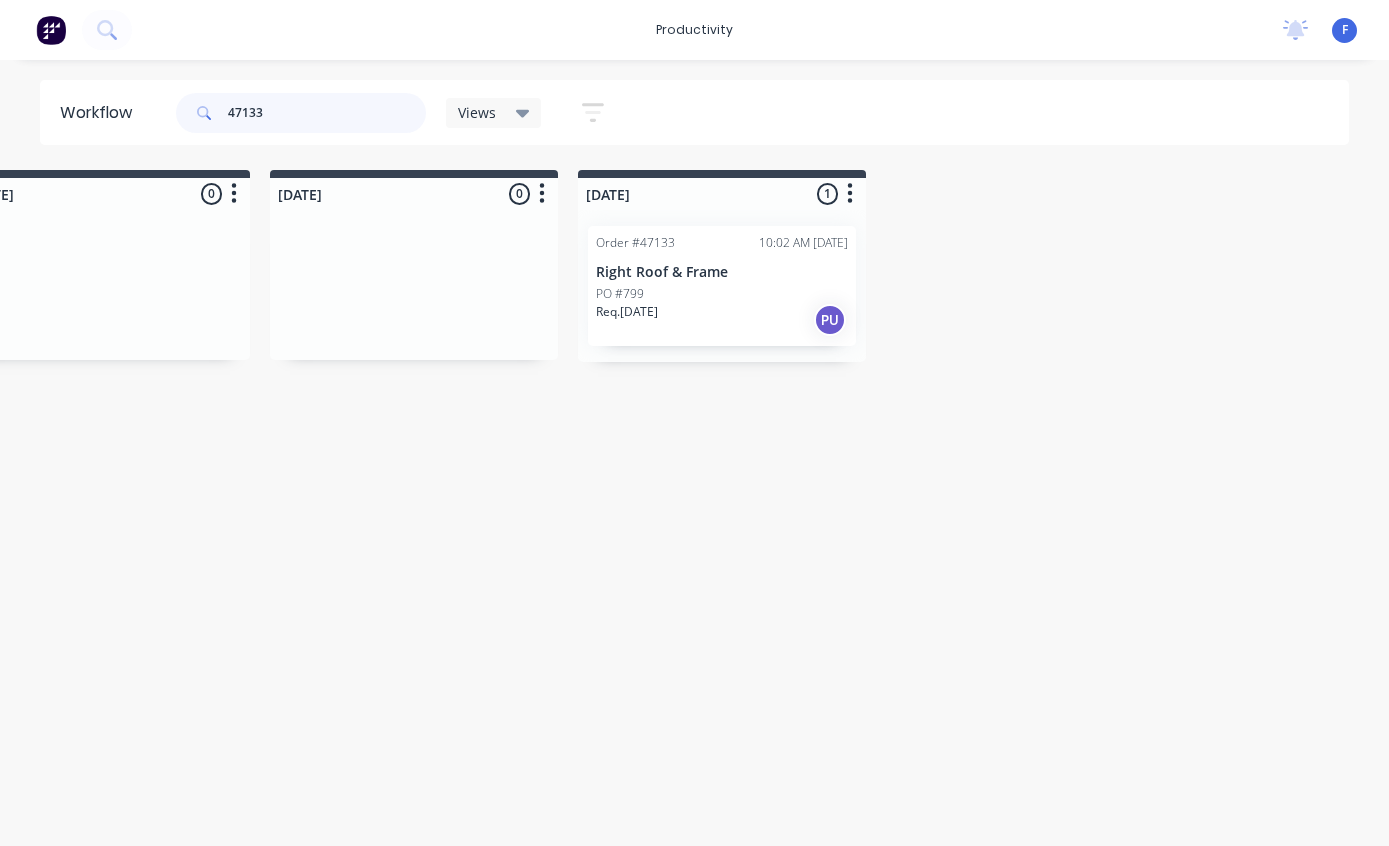 scroll, scrollTop: 0, scrollLeft: 1656, axis: horizontal 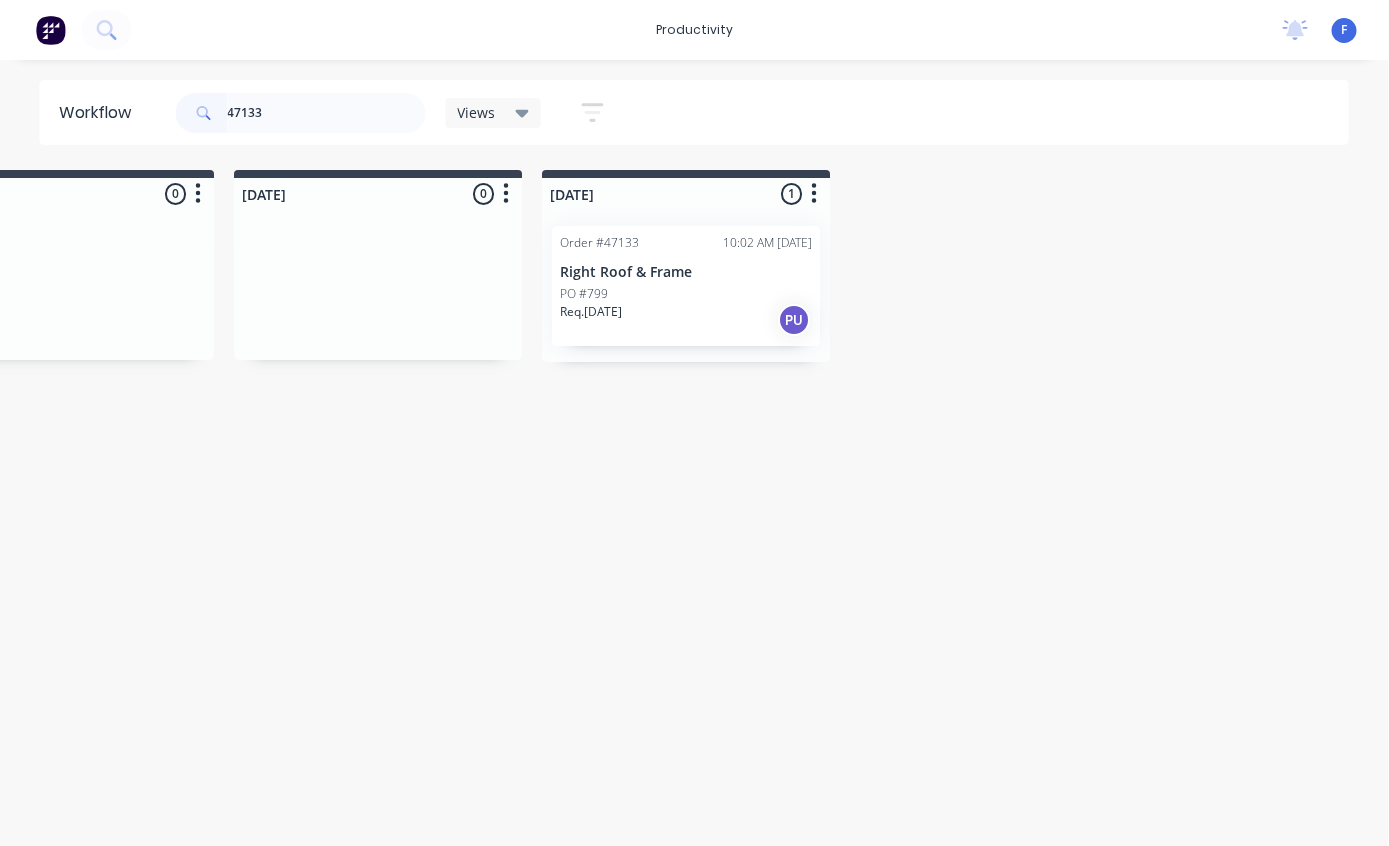 click on "Order #47133 10:02 AM [DATE]" at bounding box center [687, 243] 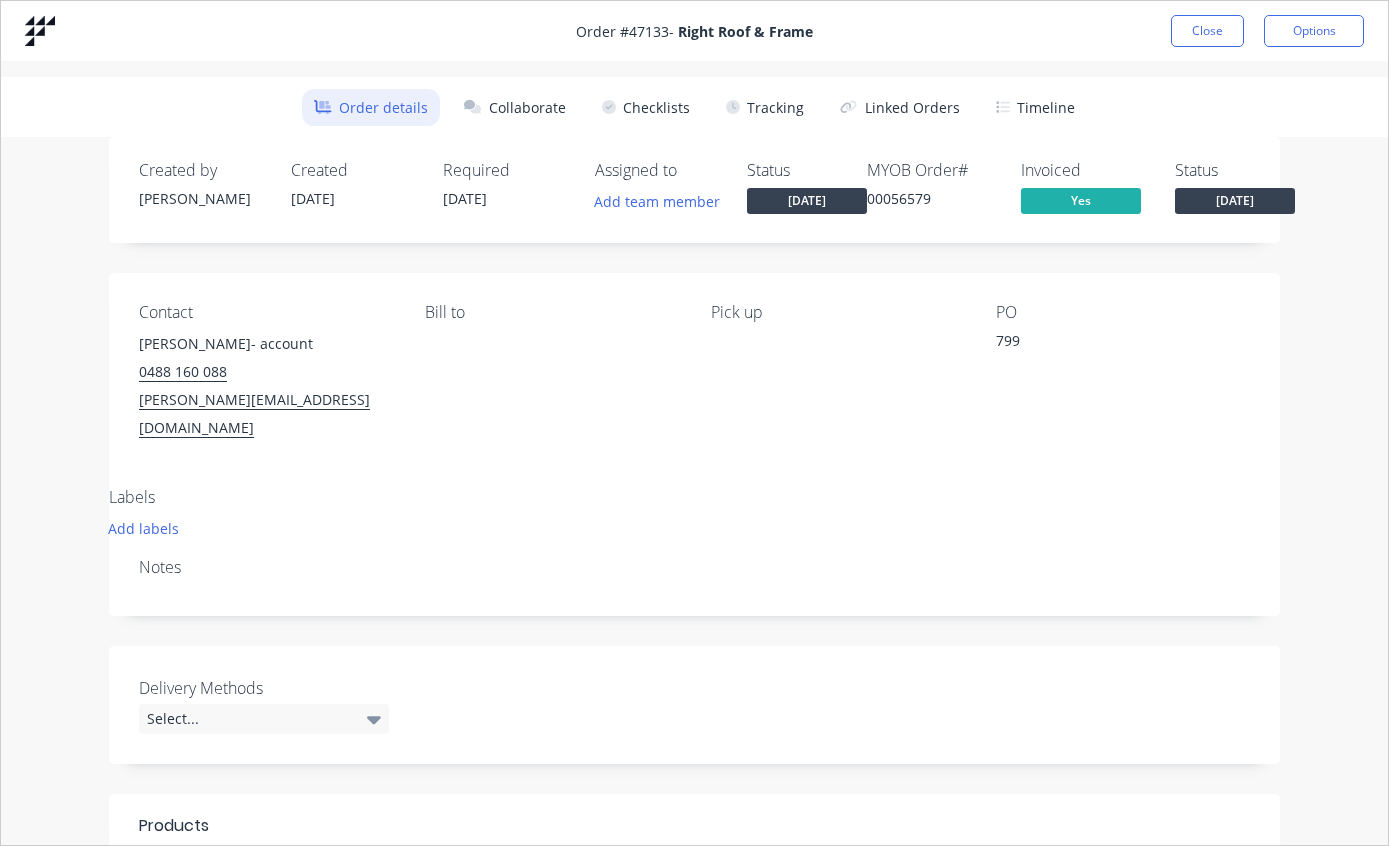 click on "Tracking" at bounding box center [765, 107] 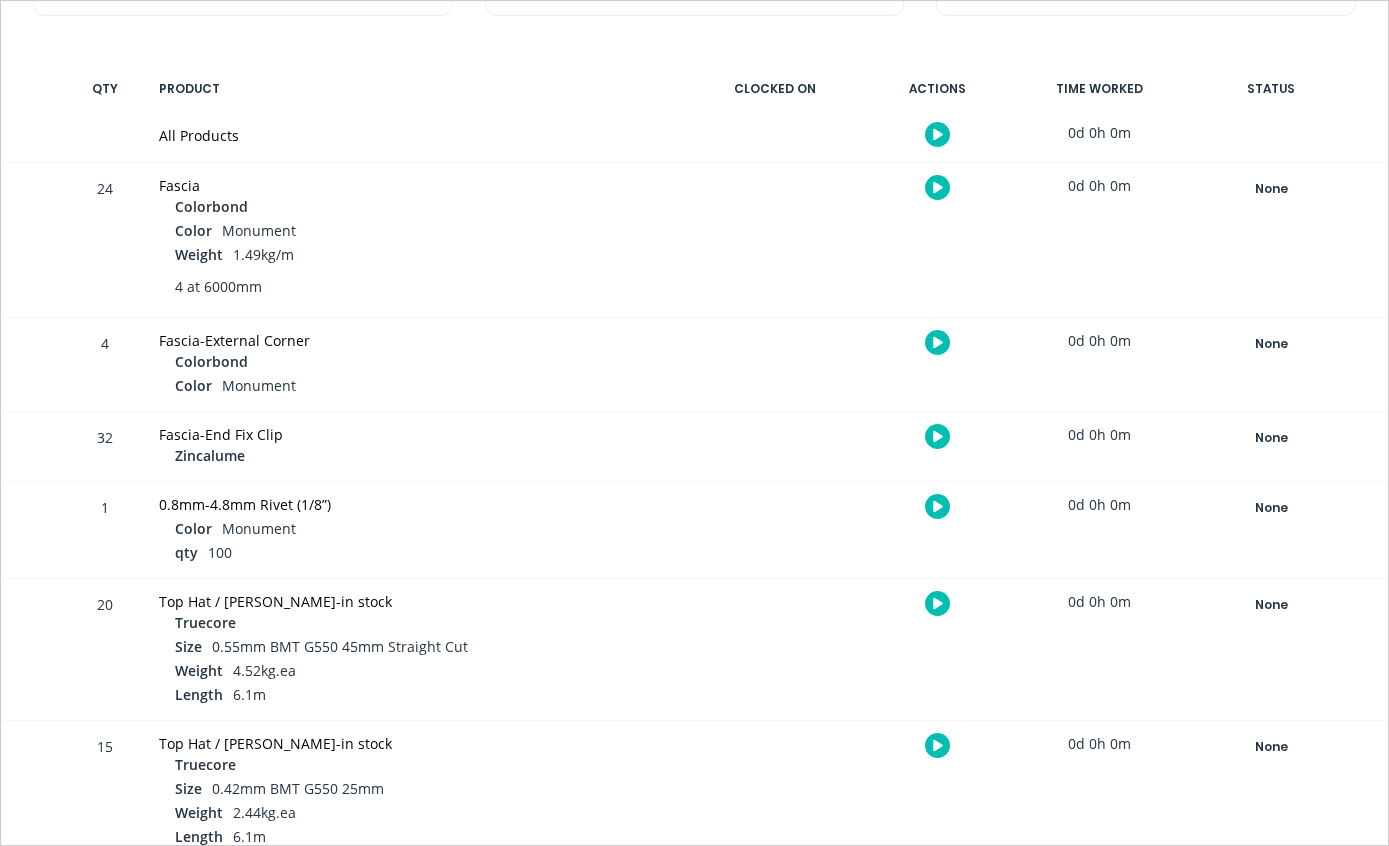 scroll, scrollTop: 300, scrollLeft: 0, axis: vertical 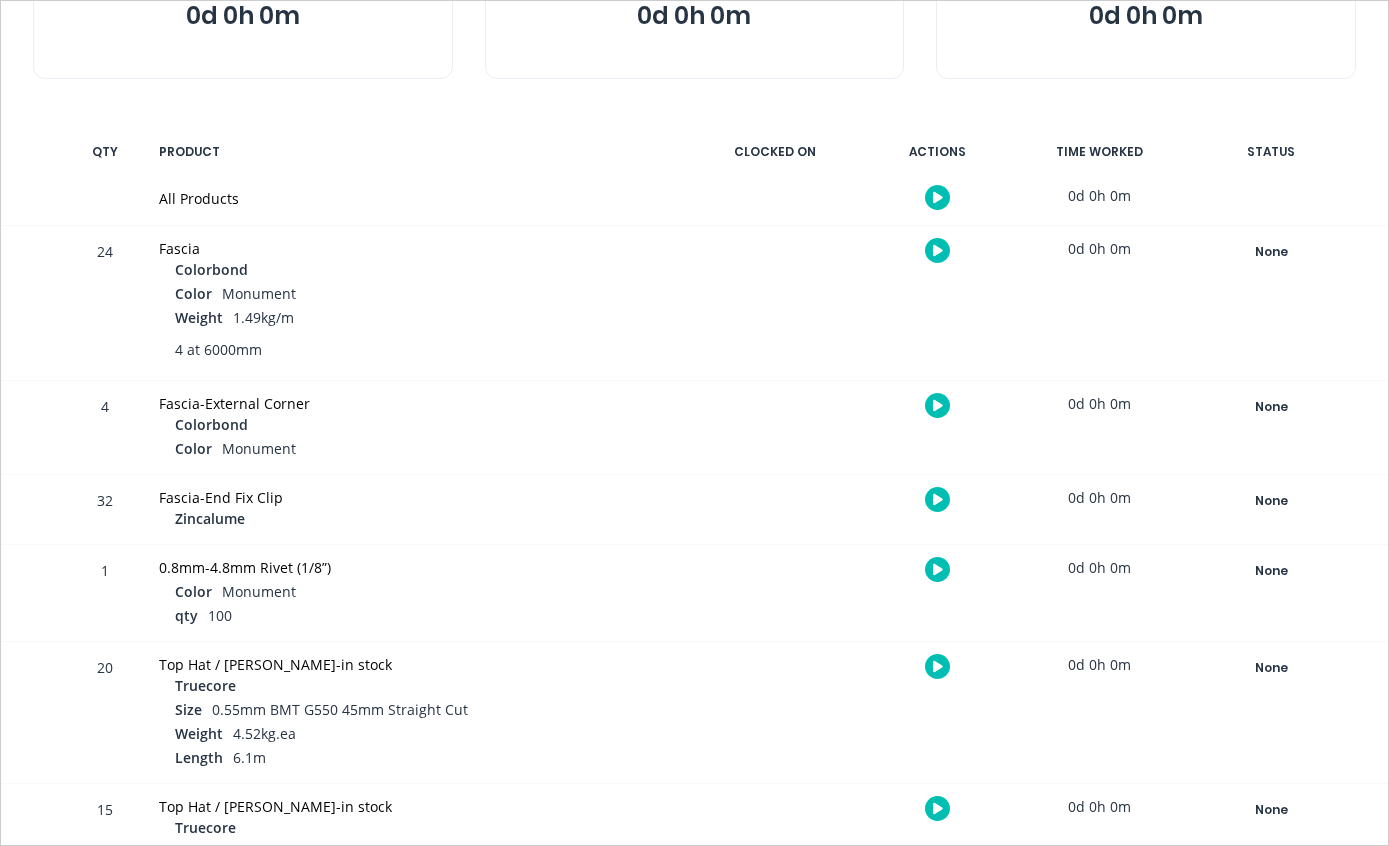 click on "None" at bounding box center [1271, 252] 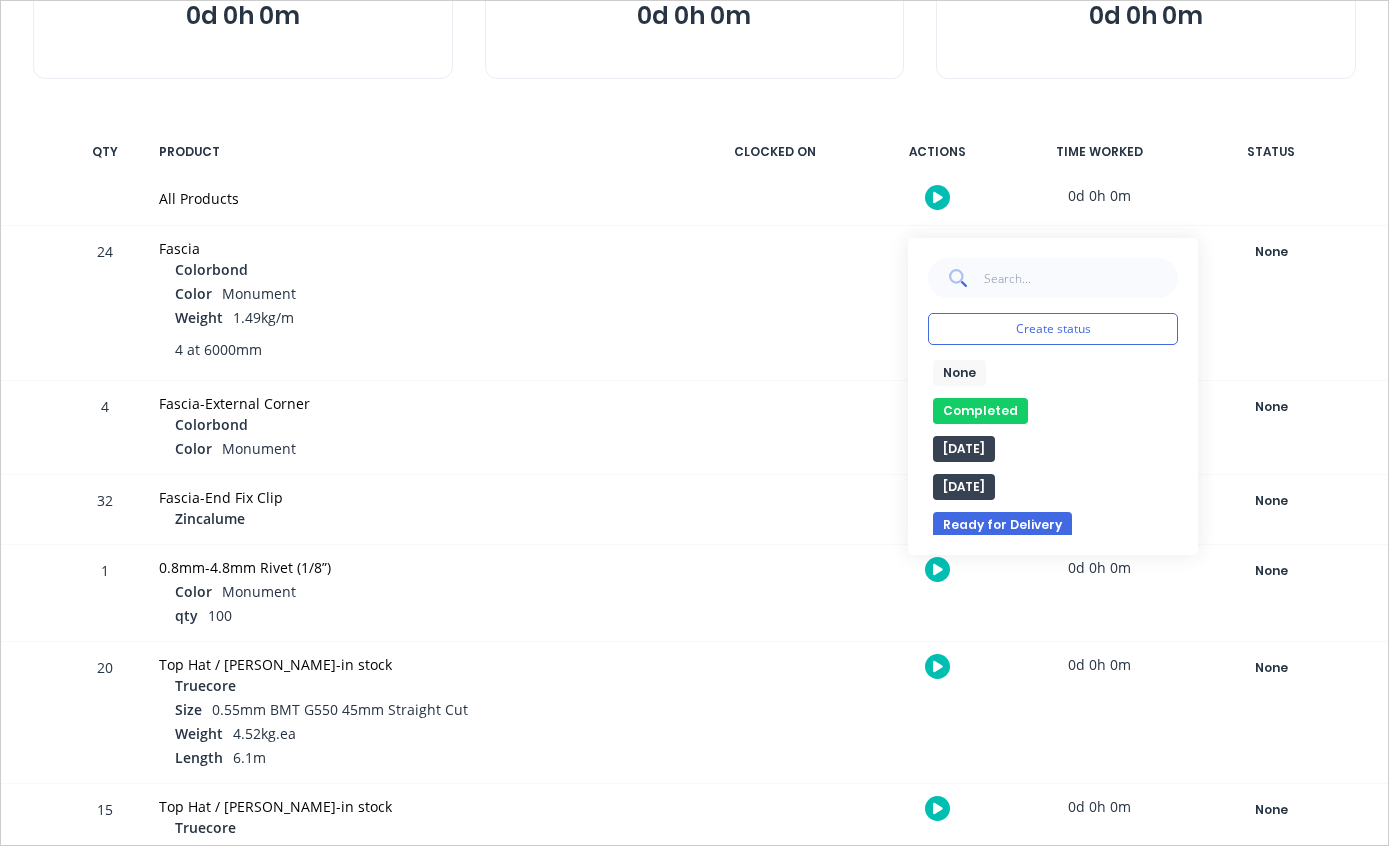 click on "Completed" at bounding box center (980, 411) 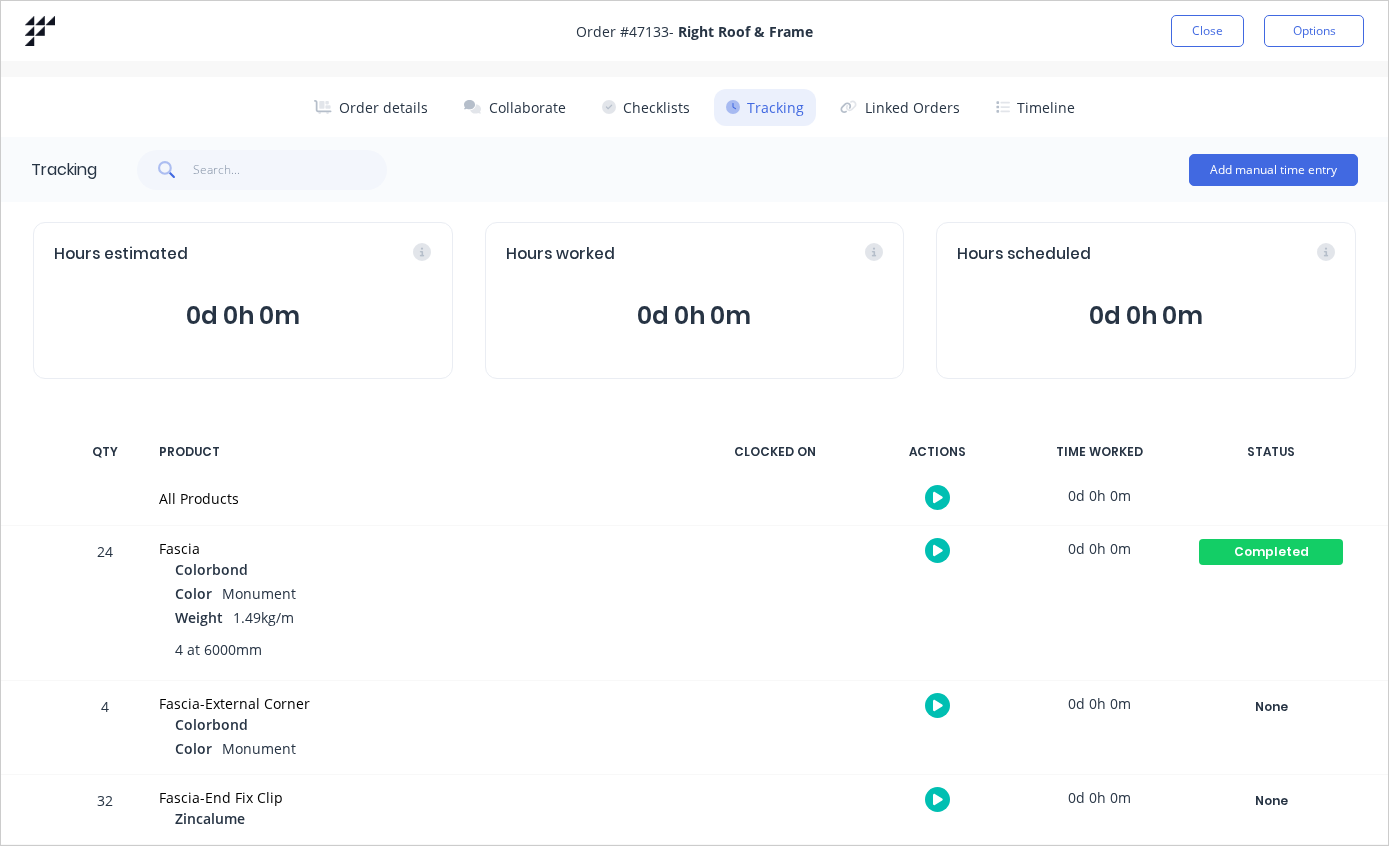 scroll, scrollTop: 0, scrollLeft: 0, axis: both 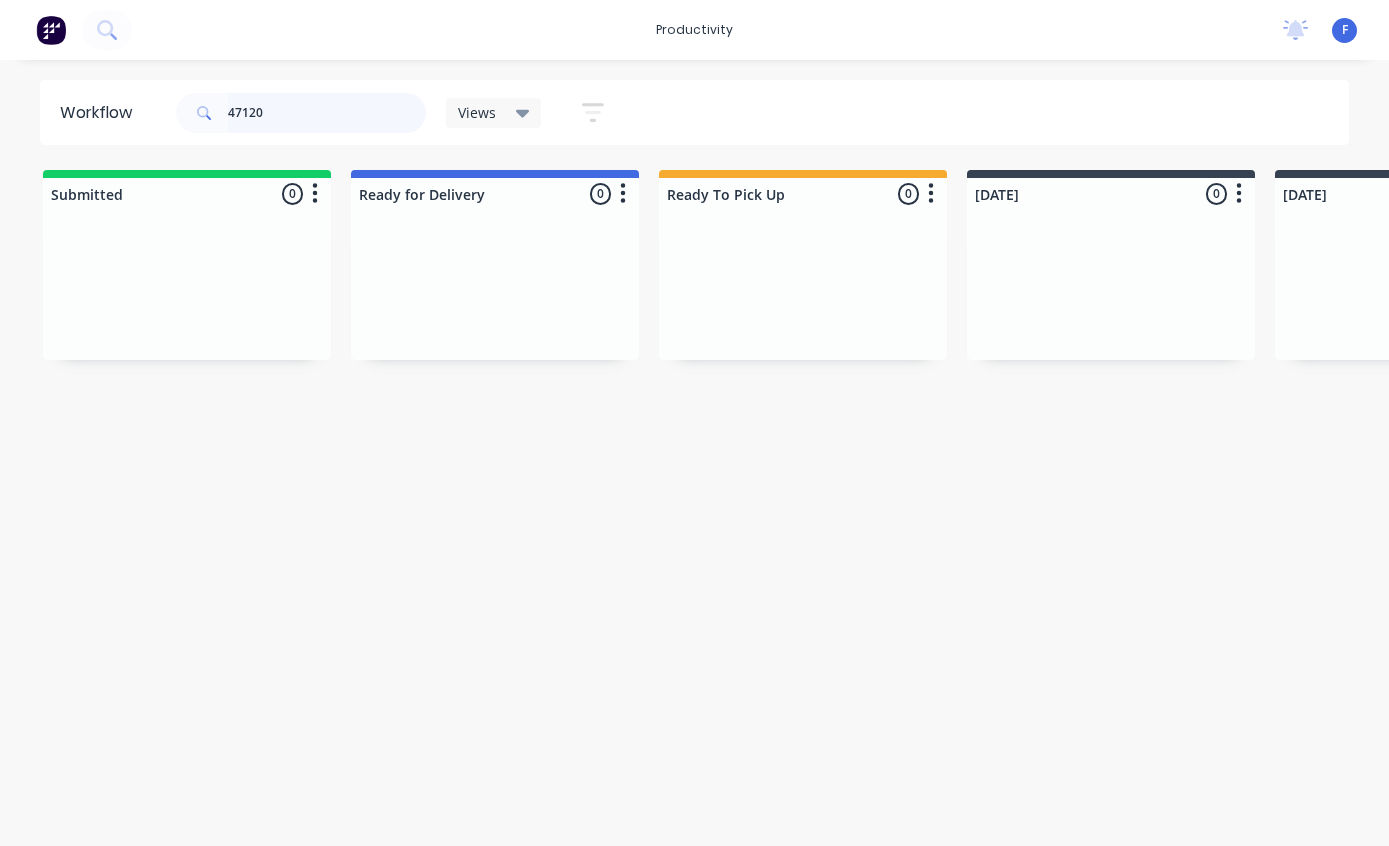 click on "47120" at bounding box center [327, 113] 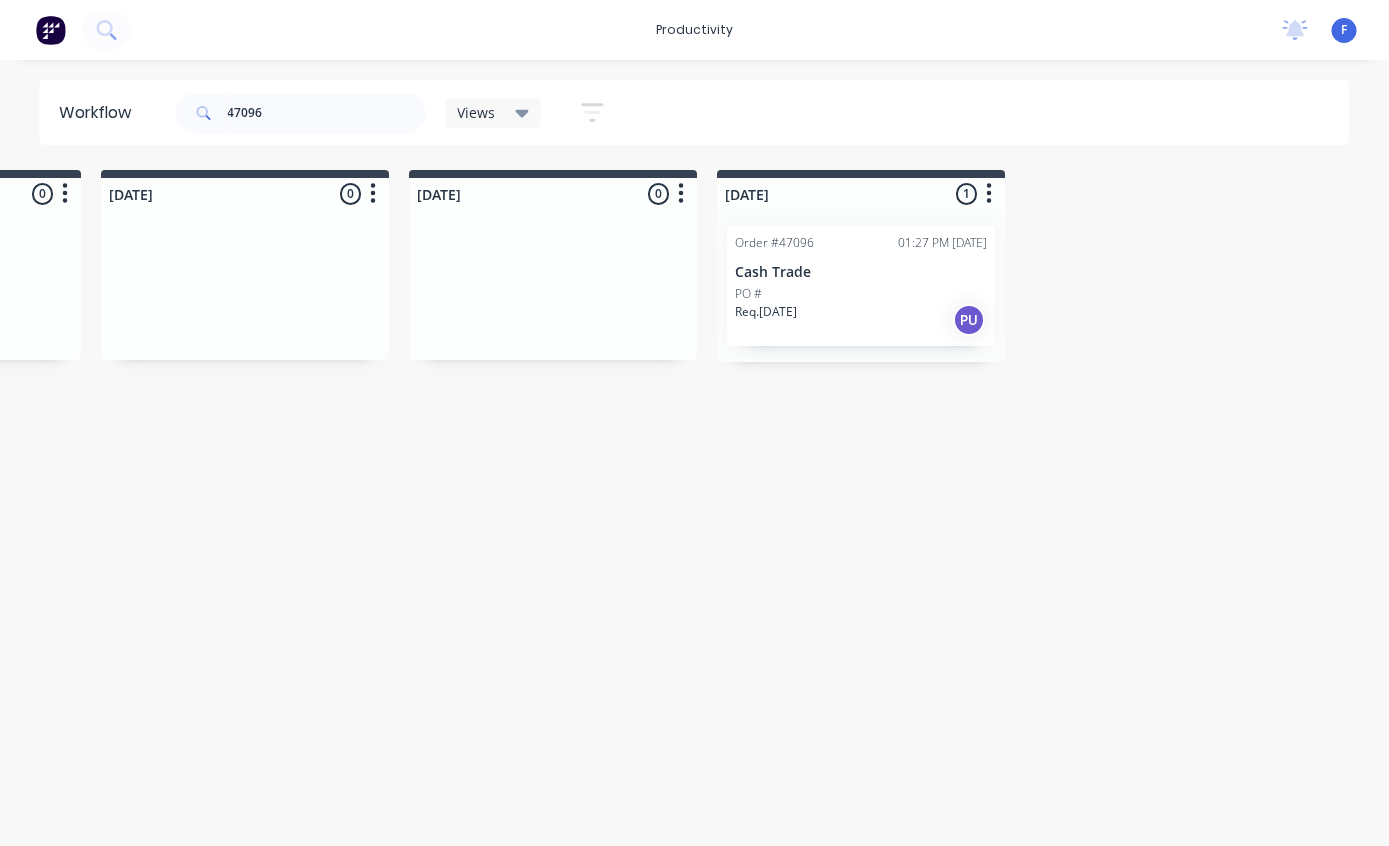 scroll, scrollTop: 0, scrollLeft: 1656, axis: horizontal 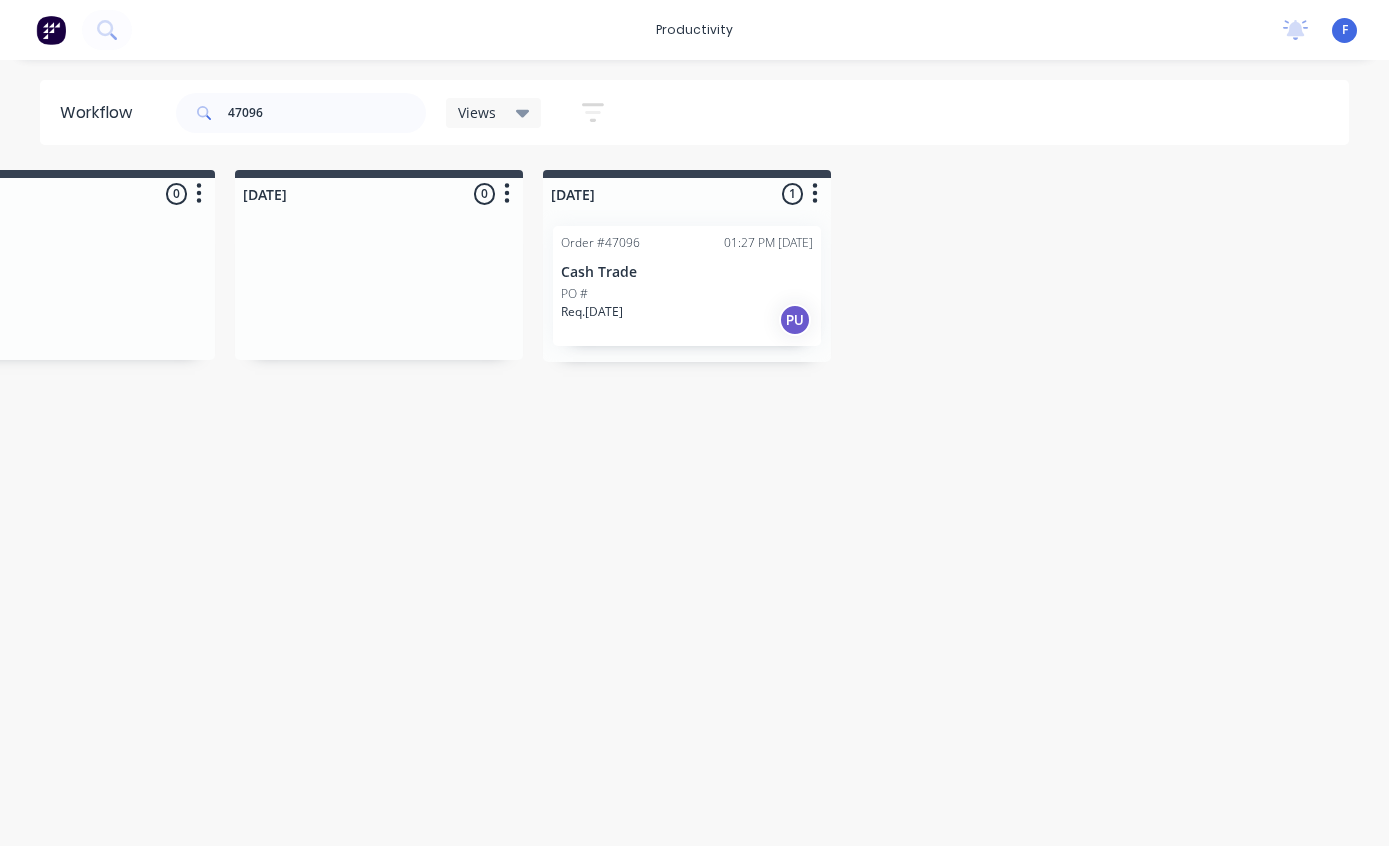 click on "Cash Trade" at bounding box center [687, 272] 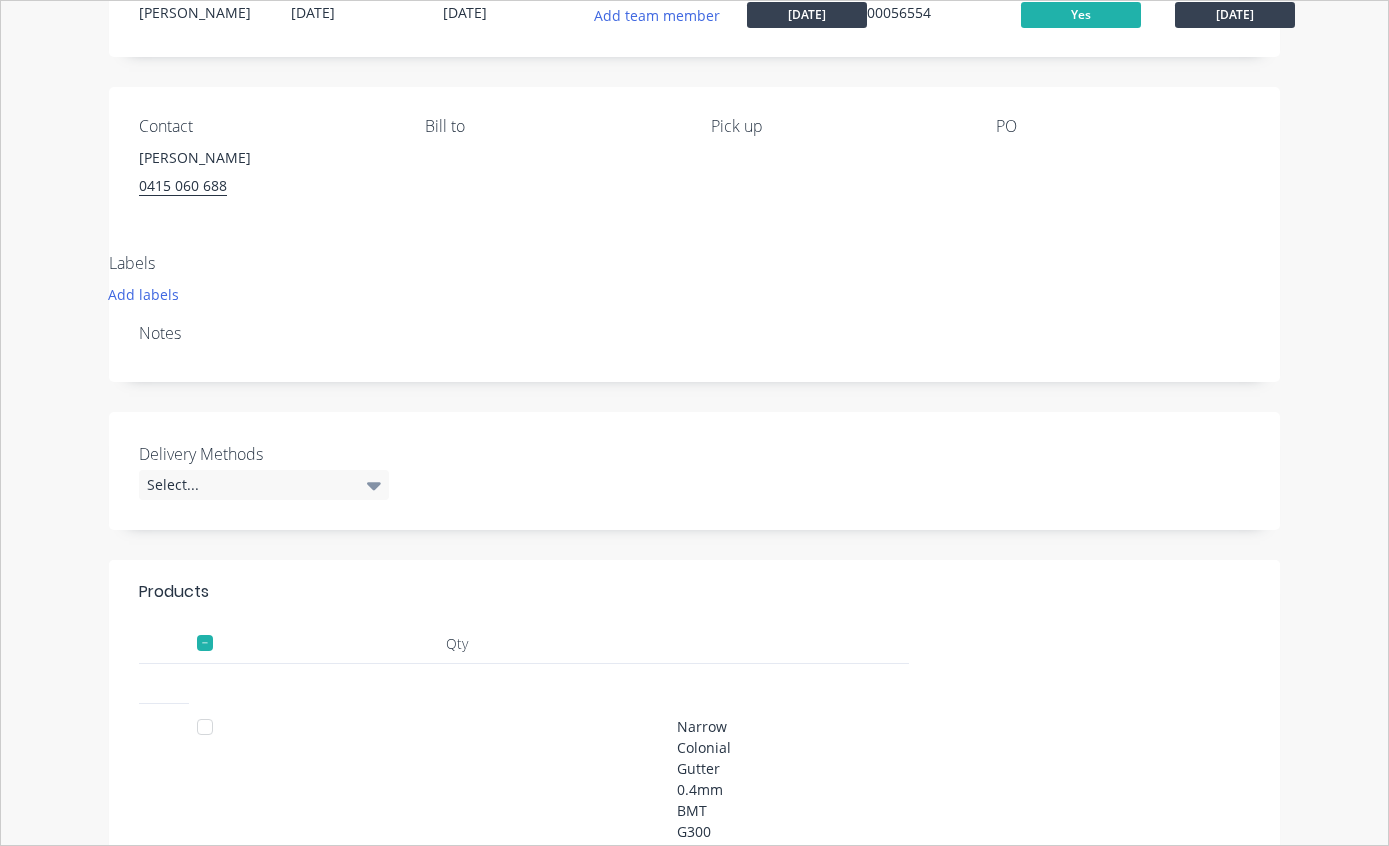 scroll, scrollTop: 10, scrollLeft: 0, axis: vertical 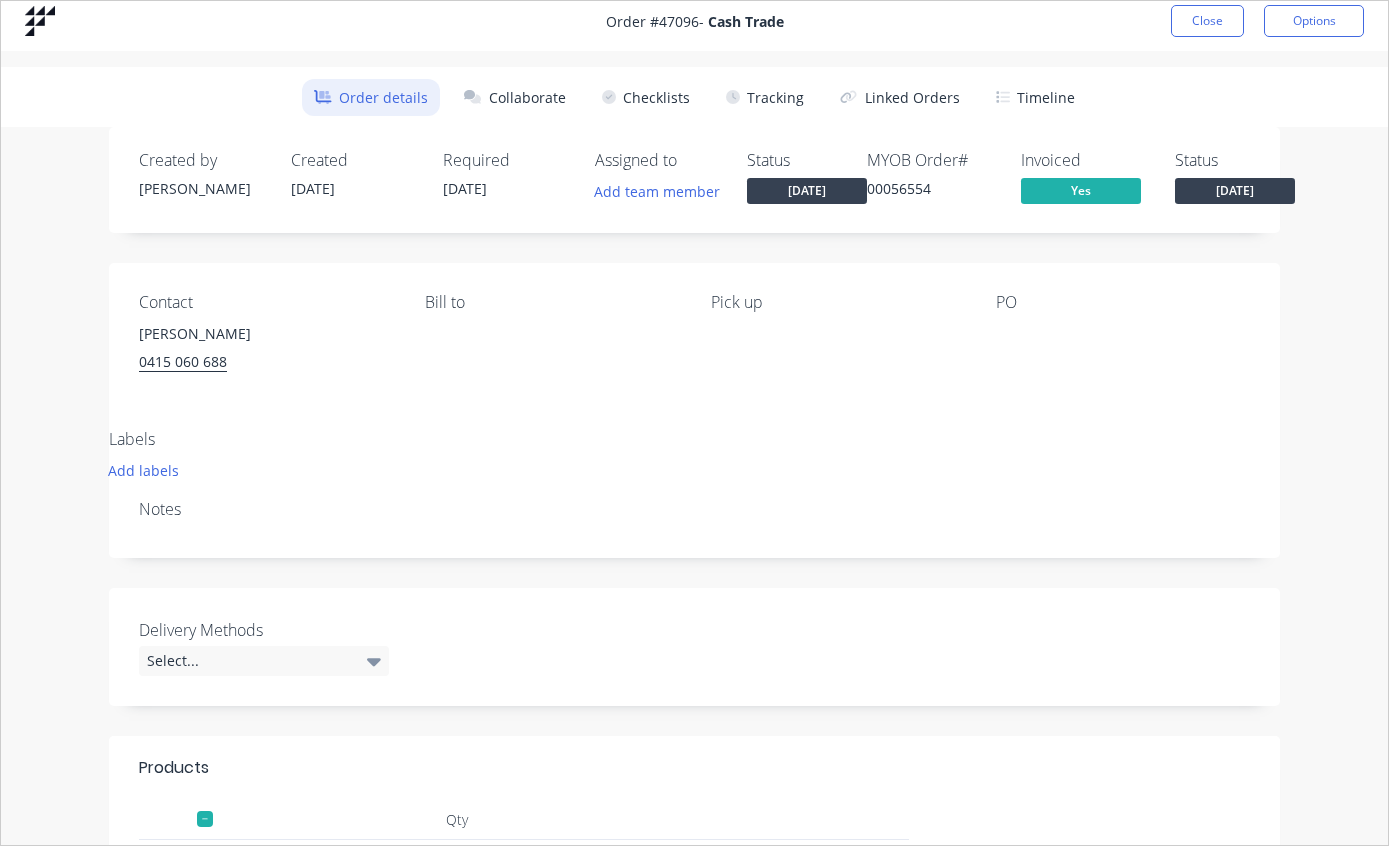 click on "Tracking" at bounding box center [765, 97] 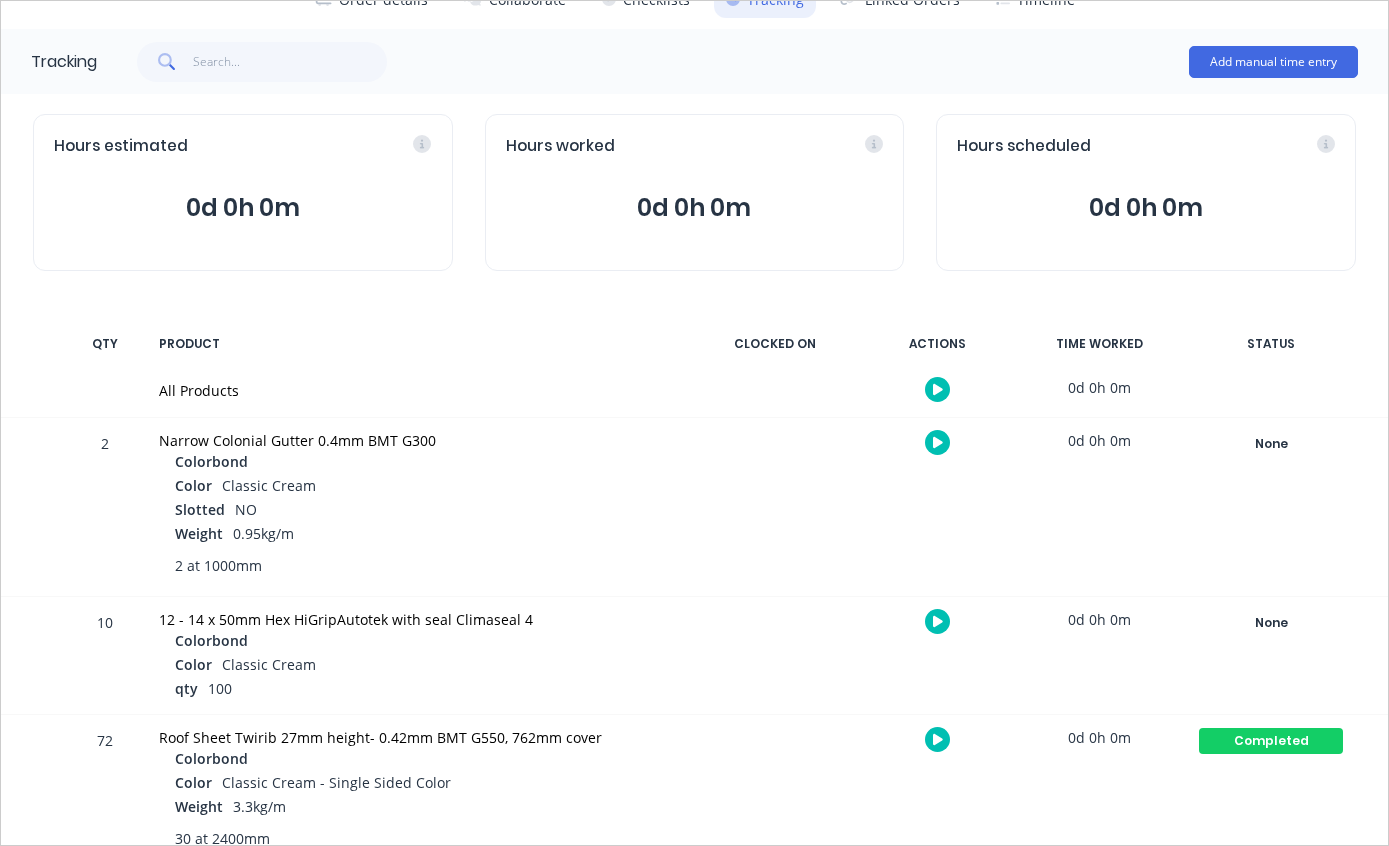 scroll, scrollTop: 107, scrollLeft: 0, axis: vertical 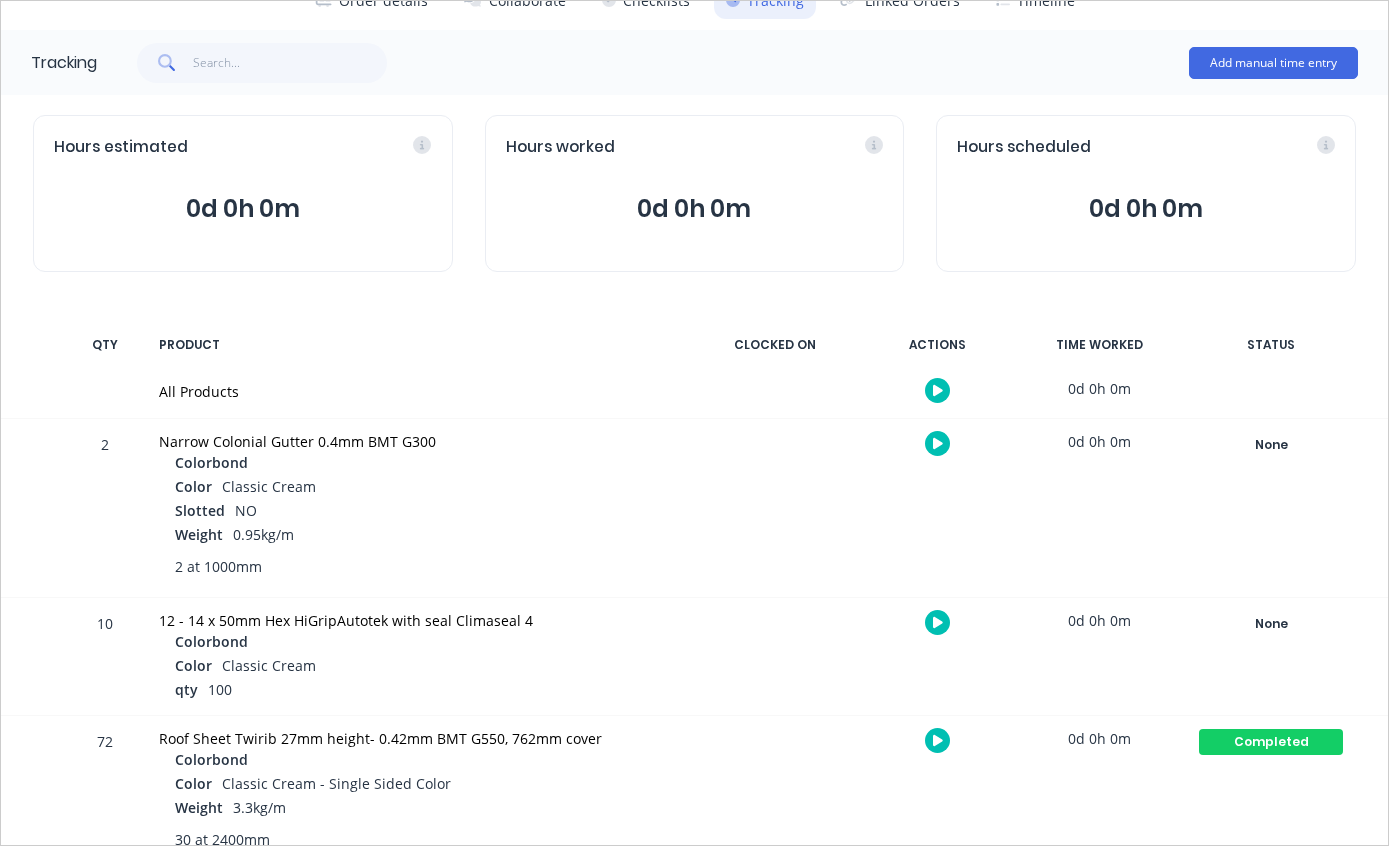 click on "None" at bounding box center (1271, 445) 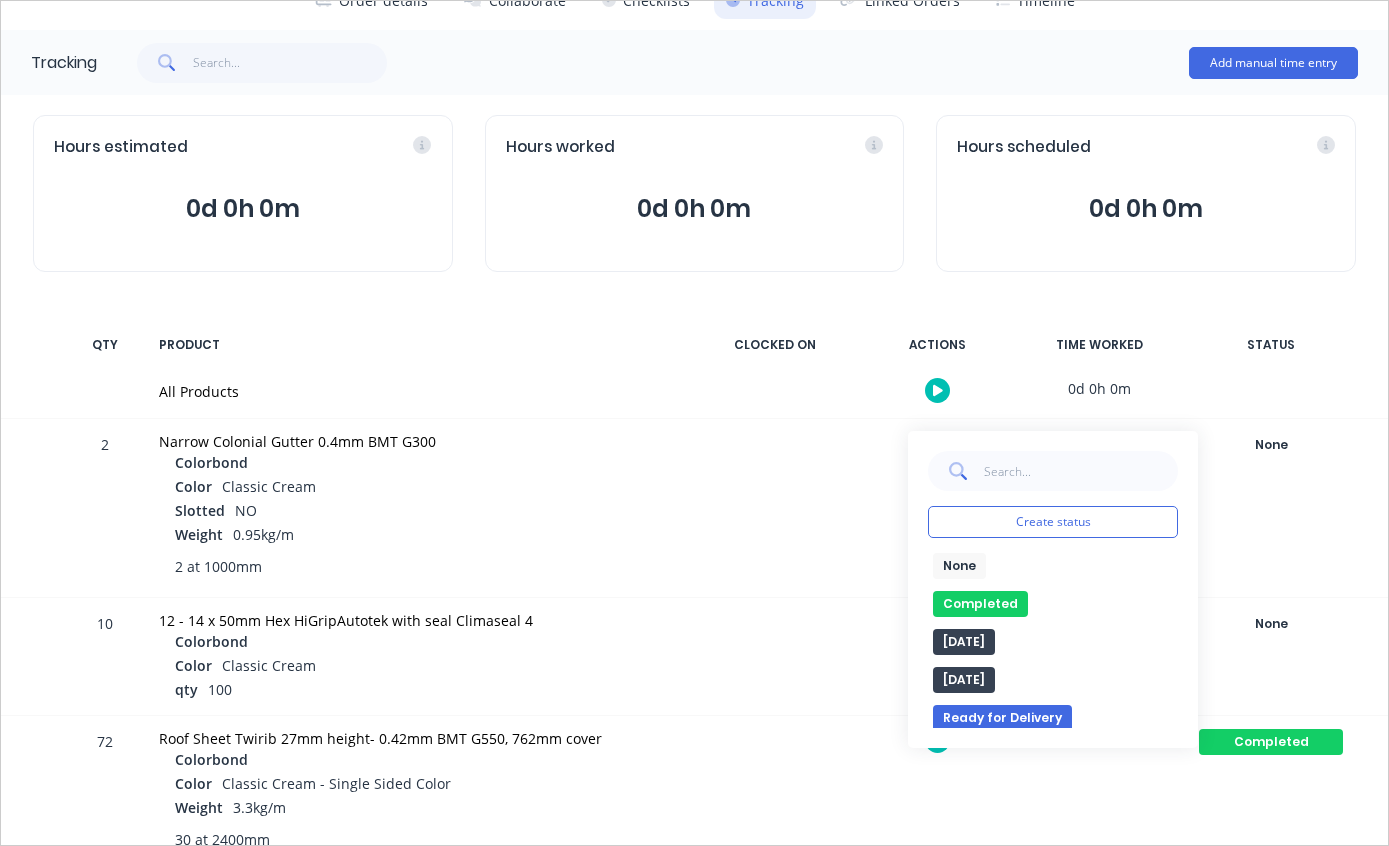 click on "Completed" at bounding box center [980, 604] 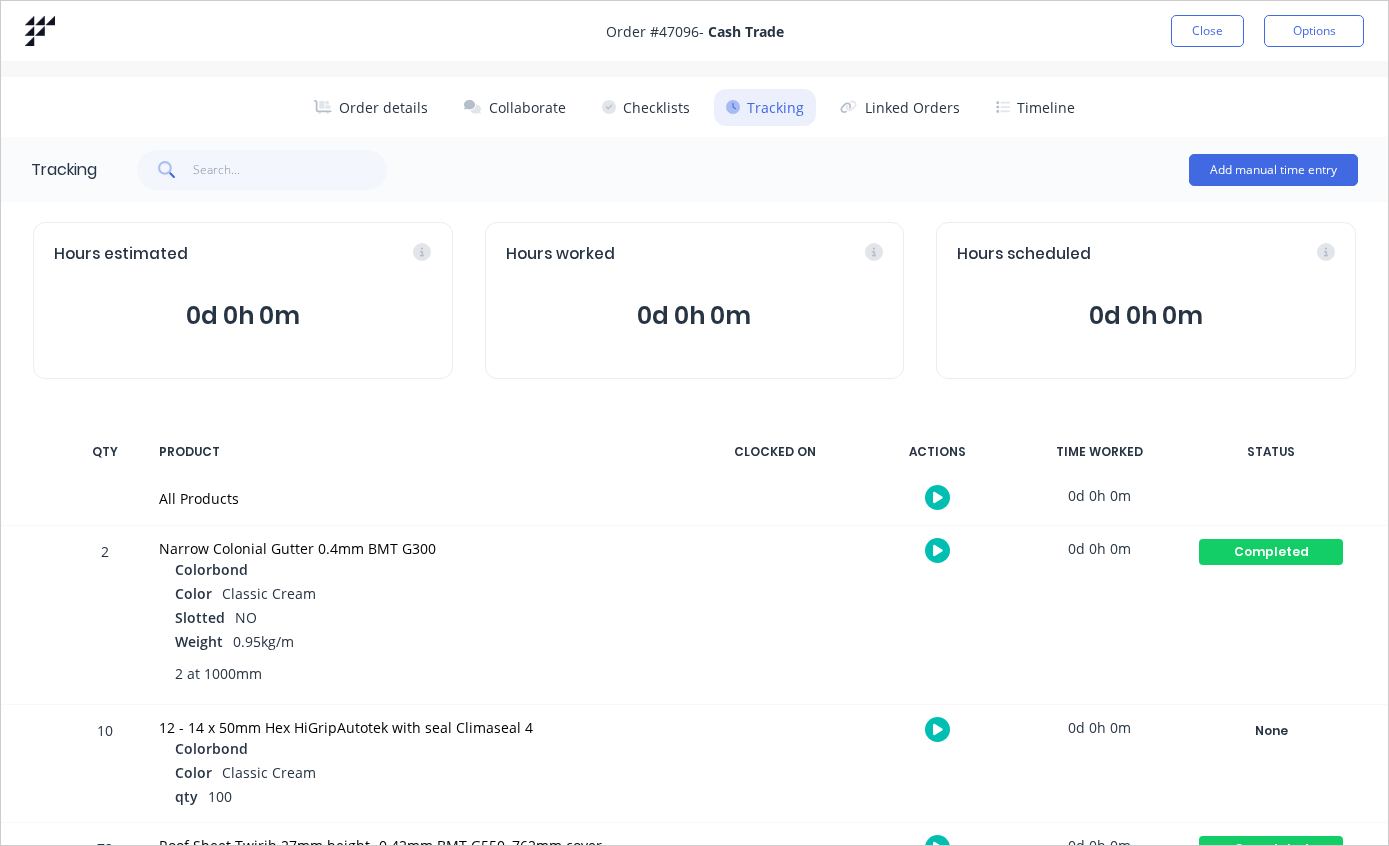 scroll, scrollTop: 0, scrollLeft: 0, axis: both 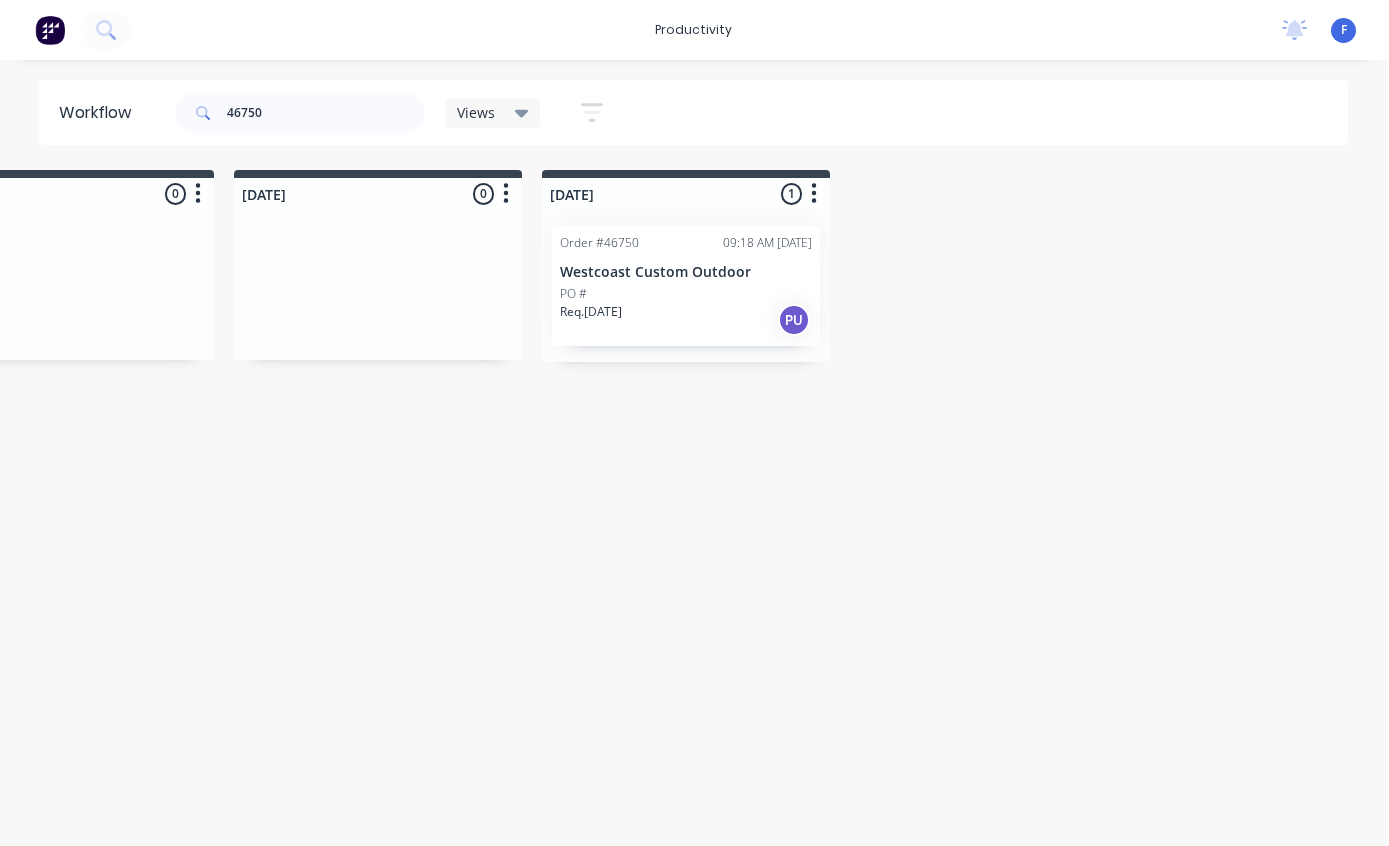 click on "Order #46750 09:18 AM [DATE]" at bounding box center [687, 243] 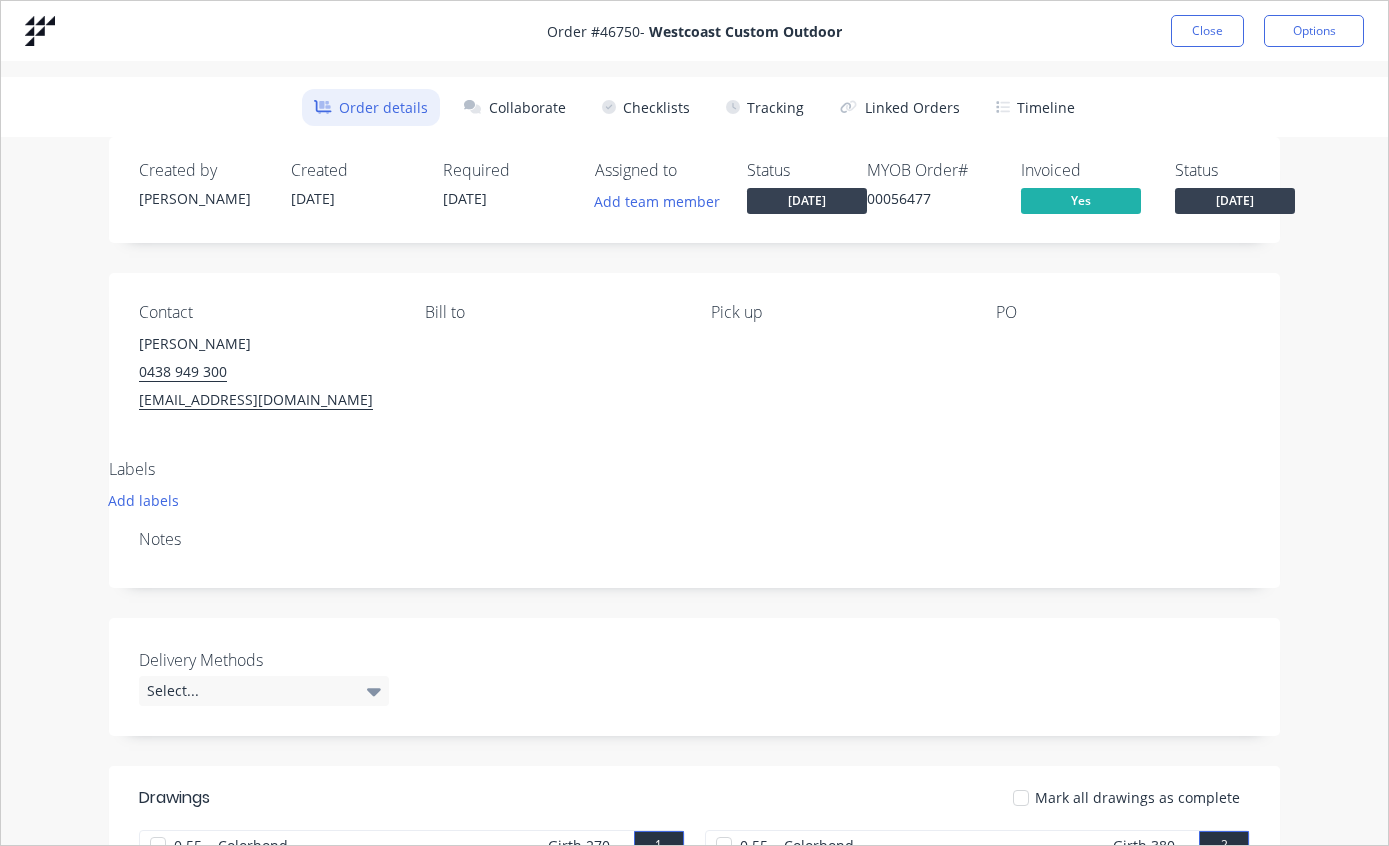 click on "Tracking" at bounding box center [765, 107] 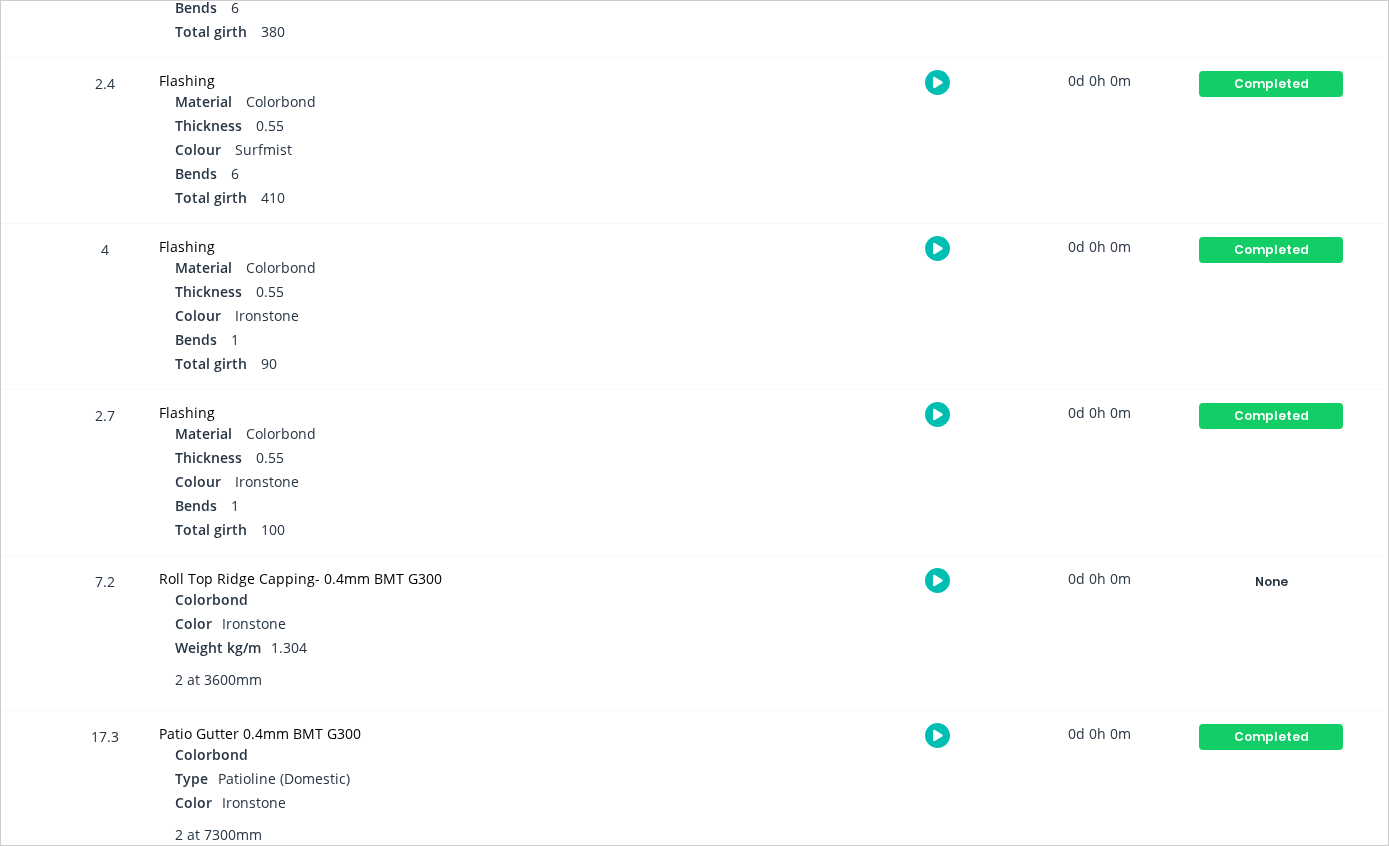 scroll, scrollTop: 797, scrollLeft: 0, axis: vertical 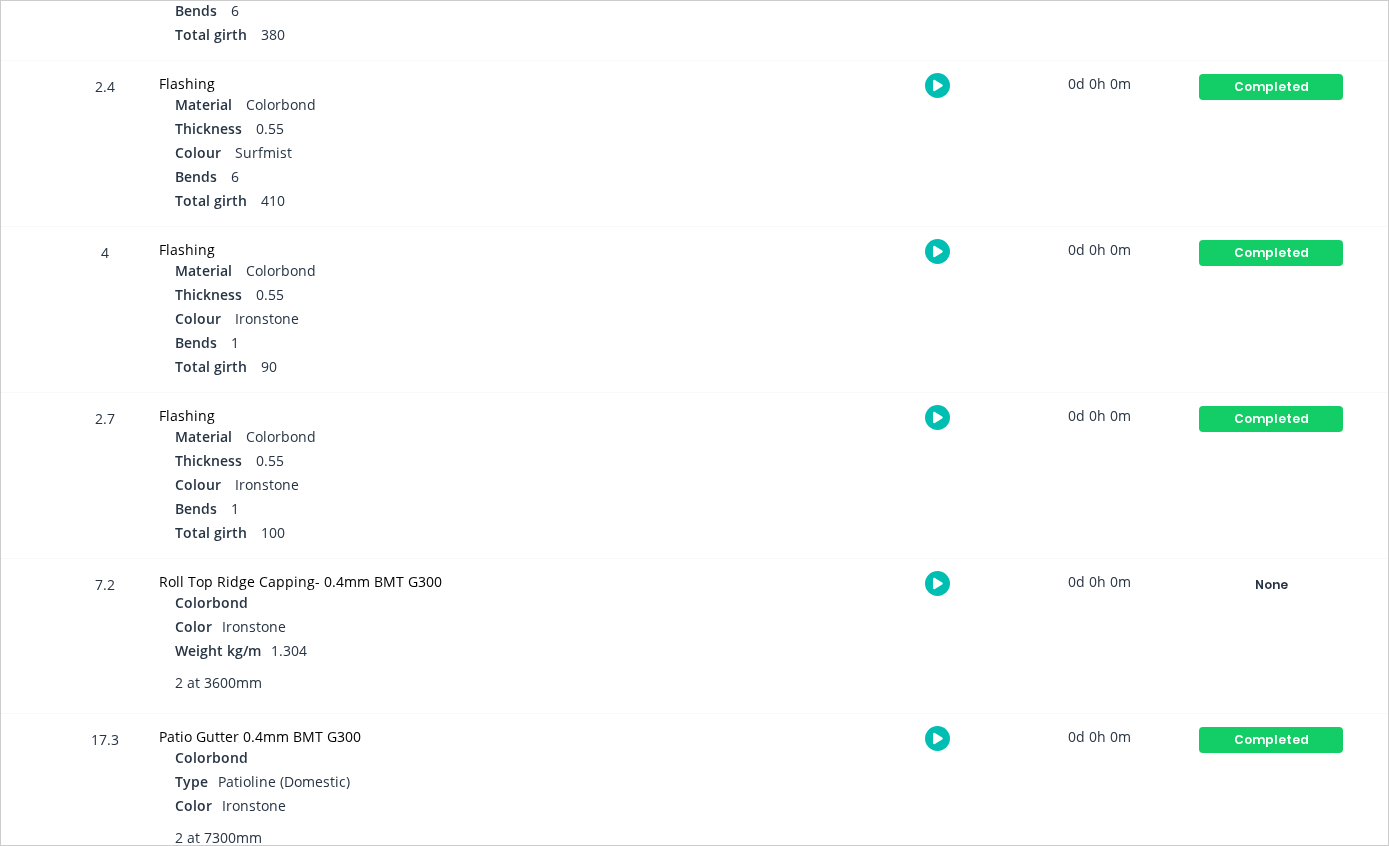 click on "None" at bounding box center (1271, 585) 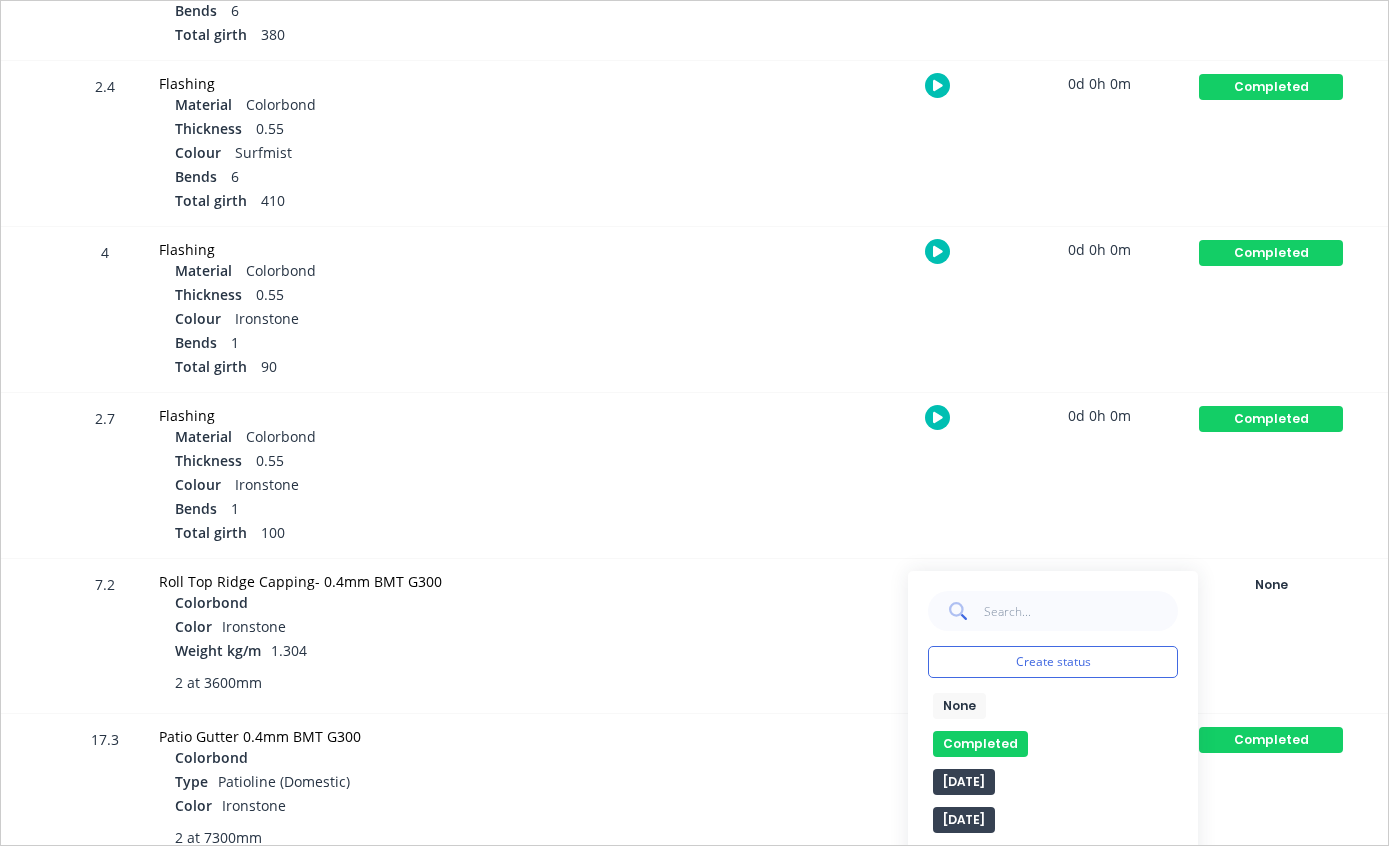 click on "Completed" at bounding box center (980, 744) 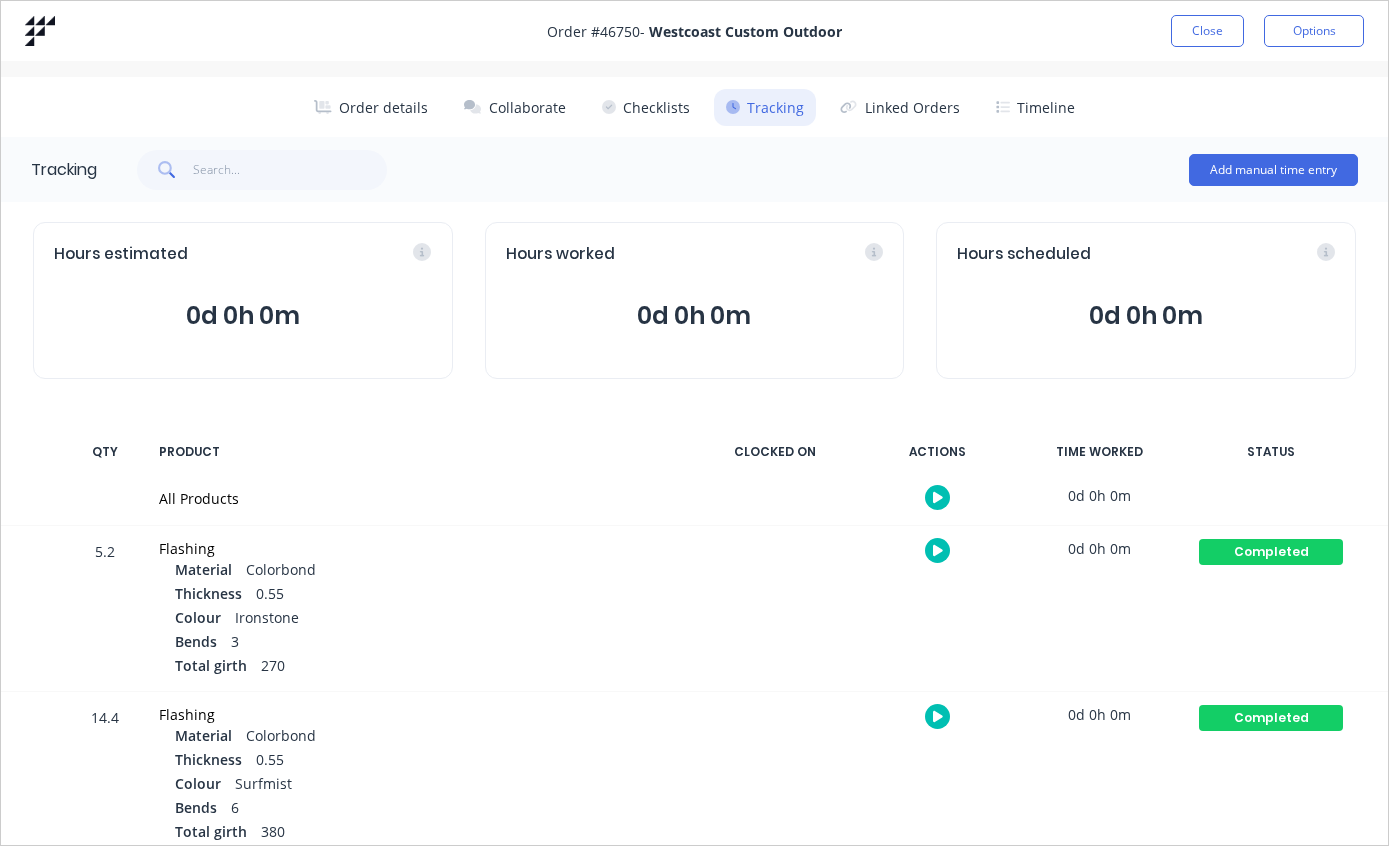 scroll, scrollTop: 0, scrollLeft: 0, axis: both 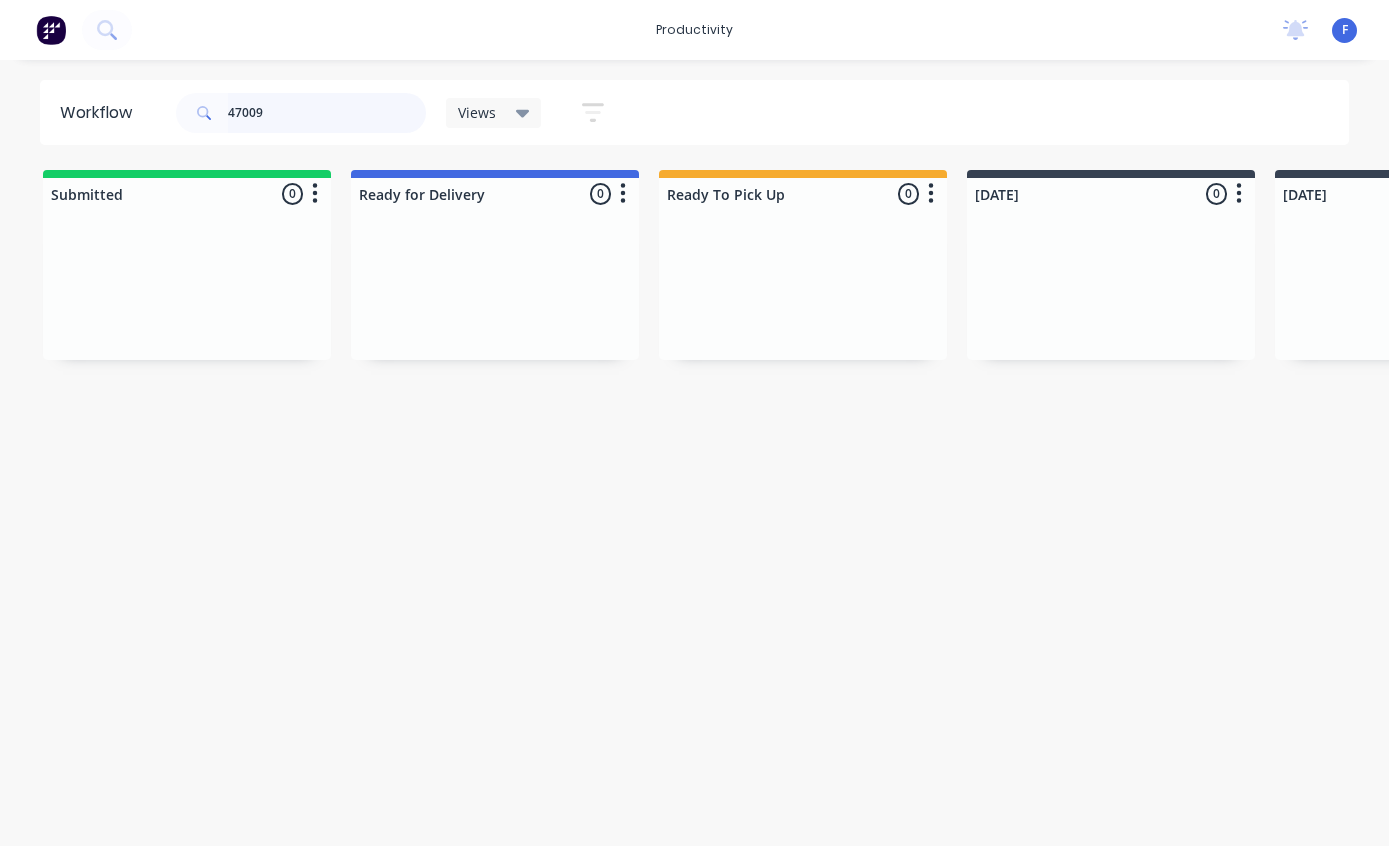 click on "47009" at bounding box center [327, 113] 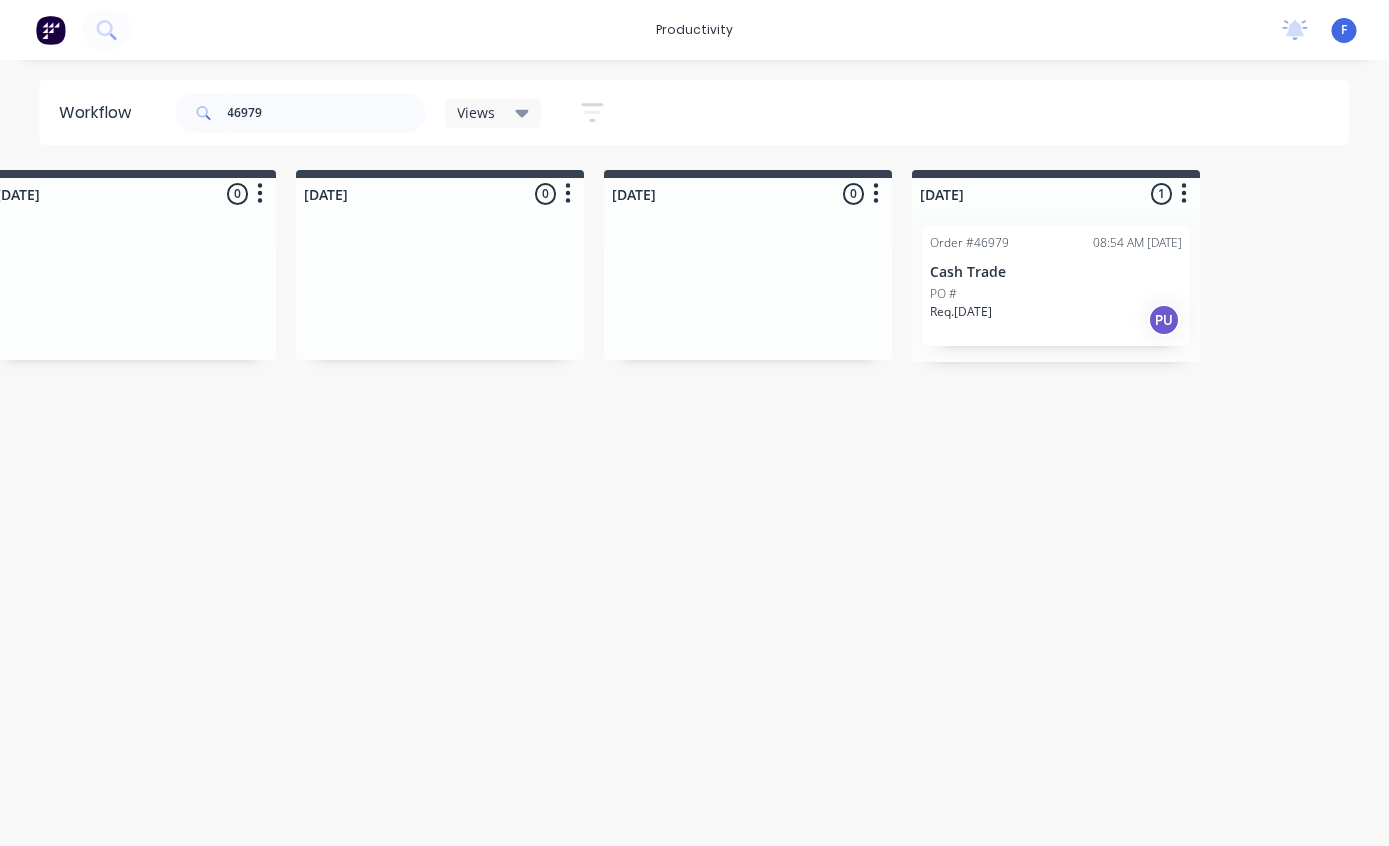 scroll, scrollTop: 0, scrollLeft: 1656, axis: horizontal 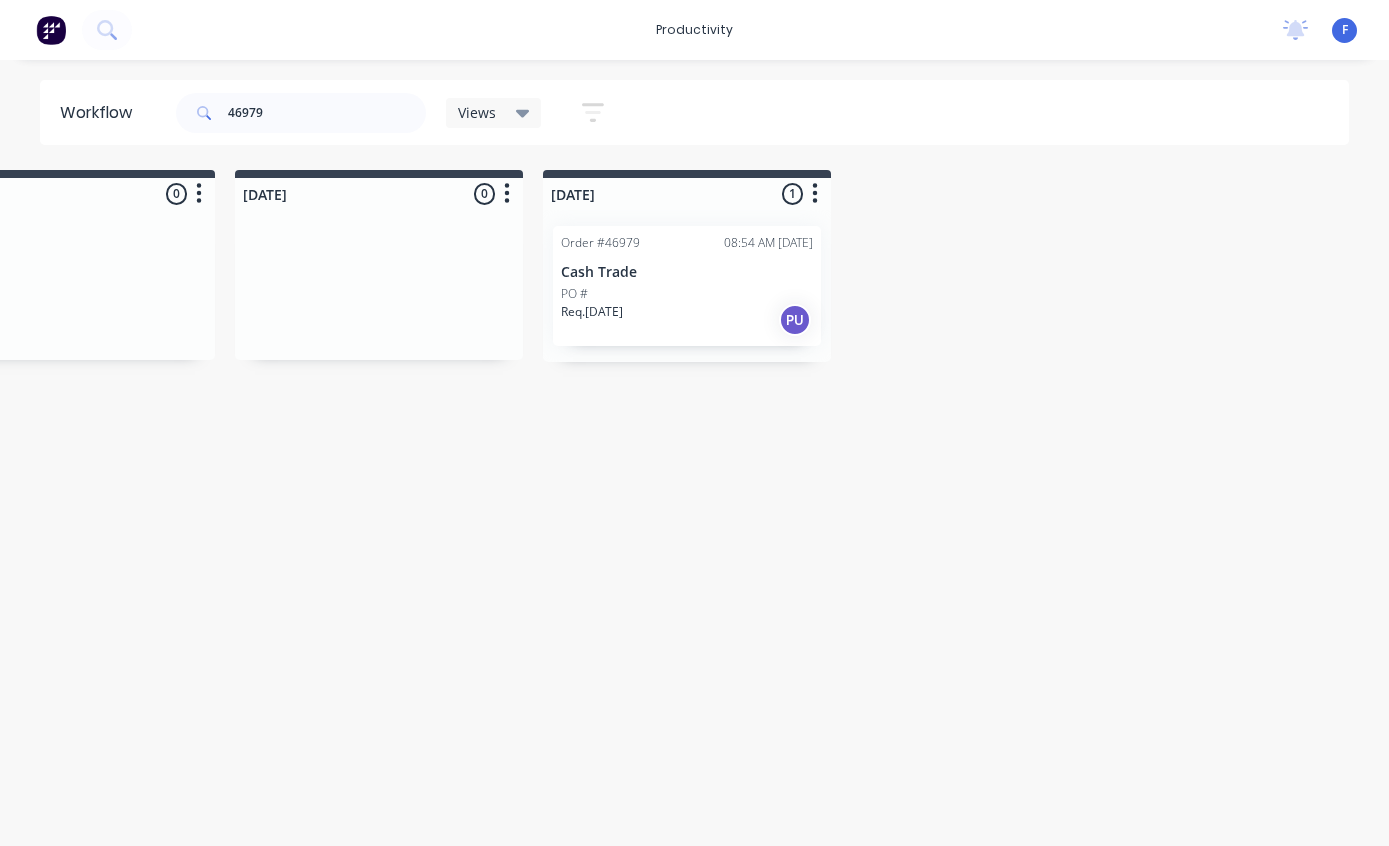 click on "PO #" at bounding box center [687, 294] 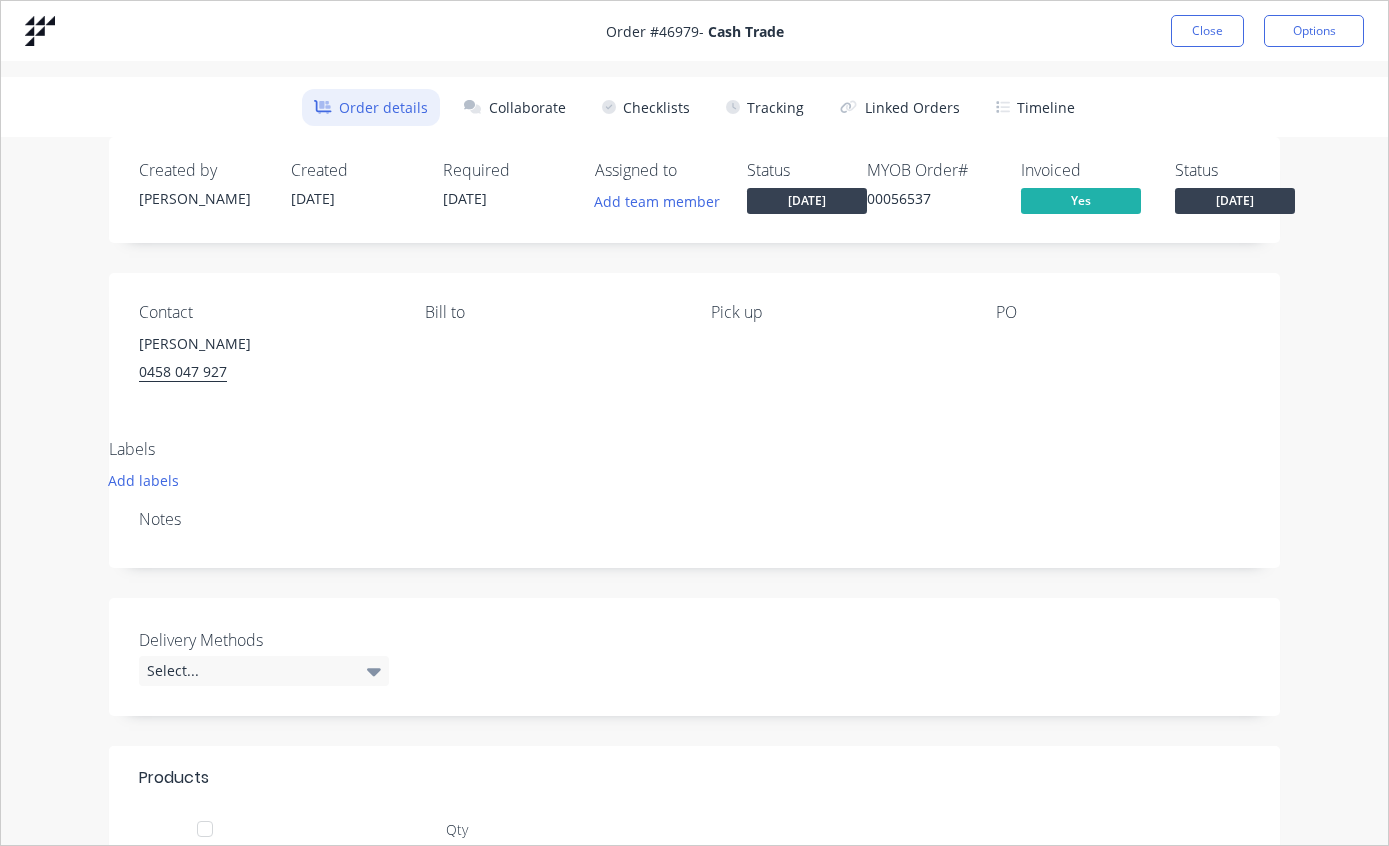 click on "Tracking" at bounding box center [765, 107] 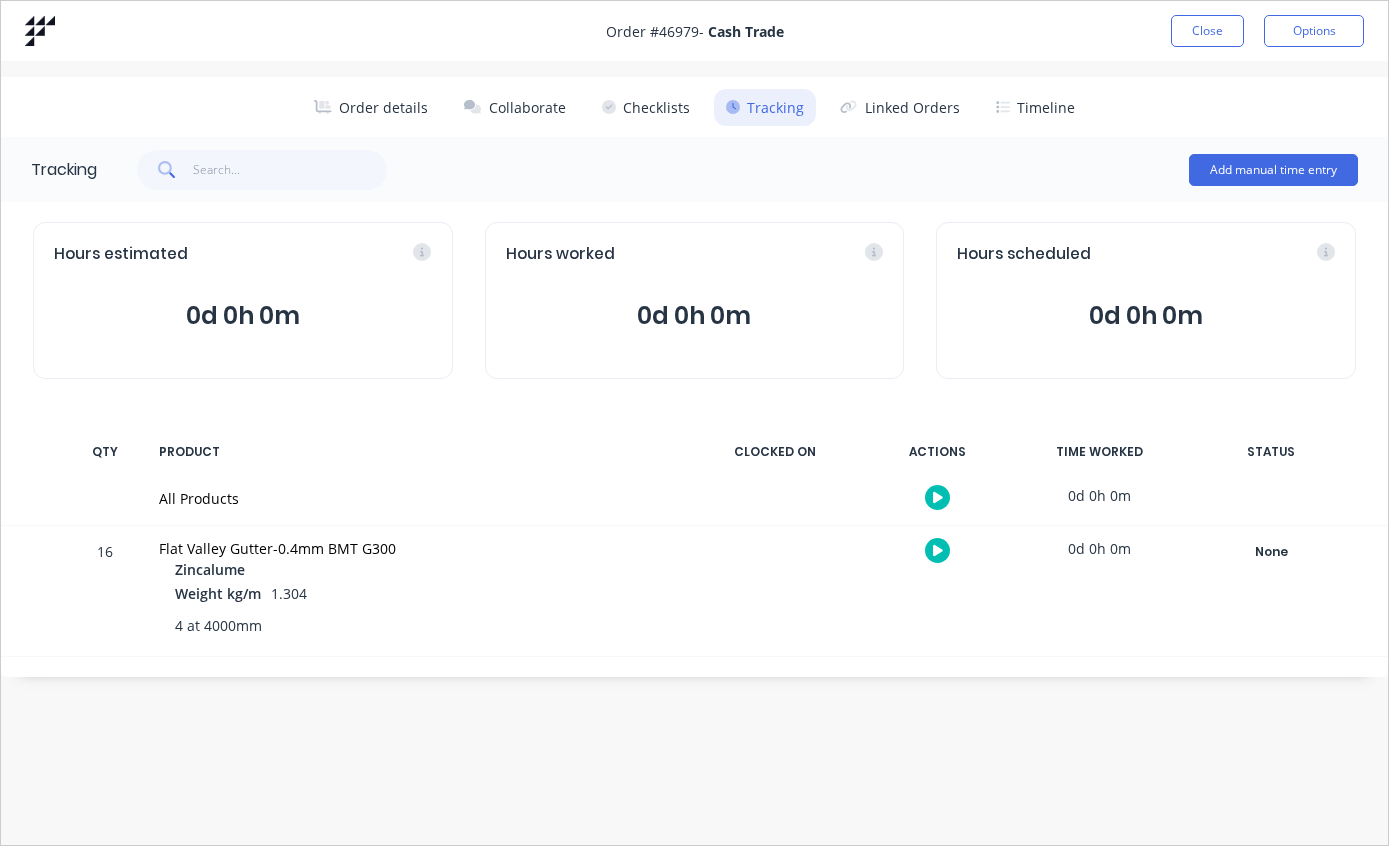 scroll, scrollTop: 0, scrollLeft: 0, axis: both 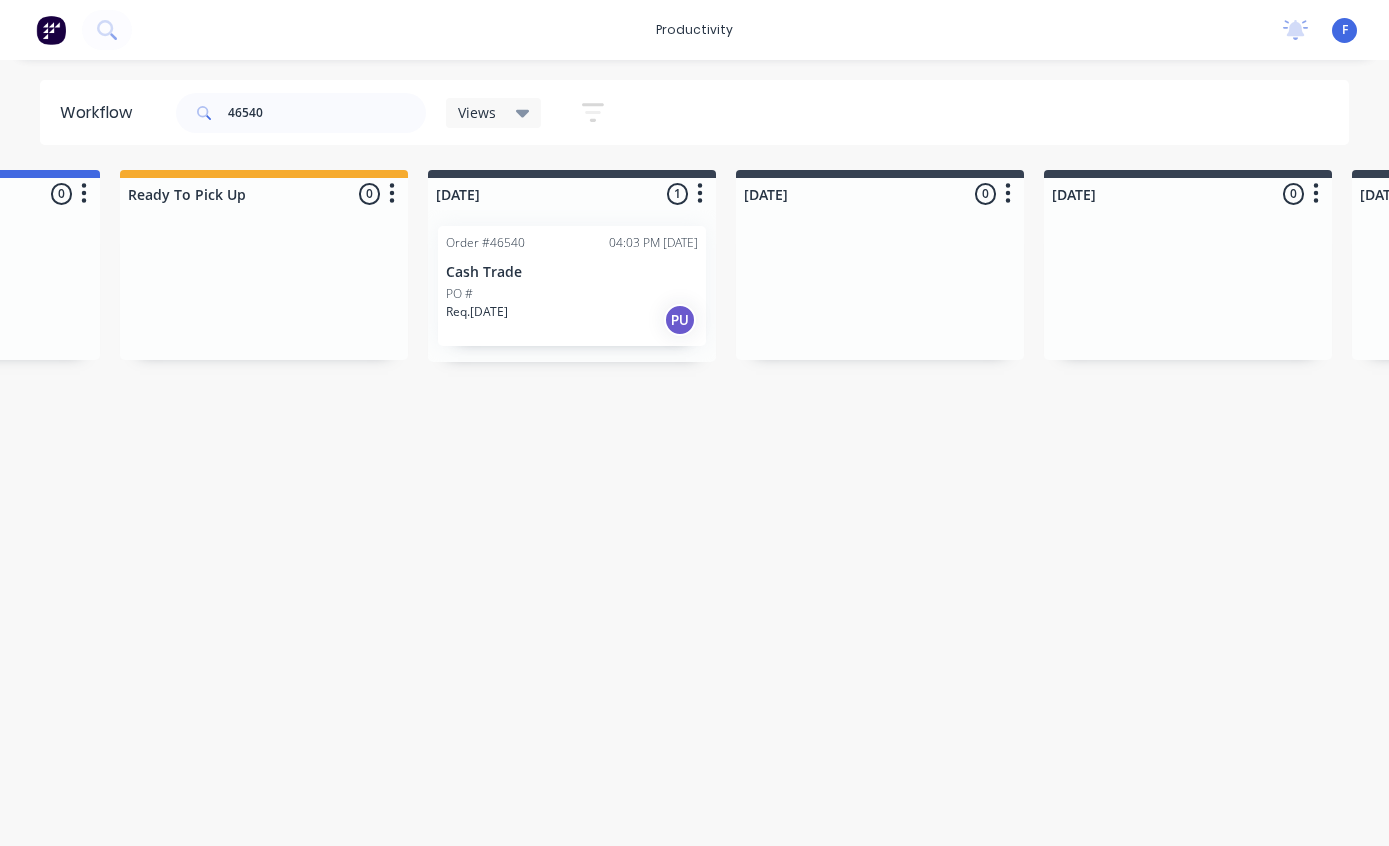 click on "PO #" at bounding box center (572, 294) 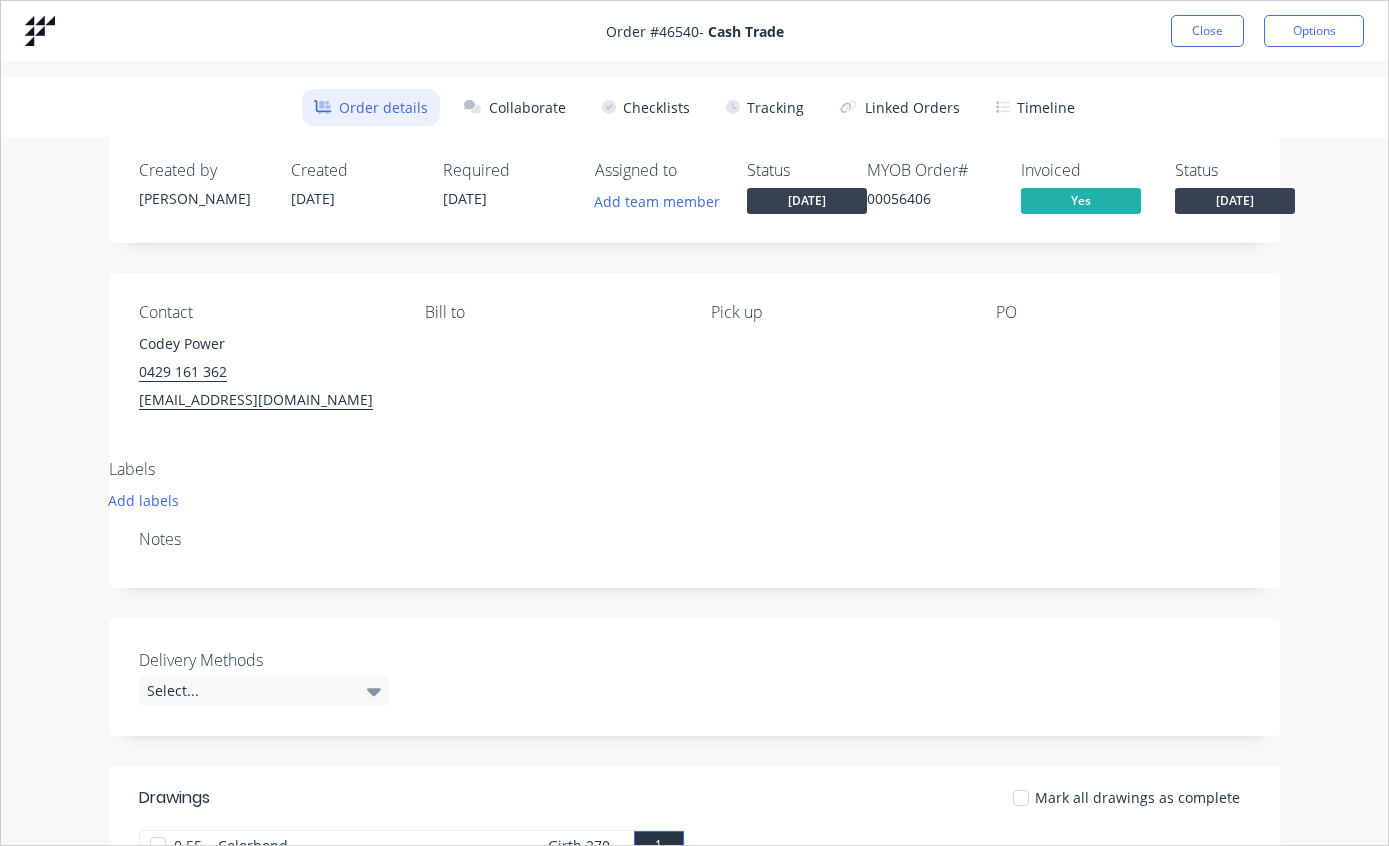 click on "Order details   Collaborate   Checklists   Tracking   Linked Orders   Timeline" at bounding box center (694, 107) 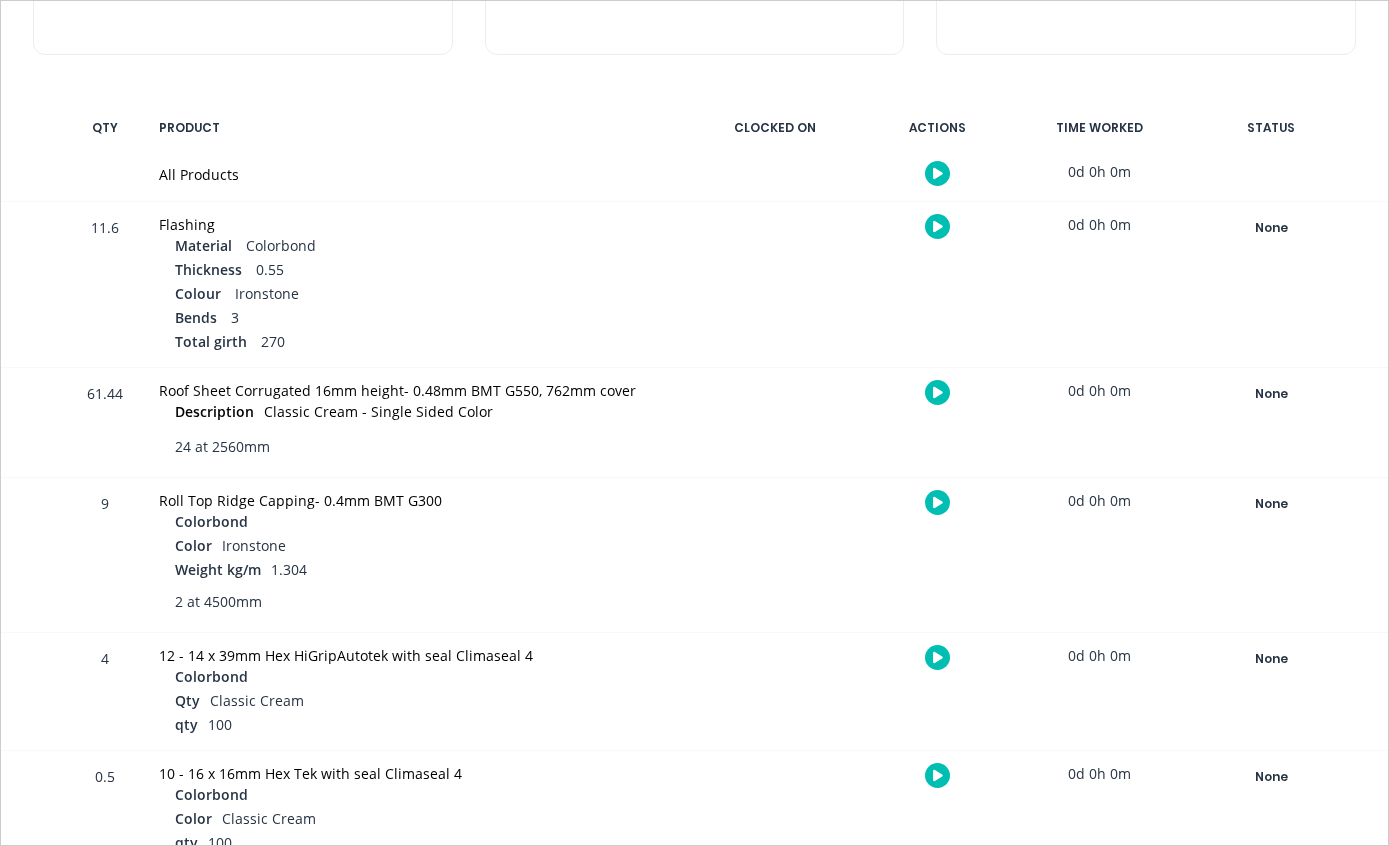 scroll, scrollTop: 322, scrollLeft: 0, axis: vertical 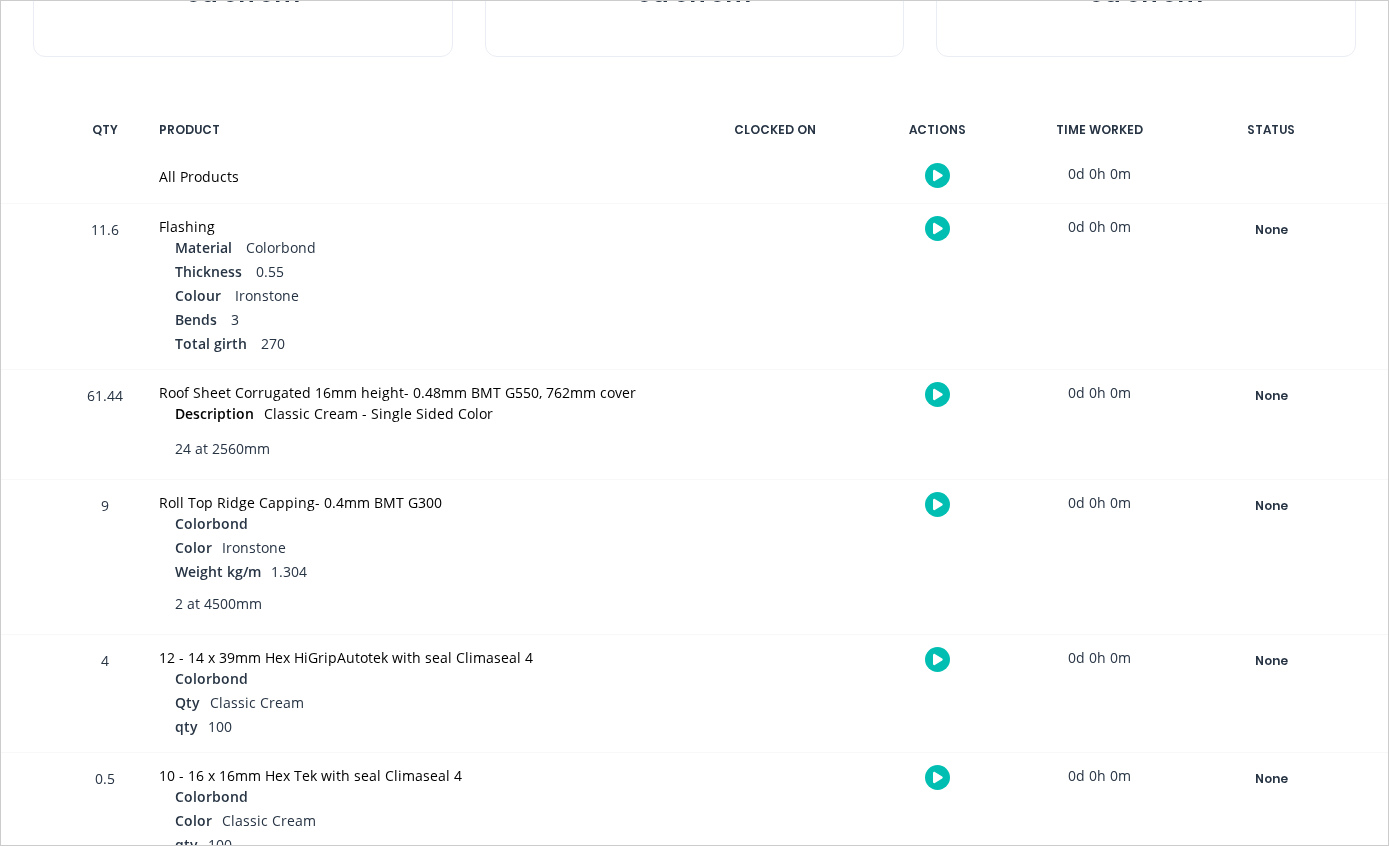 click on "None" at bounding box center [1271, 506] 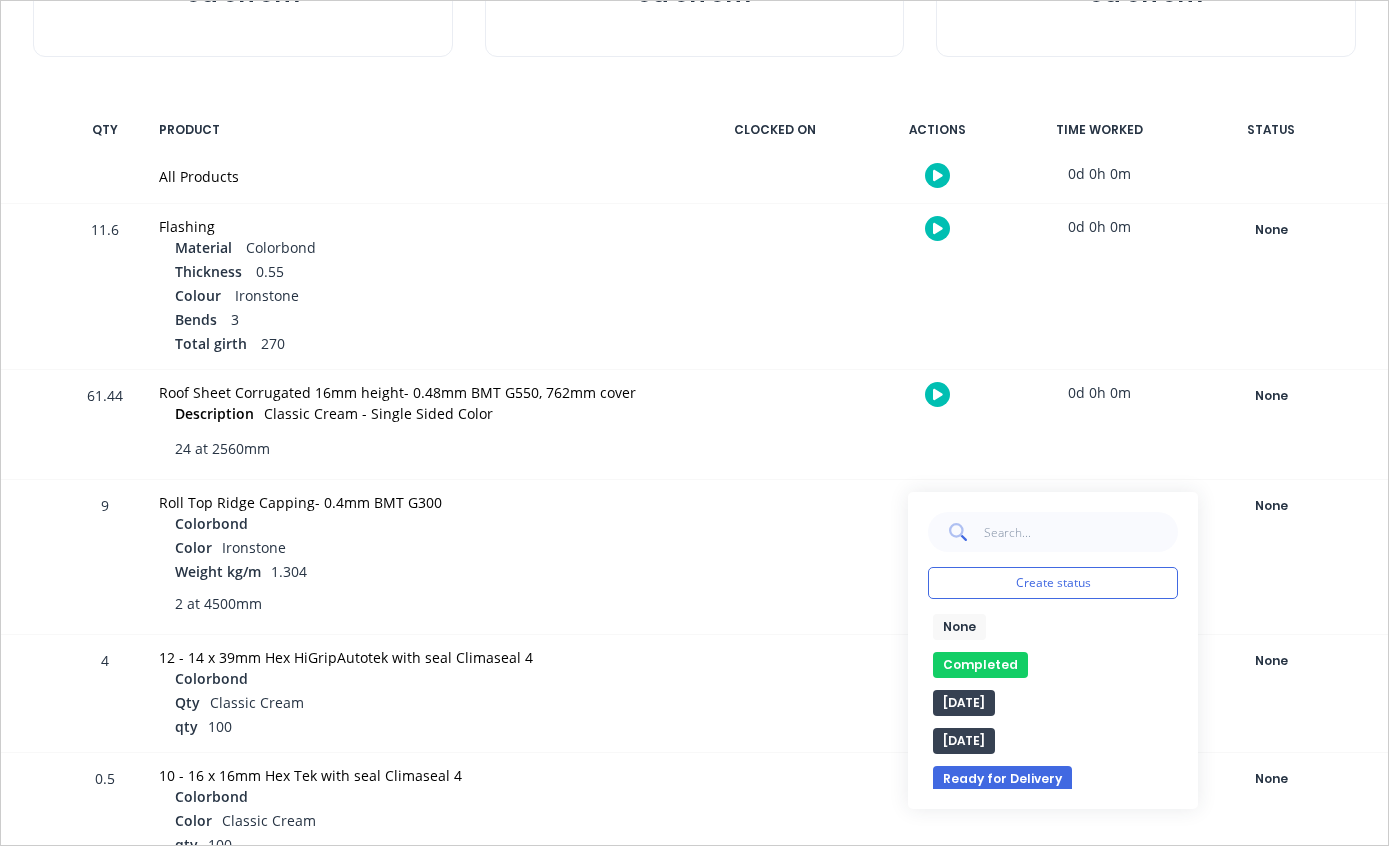 click on "Completed" at bounding box center (980, 665) 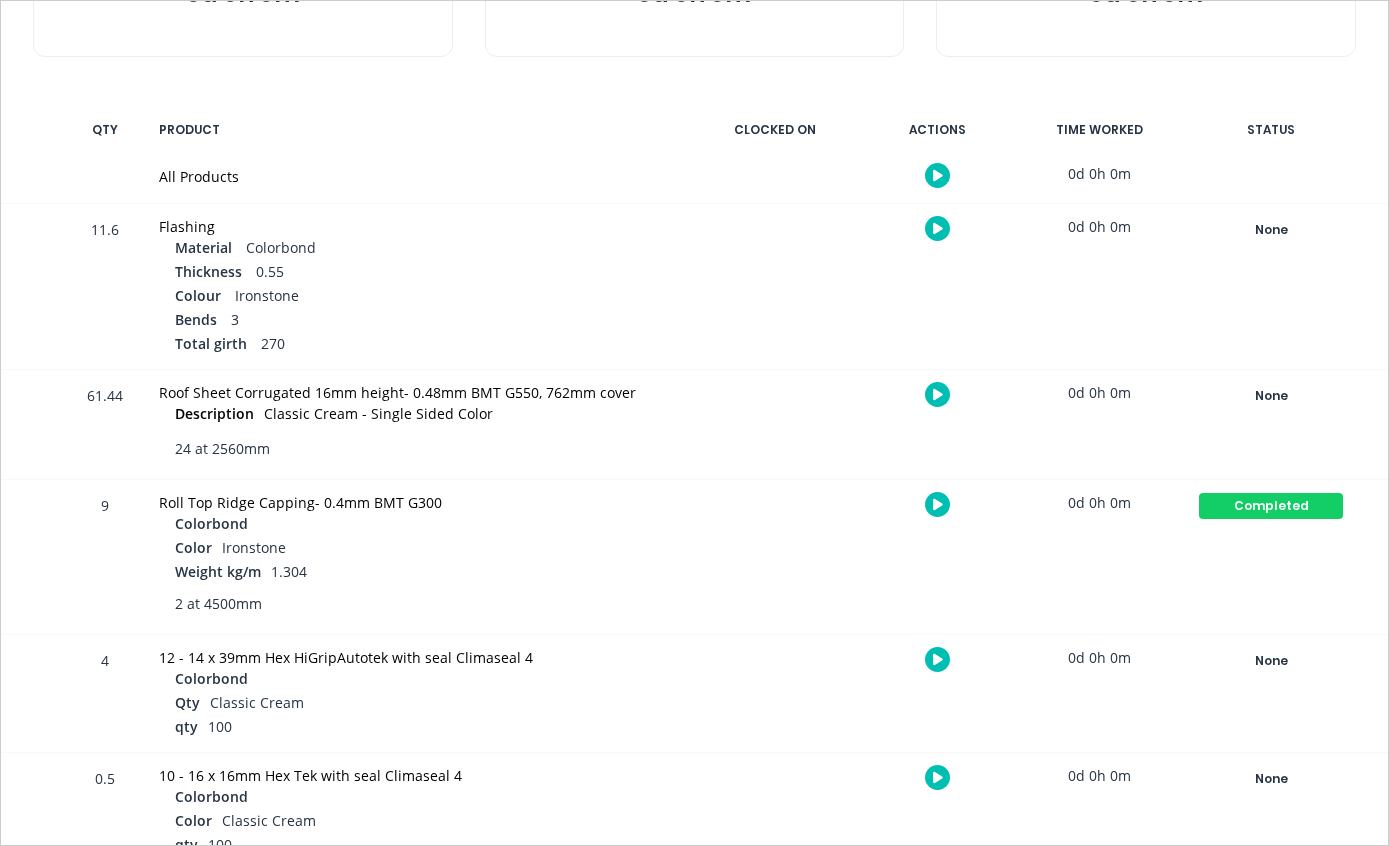 click on "None" at bounding box center (1271, 230) 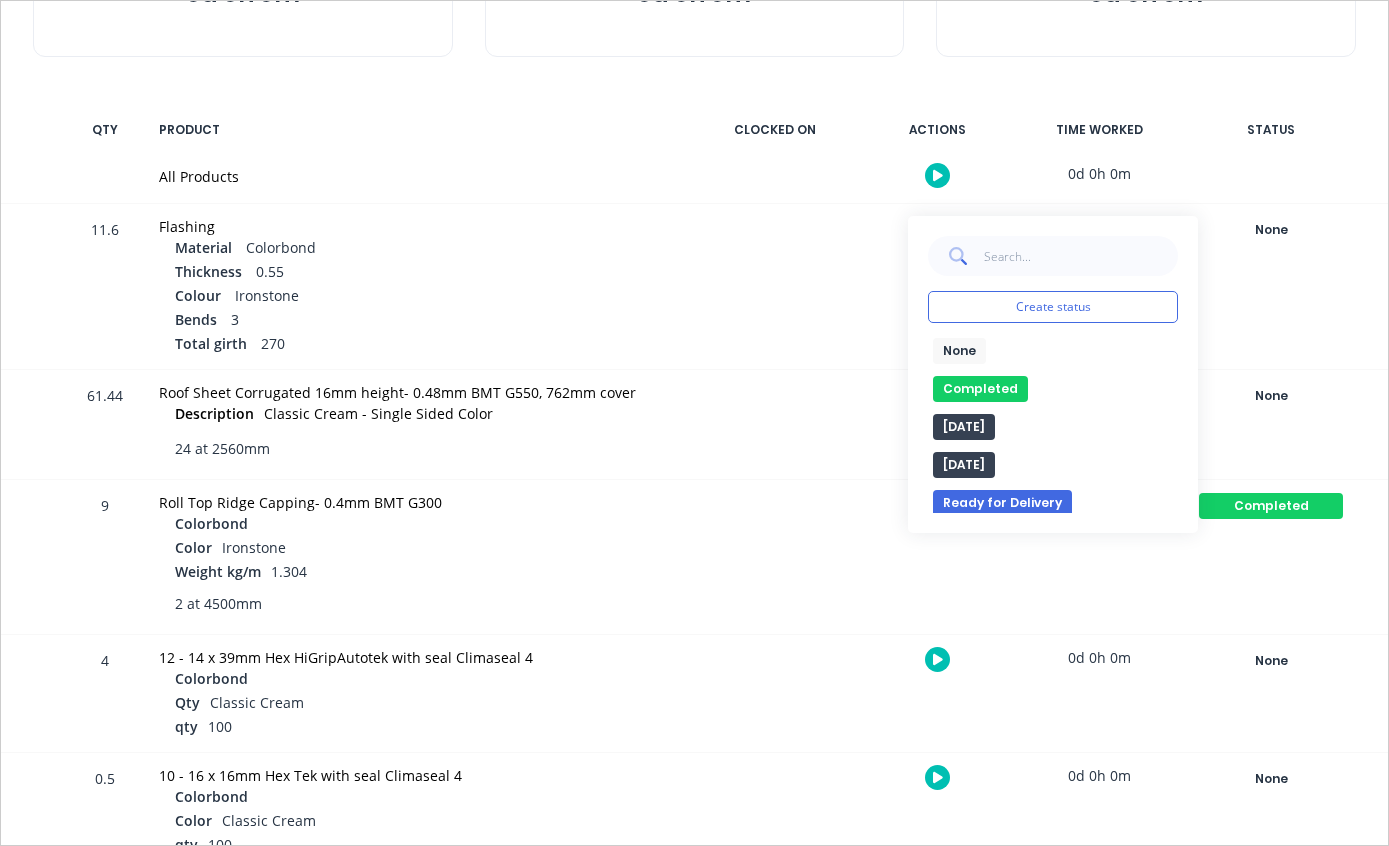 click on "Completed" at bounding box center (980, 389) 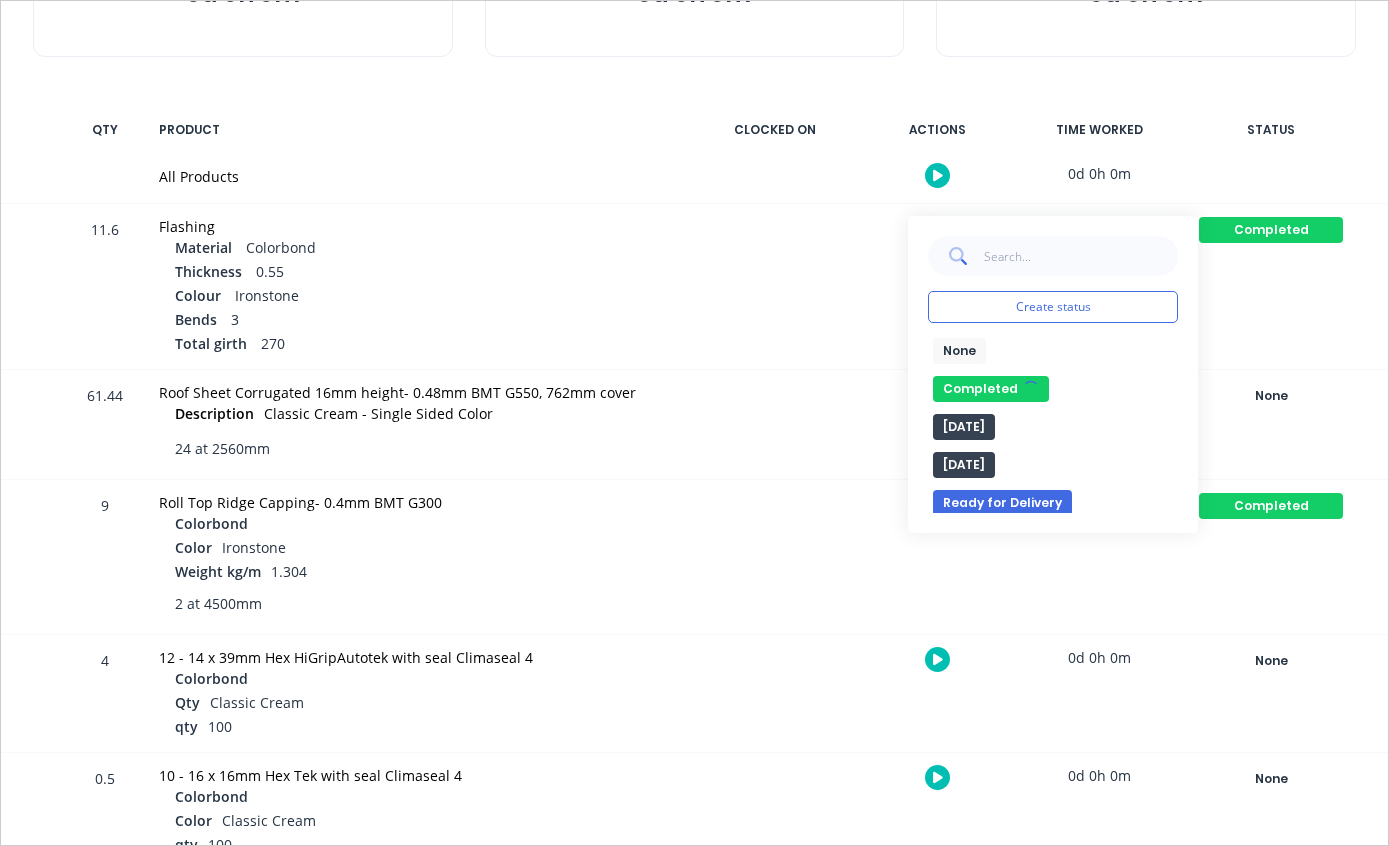 click on "Completed" at bounding box center (991, 389) 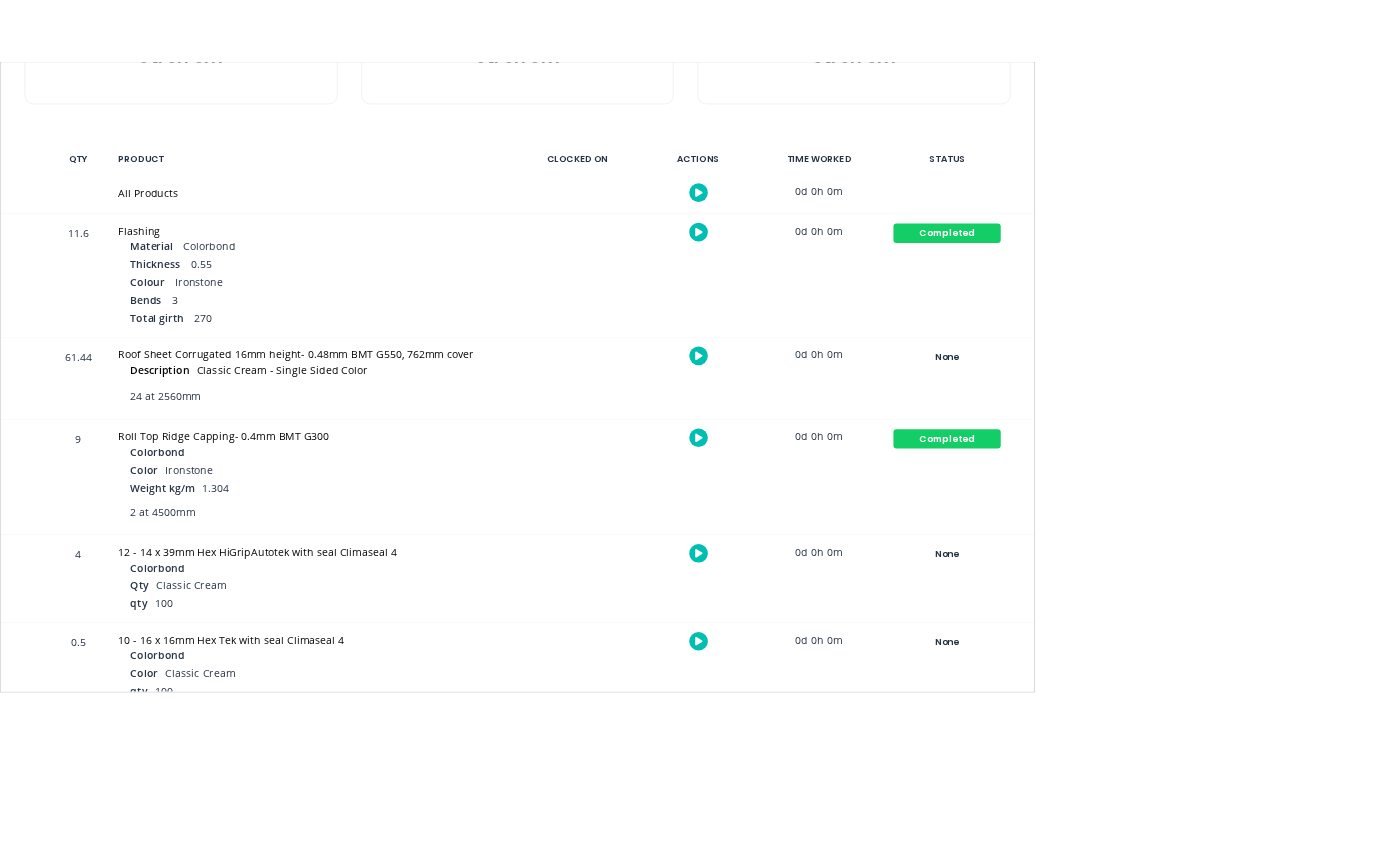 scroll, scrollTop: 0, scrollLeft: 346, axis: horizontal 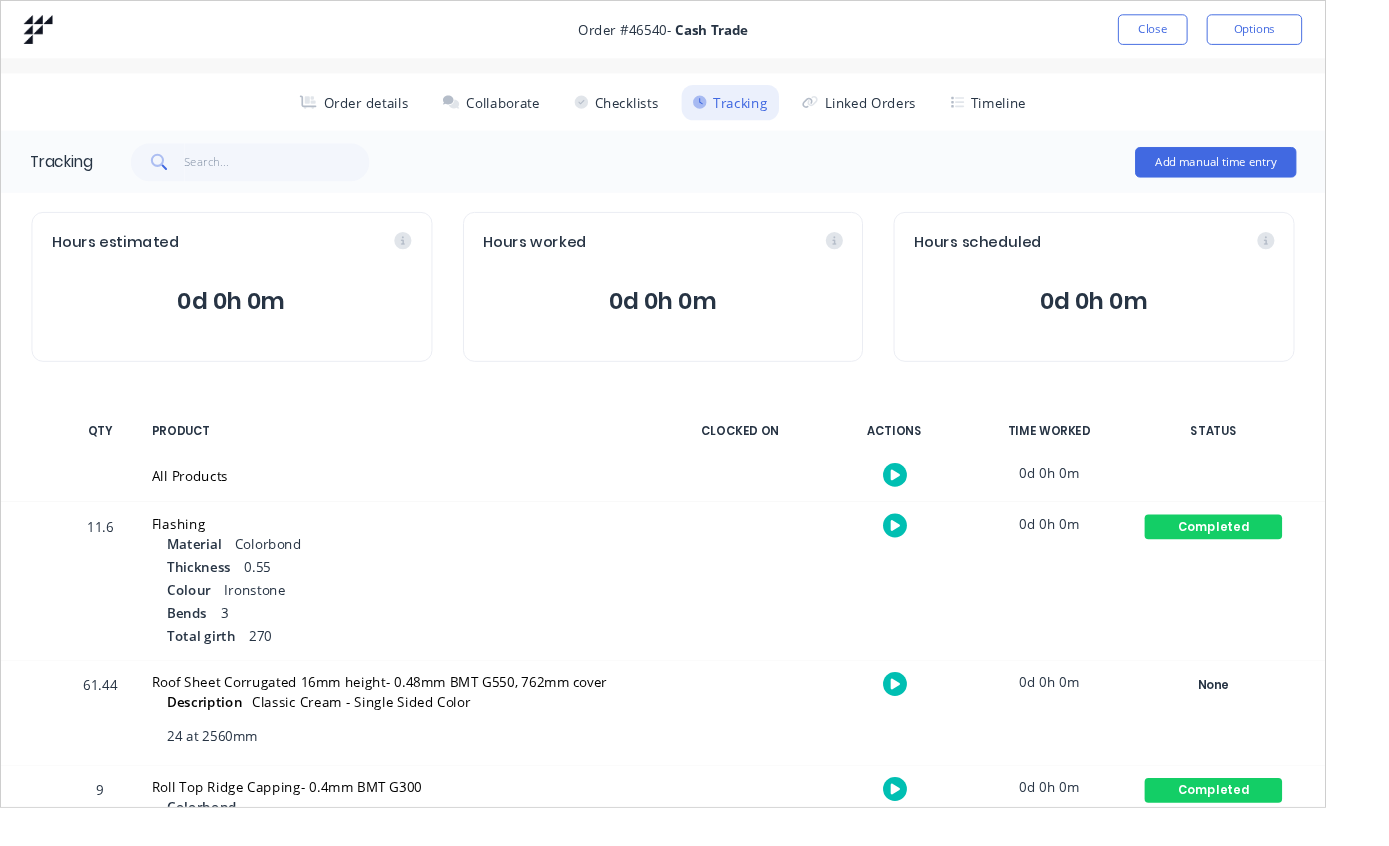 click on "Close" at bounding box center (1207, 31) 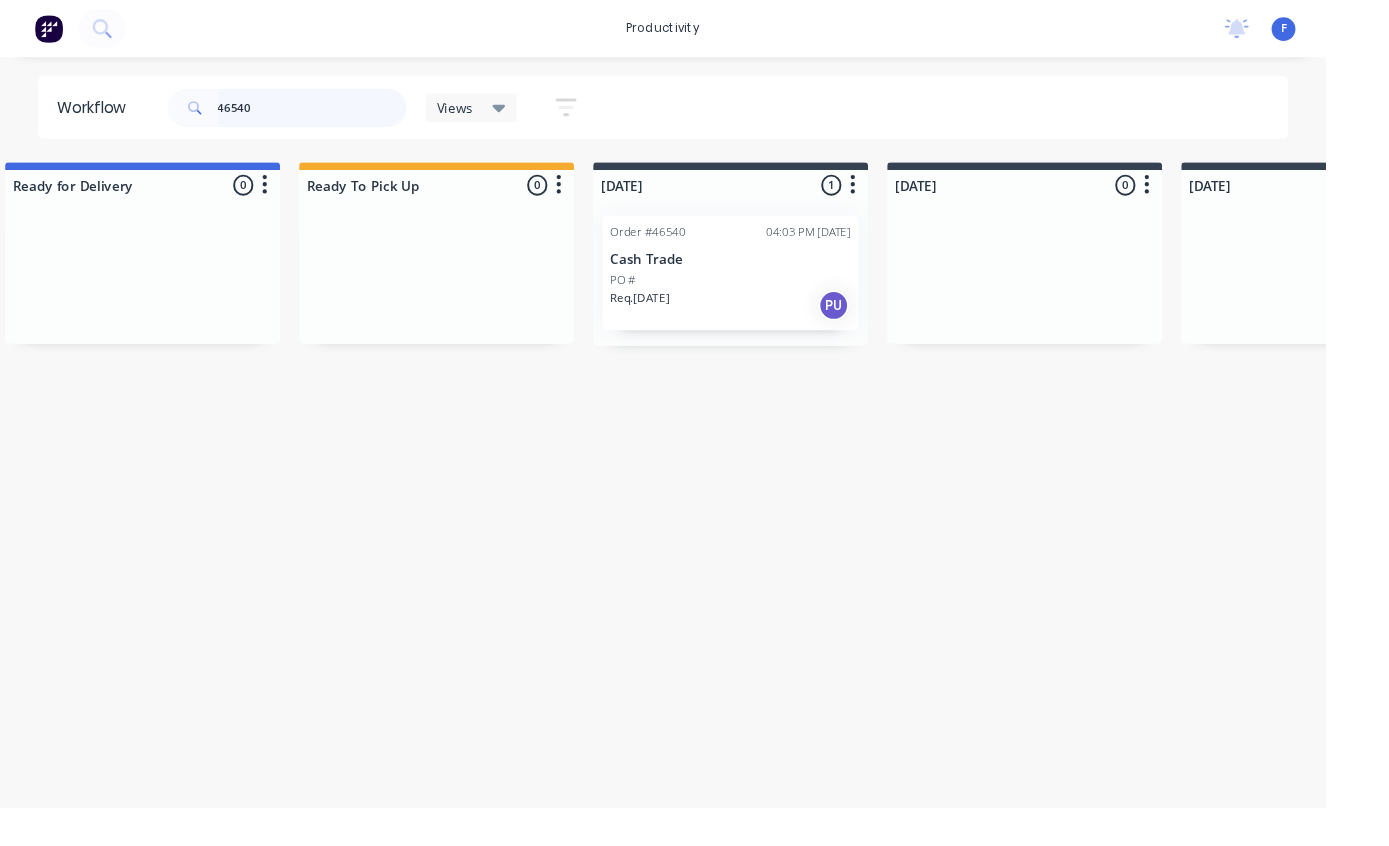 scroll, scrollTop: 0, scrollLeft: 346, axis: horizontal 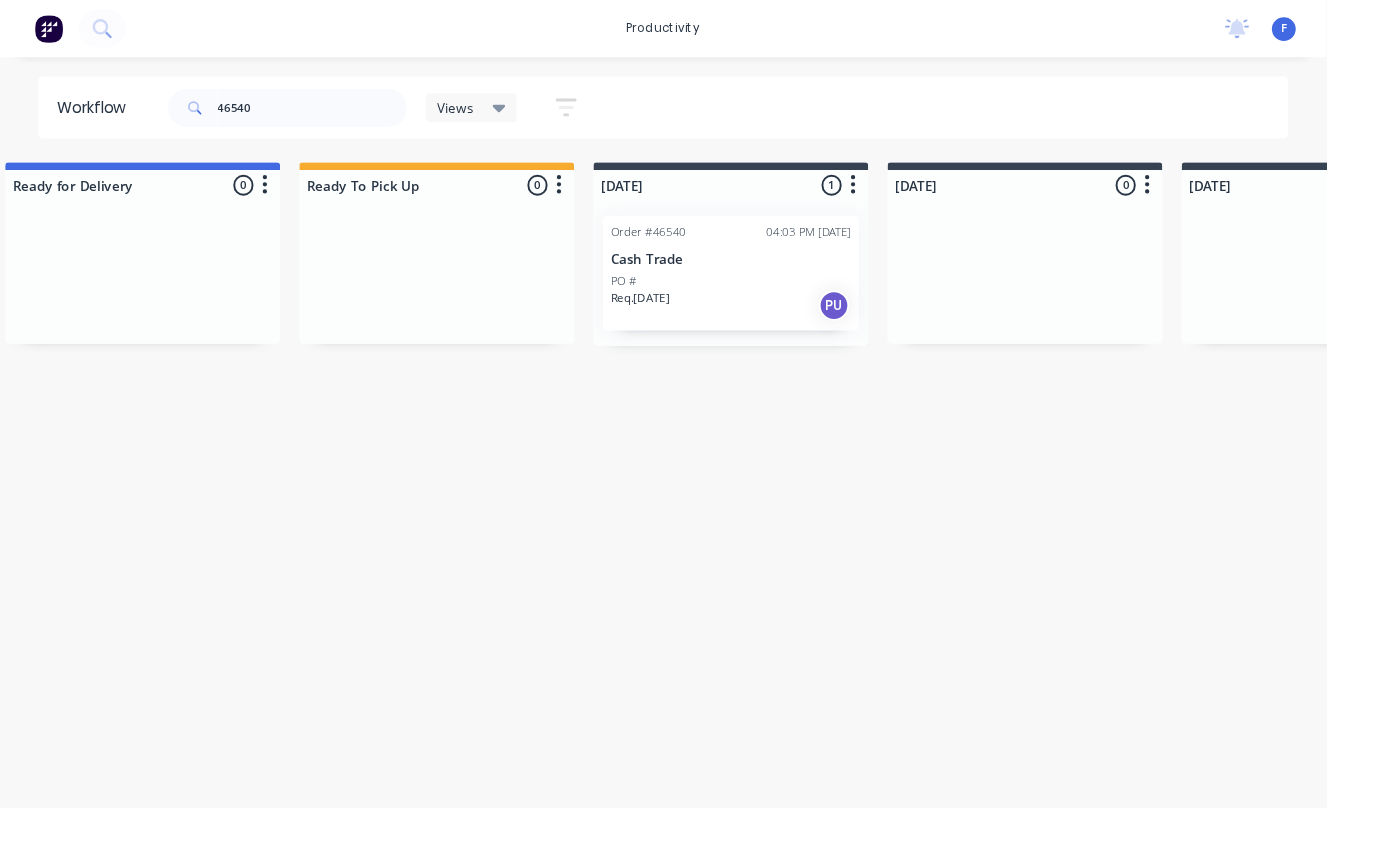 click on "Cash Trade" at bounding box center [765, 272] 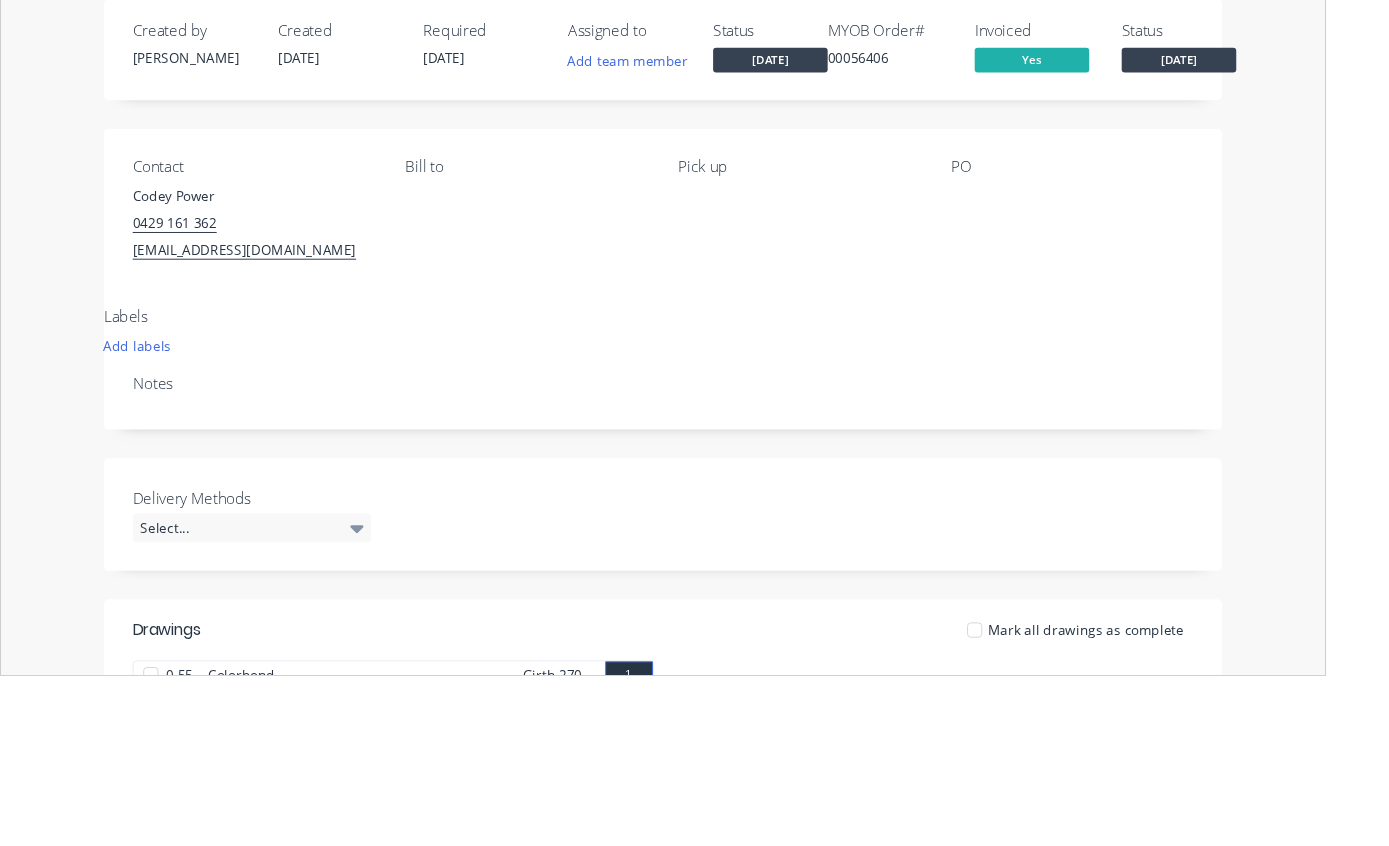 scroll, scrollTop: 0, scrollLeft: 0, axis: both 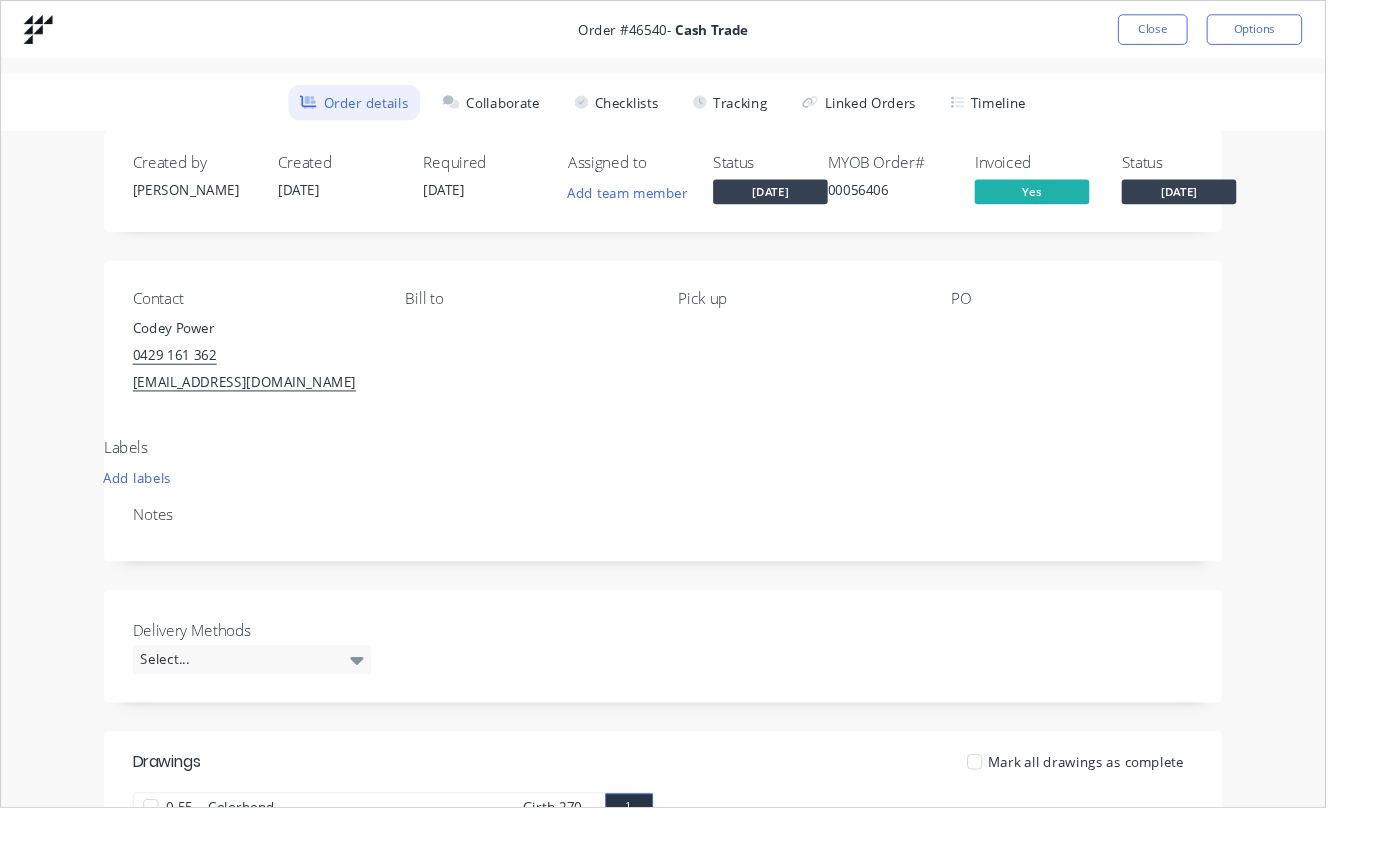 click on "Tracking" at bounding box center [765, 107] 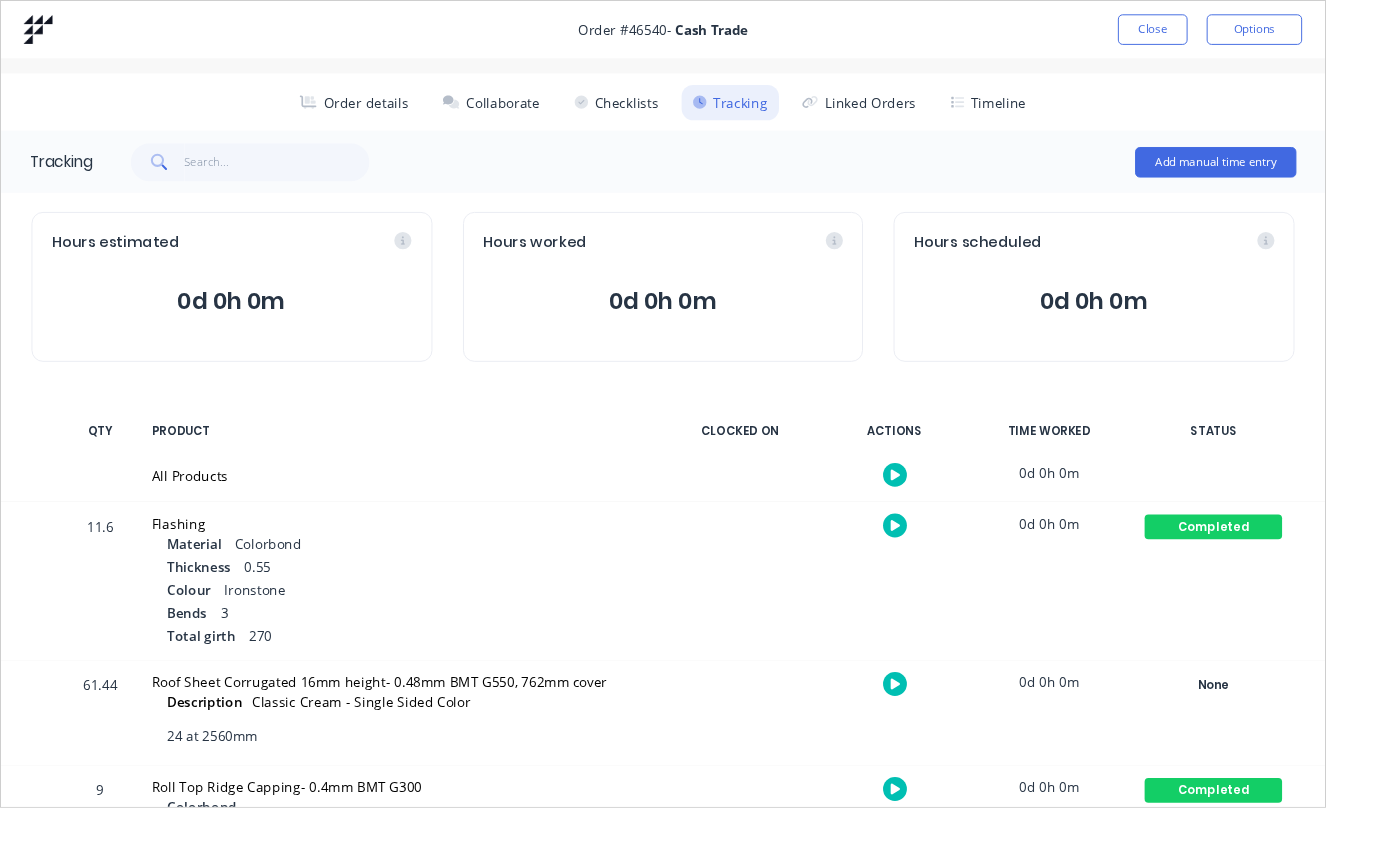 click on "Close" at bounding box center [1207, 31] 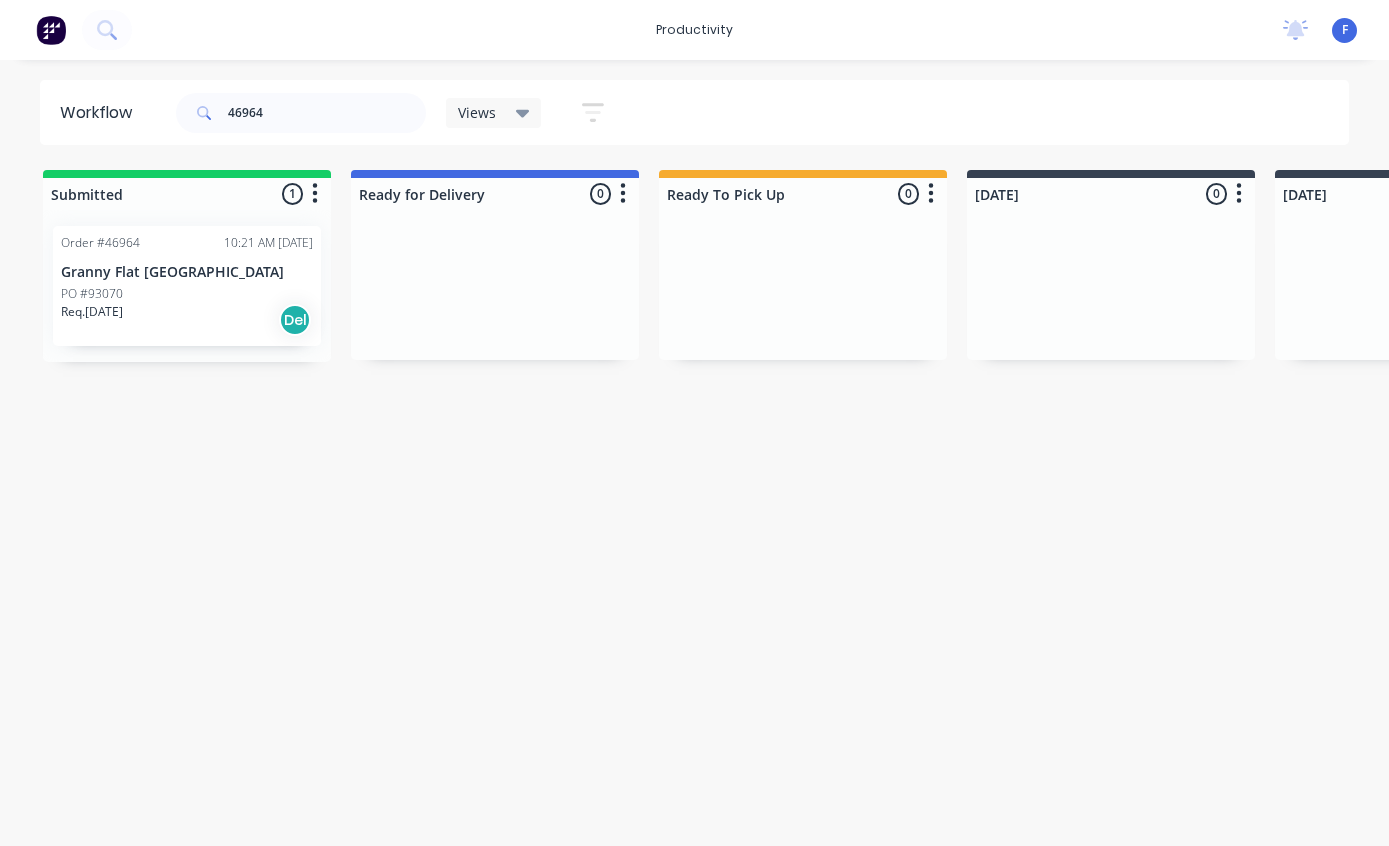 click on "PO #93070" at bounding box center [187, 294] 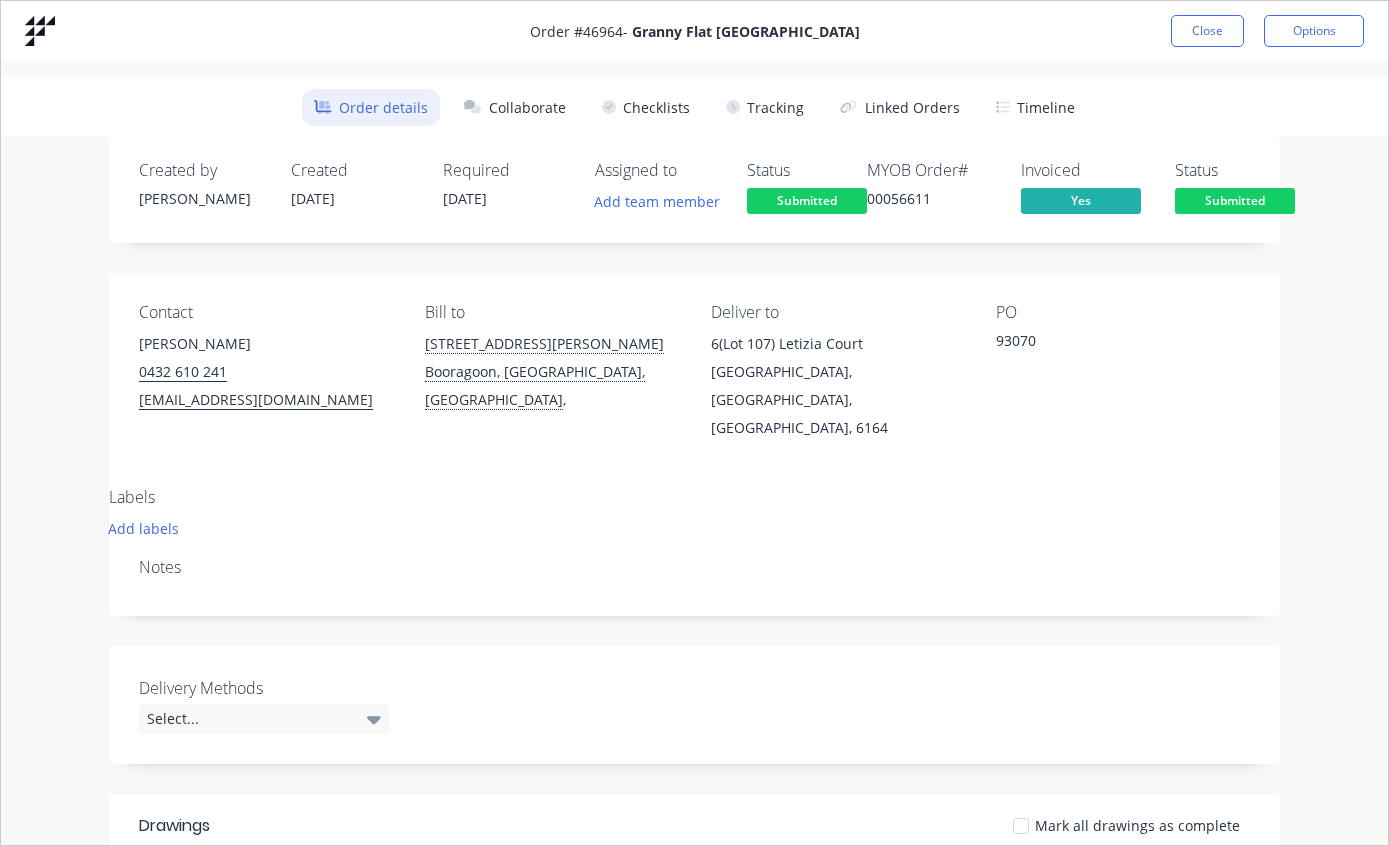 click on "Tracking" at bounding box center [765, 107] 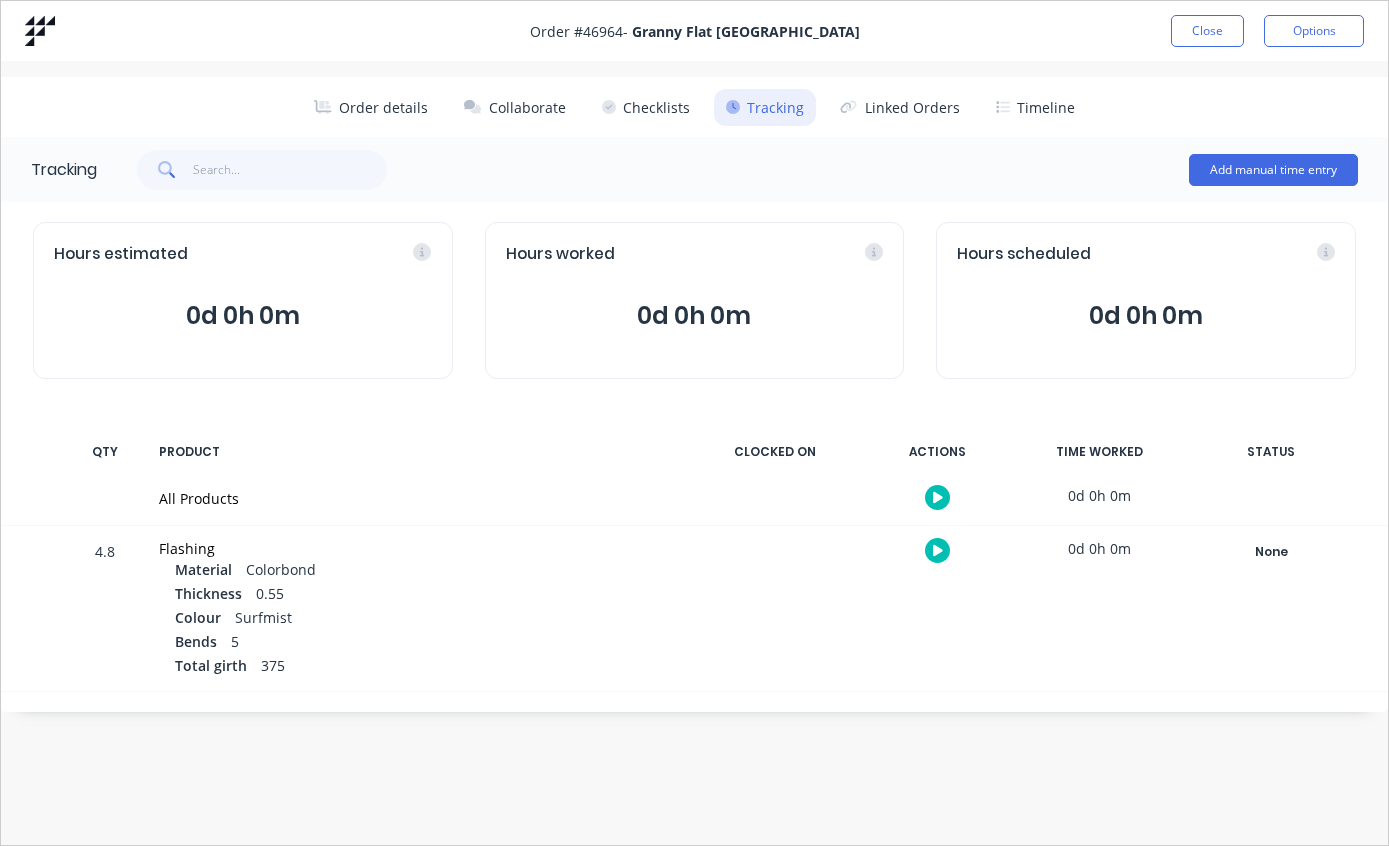 click on "Close" at bounding box center (1207, 31) 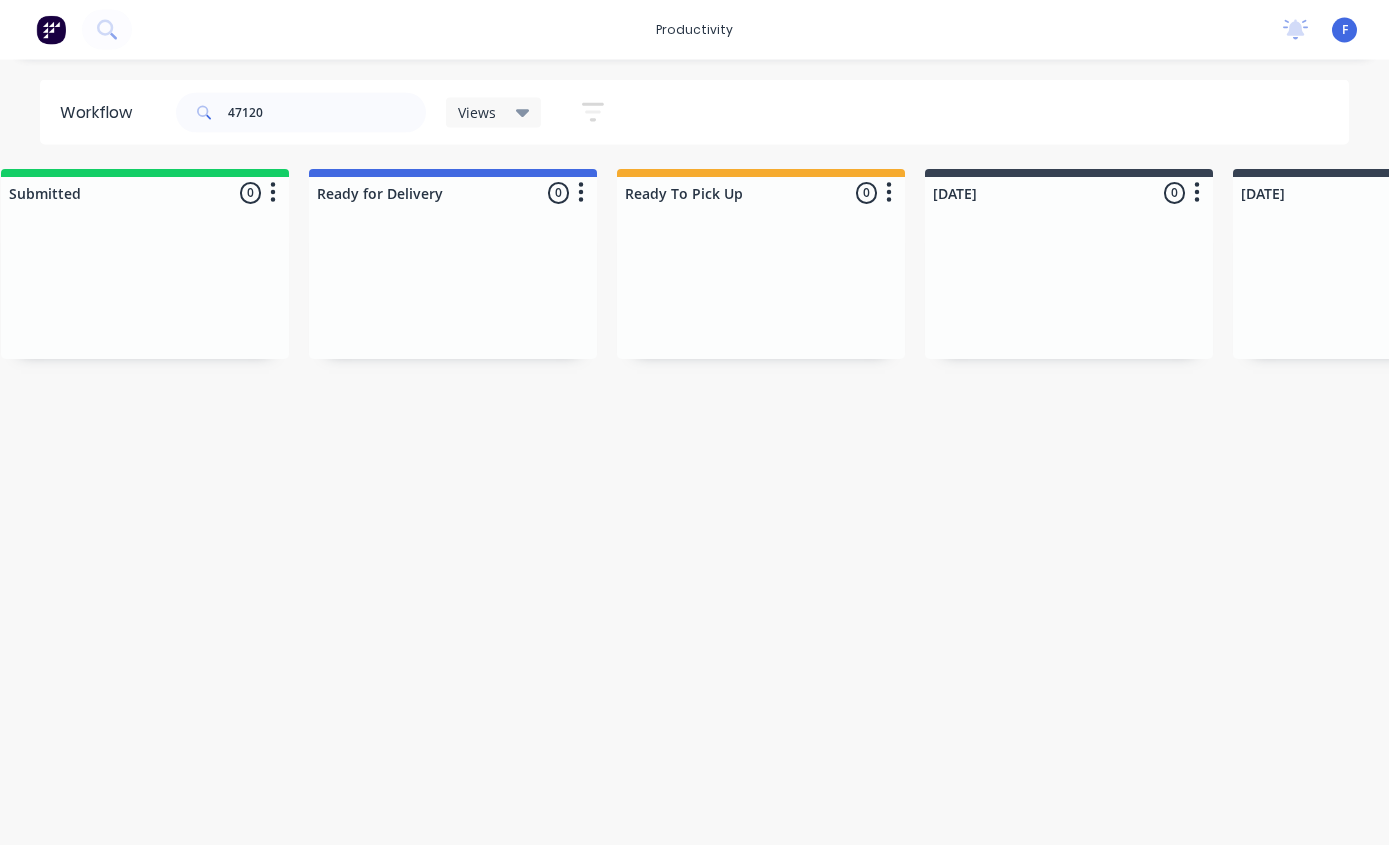 scroll, scrollTop: 25, scrollLeft: 0, axis: vertical 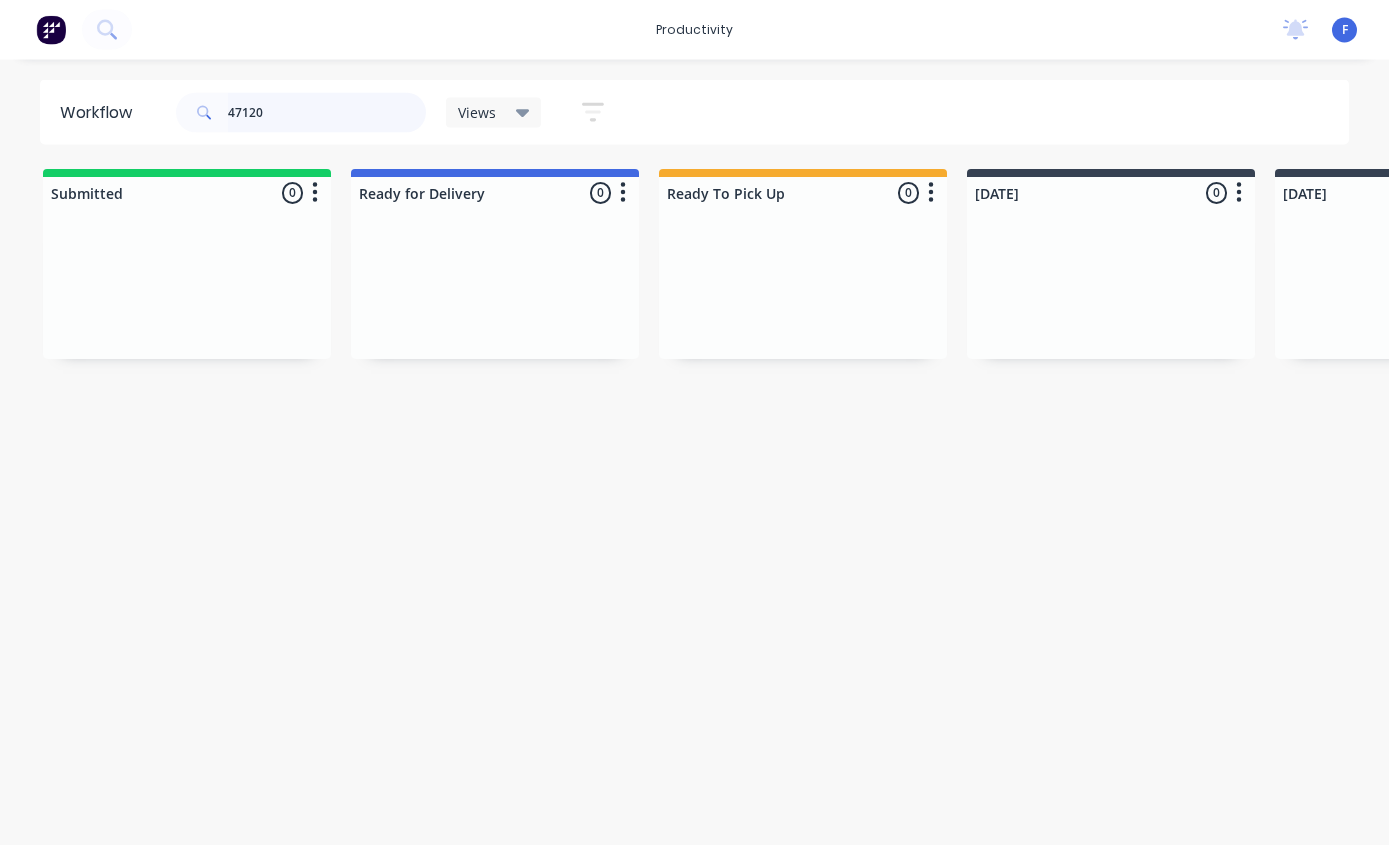 click on "47120" at bounding box center [327, 113] 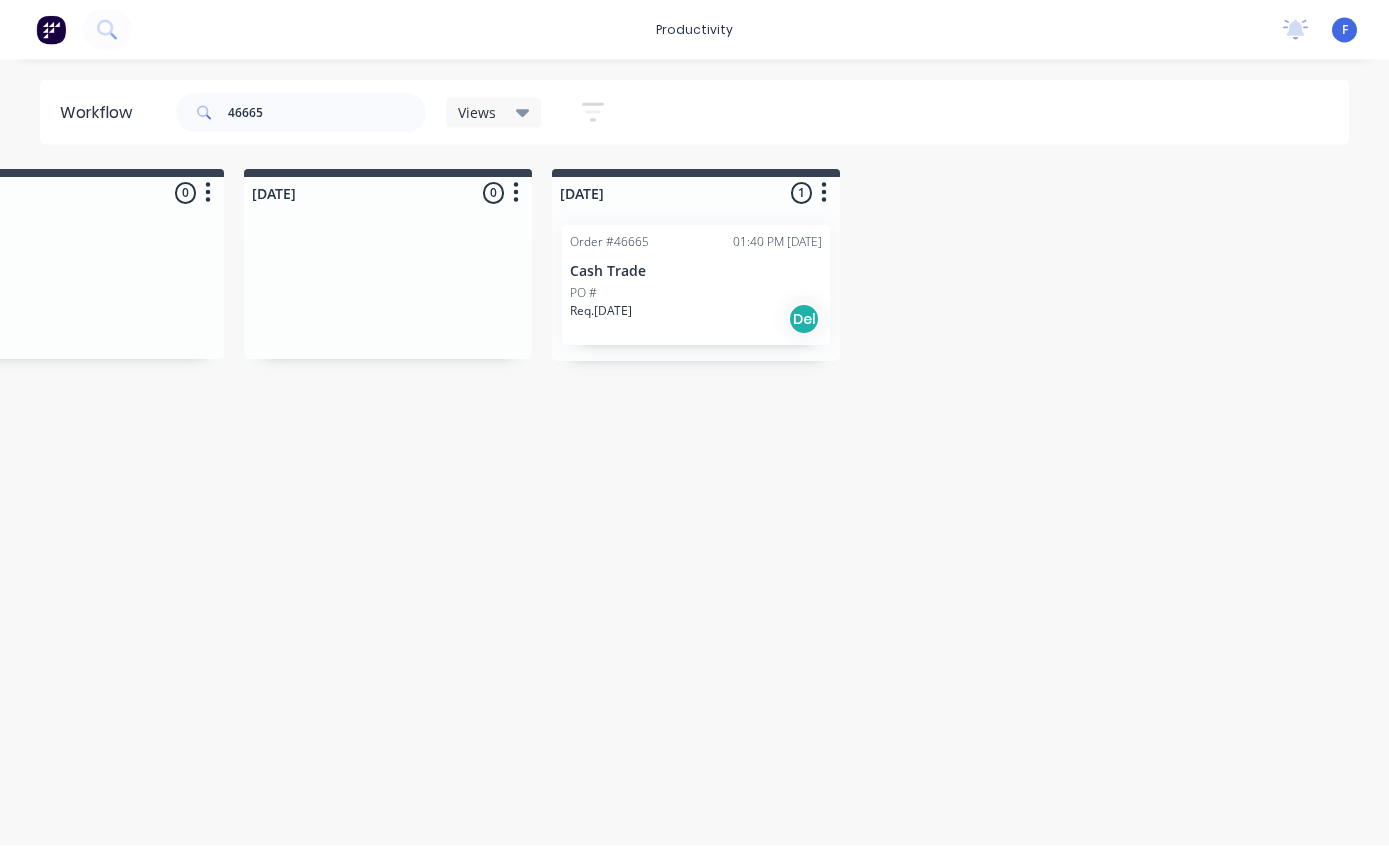 scroll, scrollTop: 25, scrollLeft: 1656, axis: both 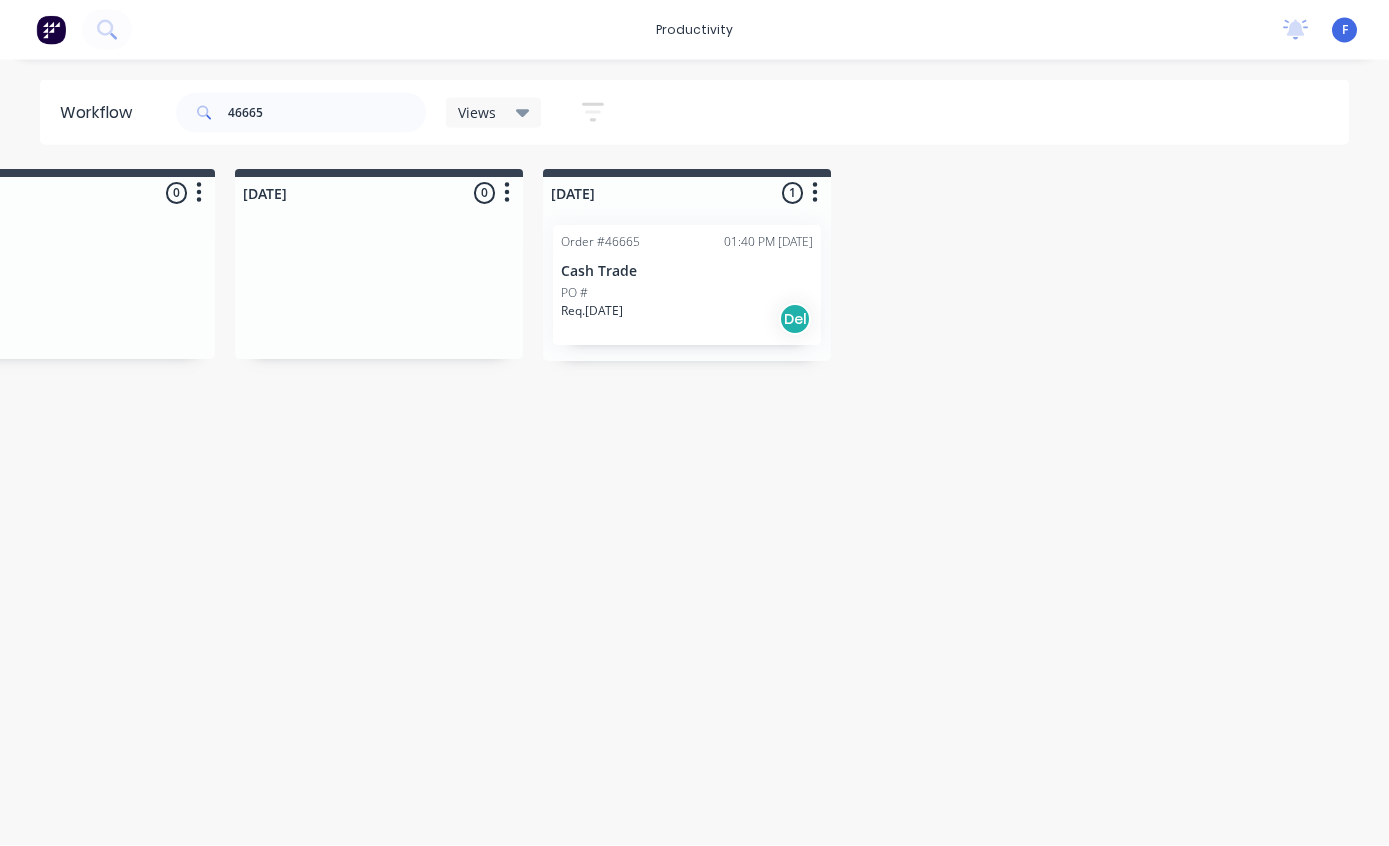 click on "PO #" at bounding box center (687, 294) 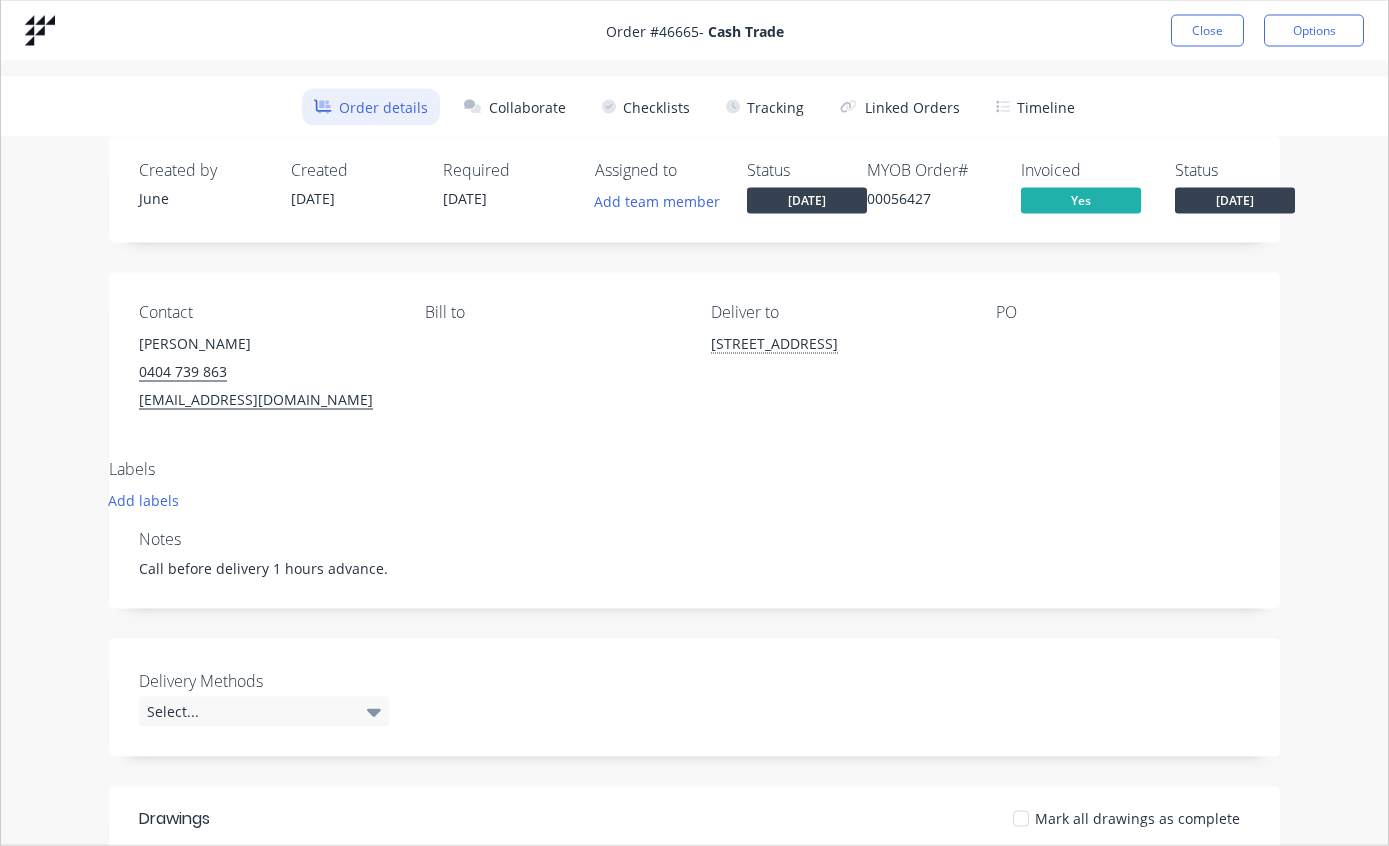 click on "Tracking" at bounding box center [765, 107] 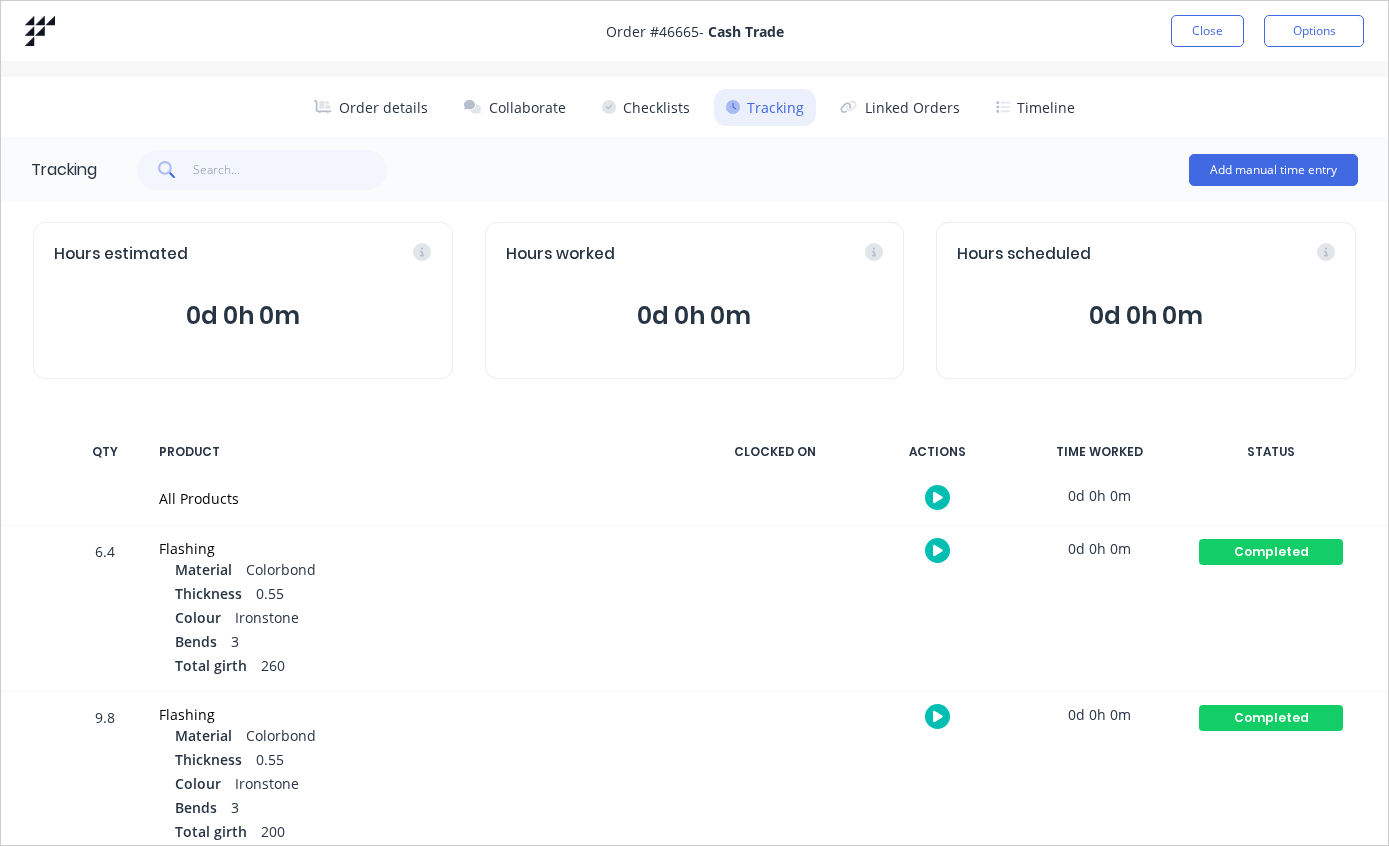 scroll, scrollTop: 0, scrollLeft: 0, axis: both 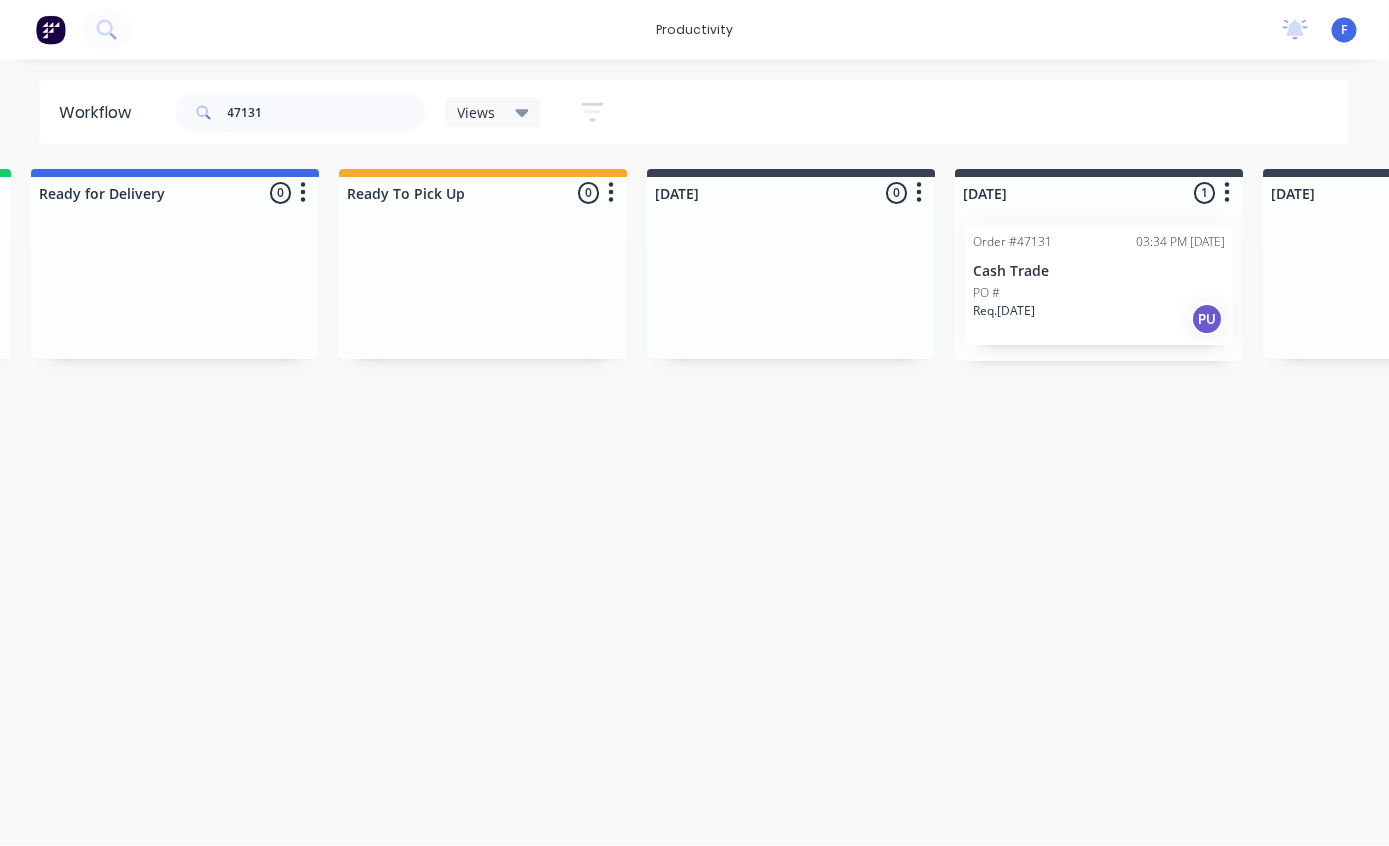 click on "Cash Trade" at bounding box center [1100, 272] 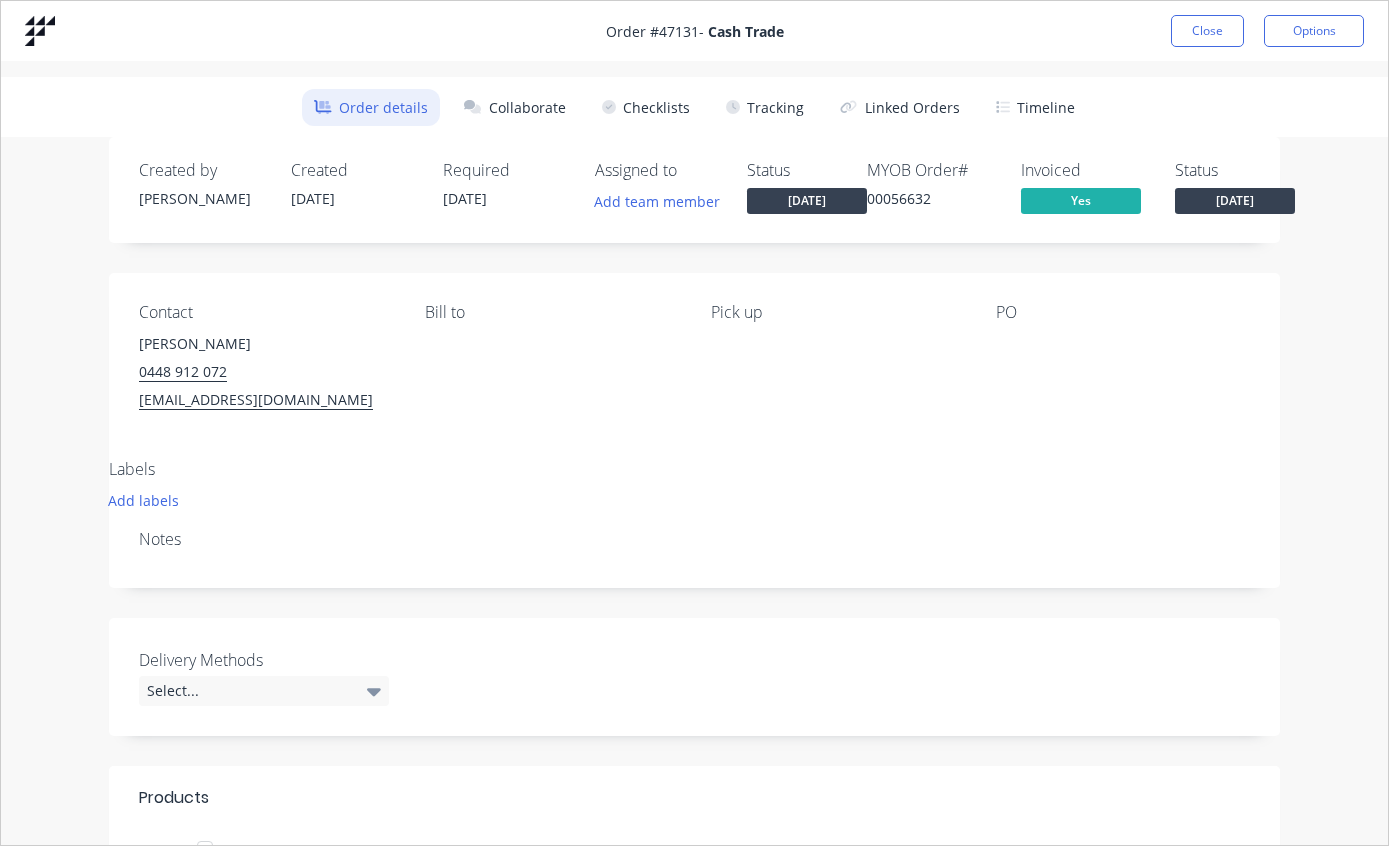 click on "Tracking" at bounding box center (765, 107) 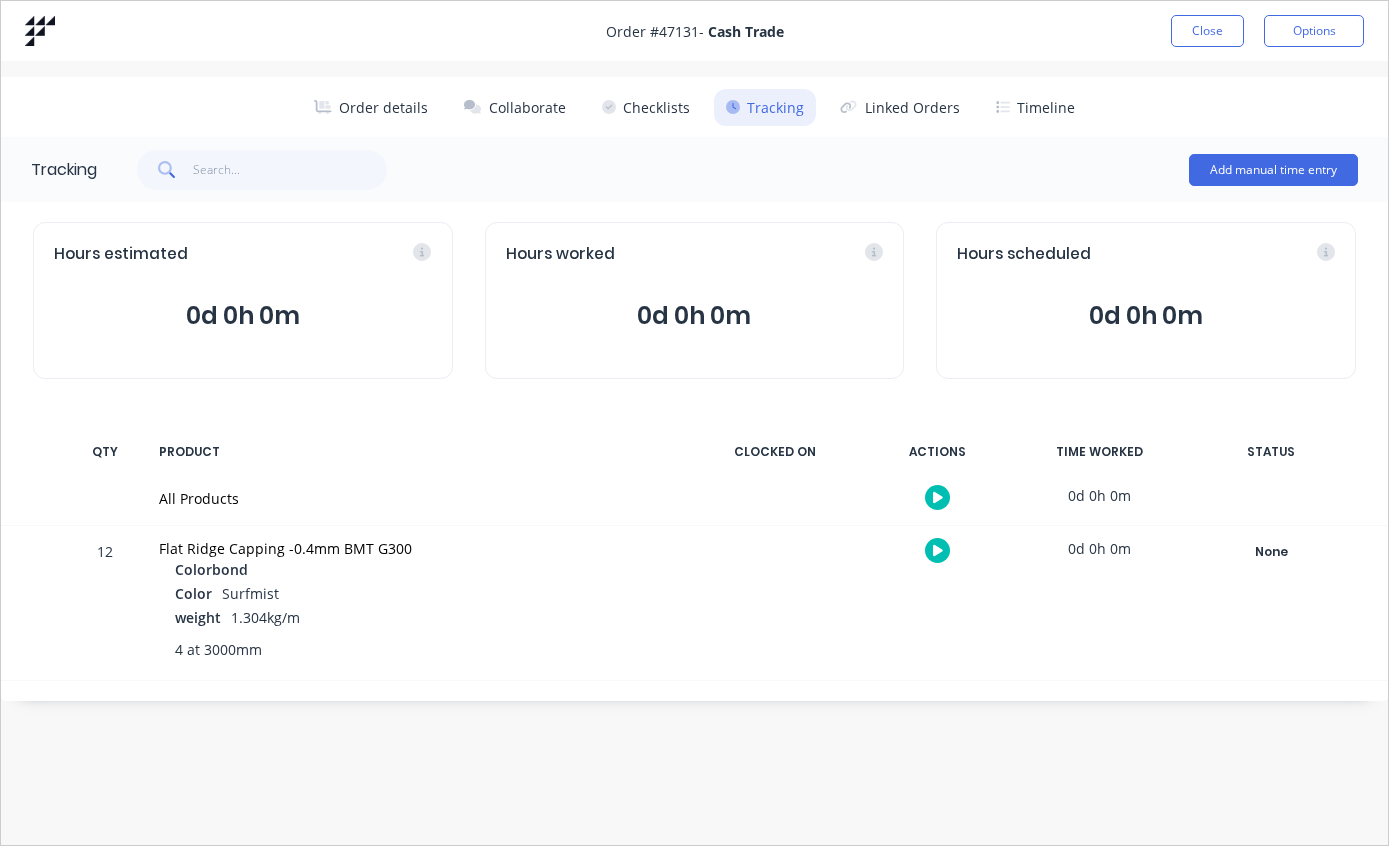 click on "Close" at bounding box center [1207, 31] 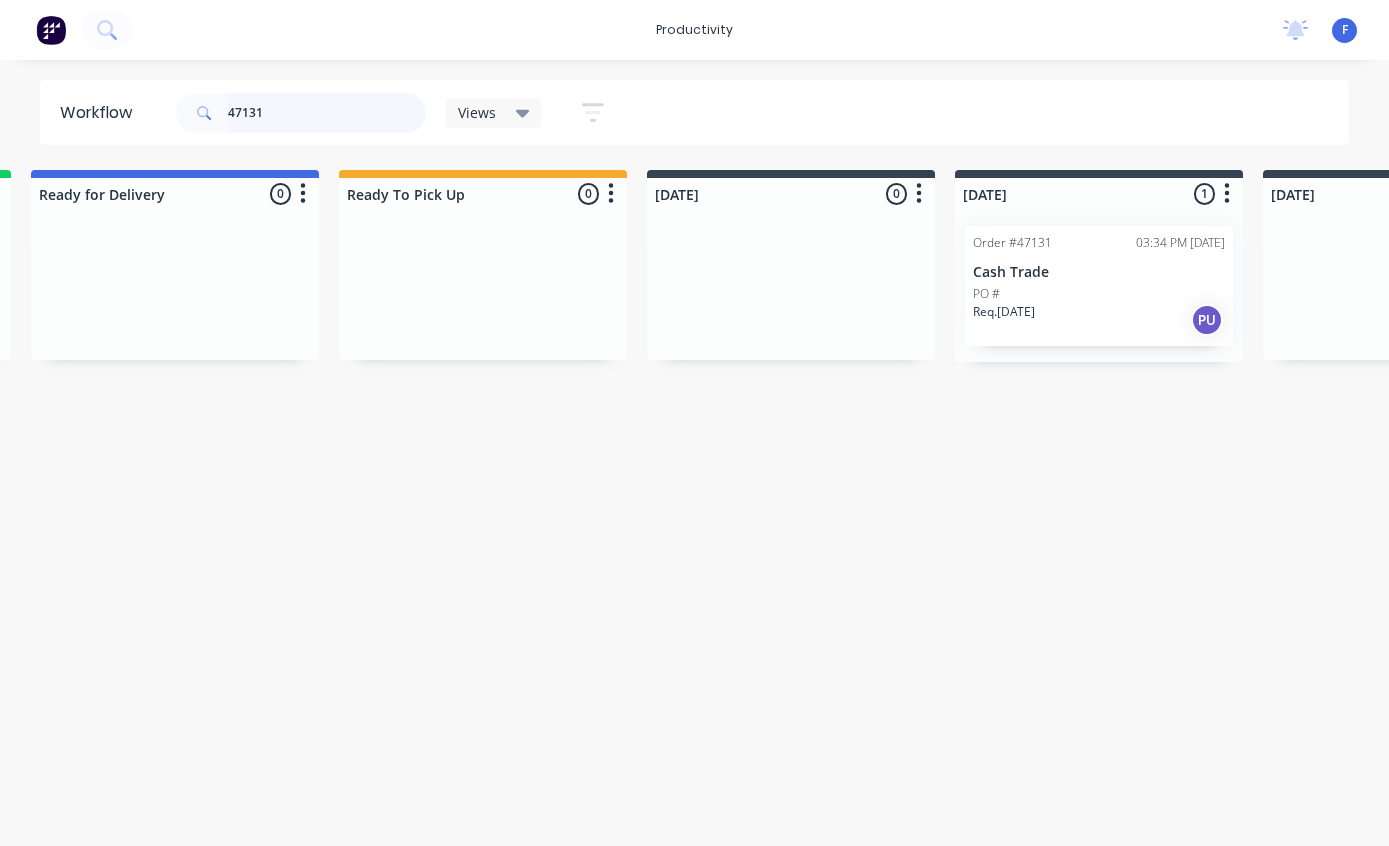 scroll, scrollTop: 4, scrollLeft: 319, axis: both 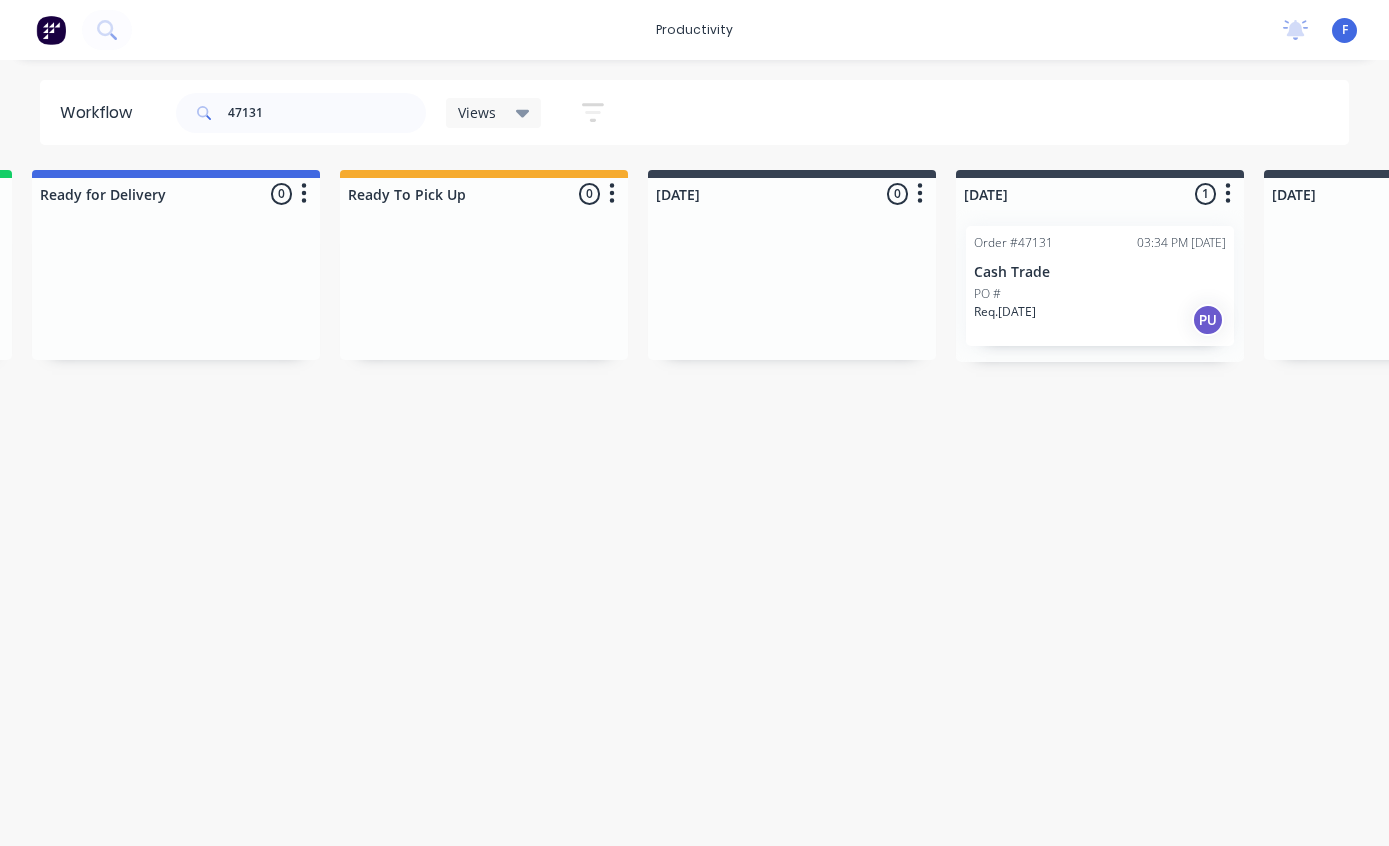 click on "PO #" at bounding box center [1100, 294] 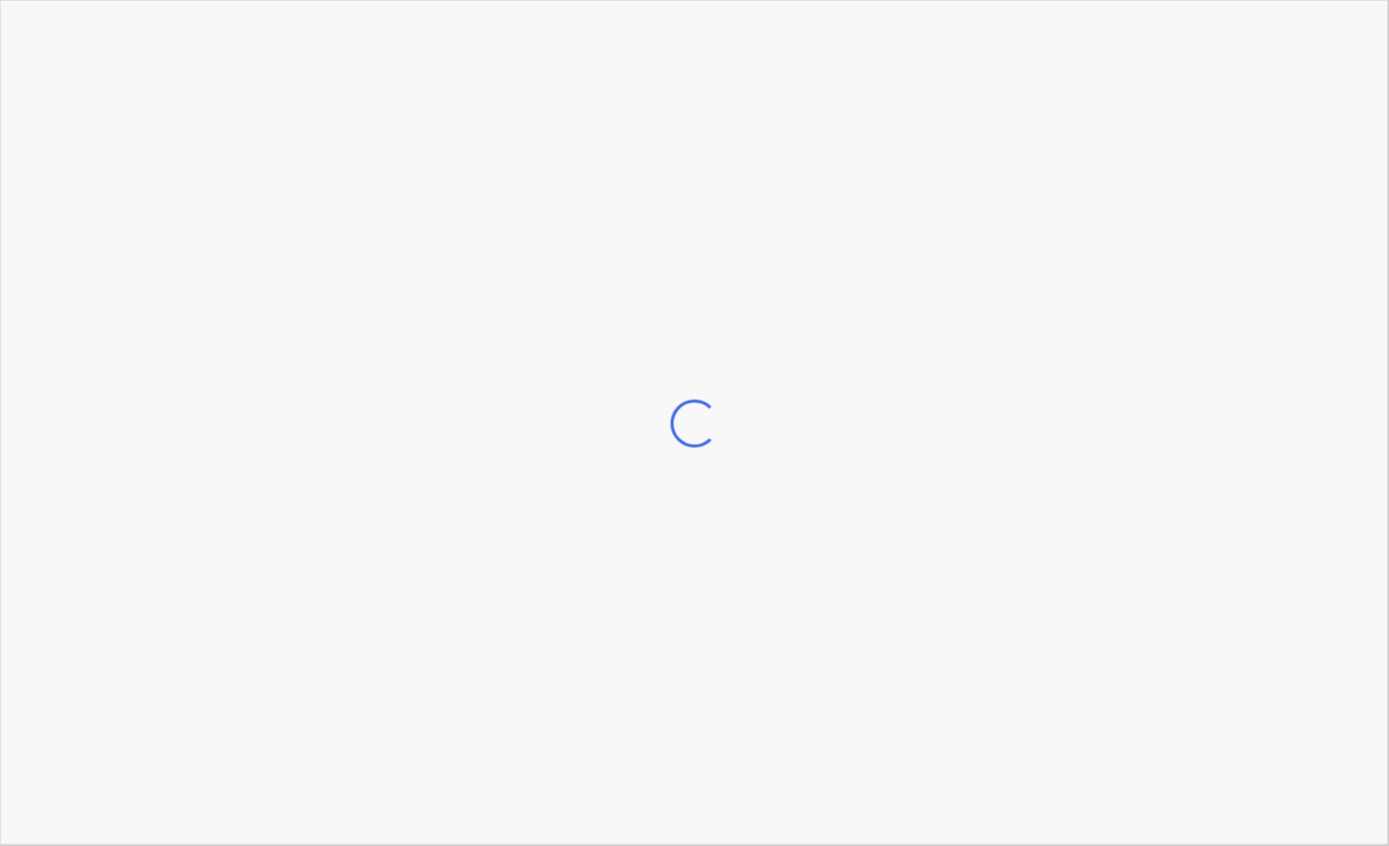 scroll, scrollTop: 5, scrollLeft: 320, axis: both 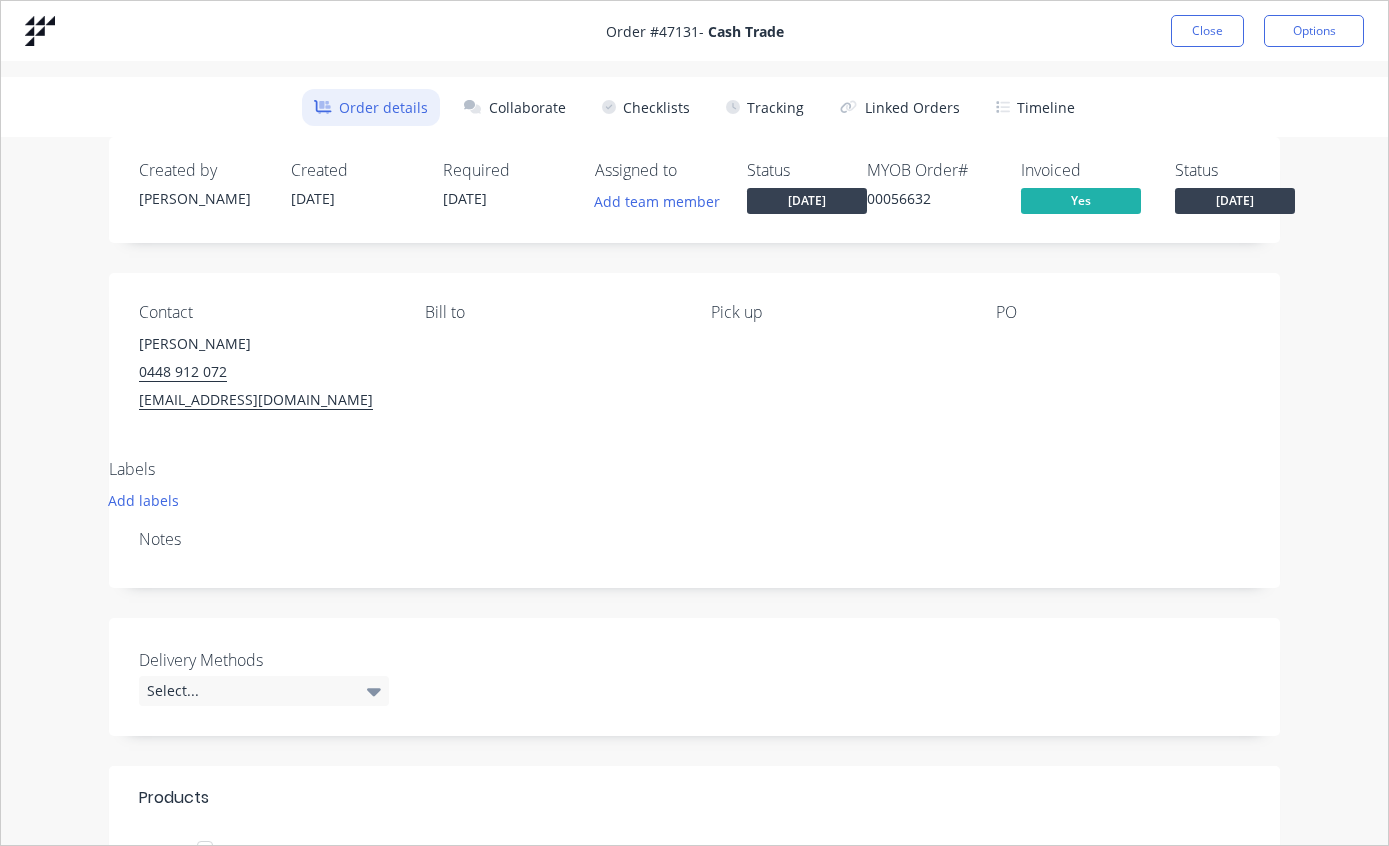 click on "Tracking" at bounding box center (765, 107) 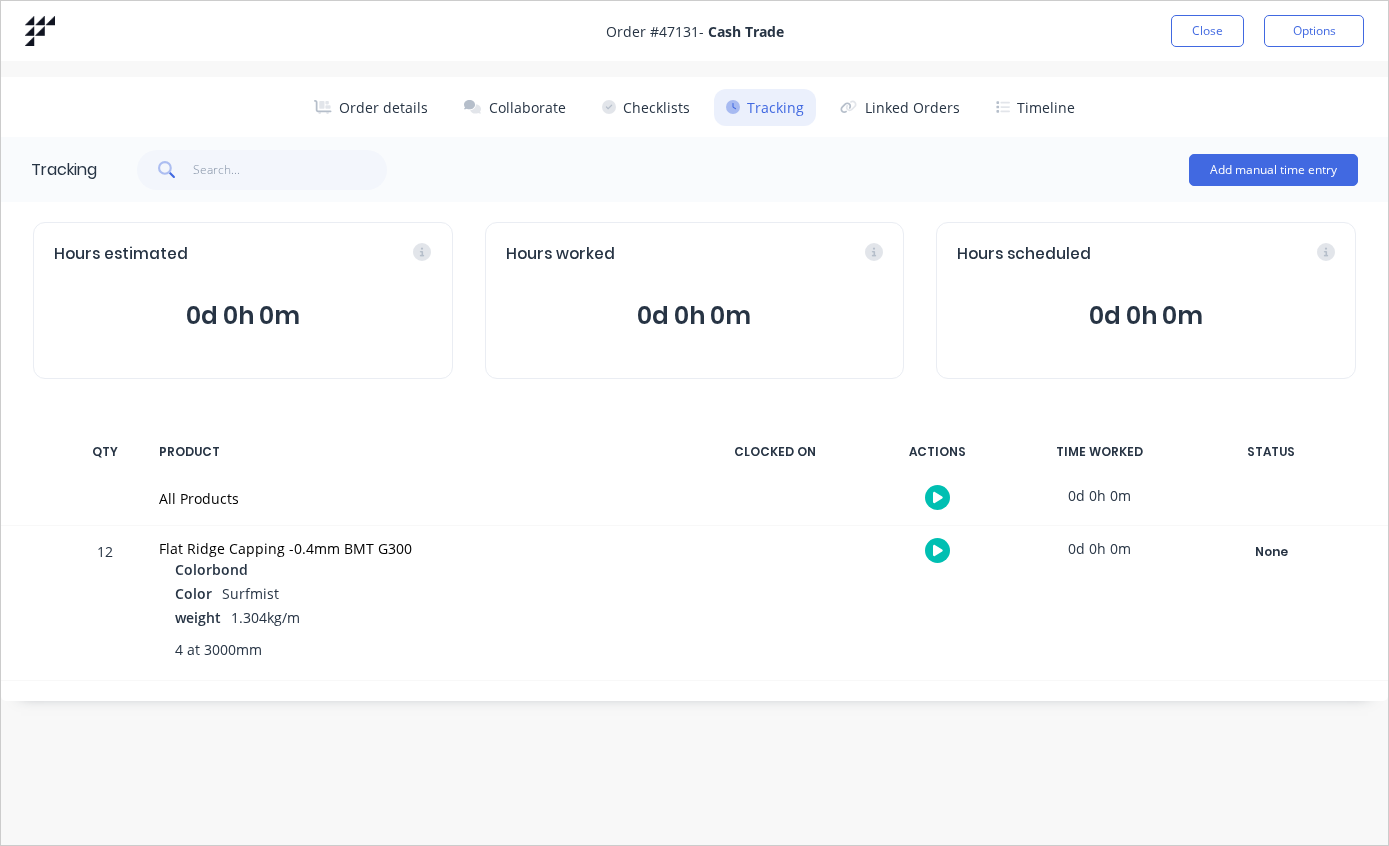 click on "Close" at bounding box center [1207, 31] 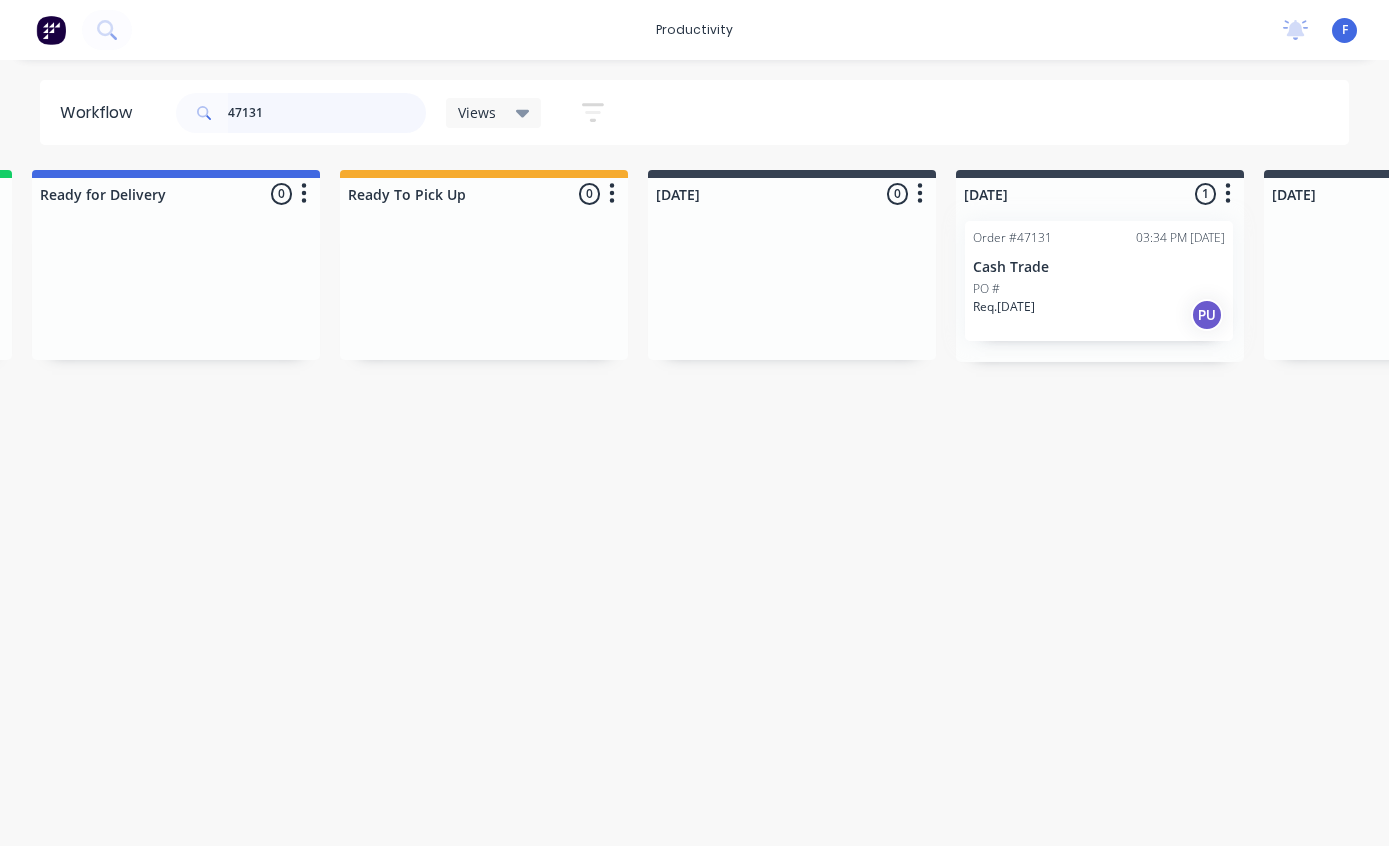 scroll, scrollTop: 4, scrollLeft: 328, axis: both 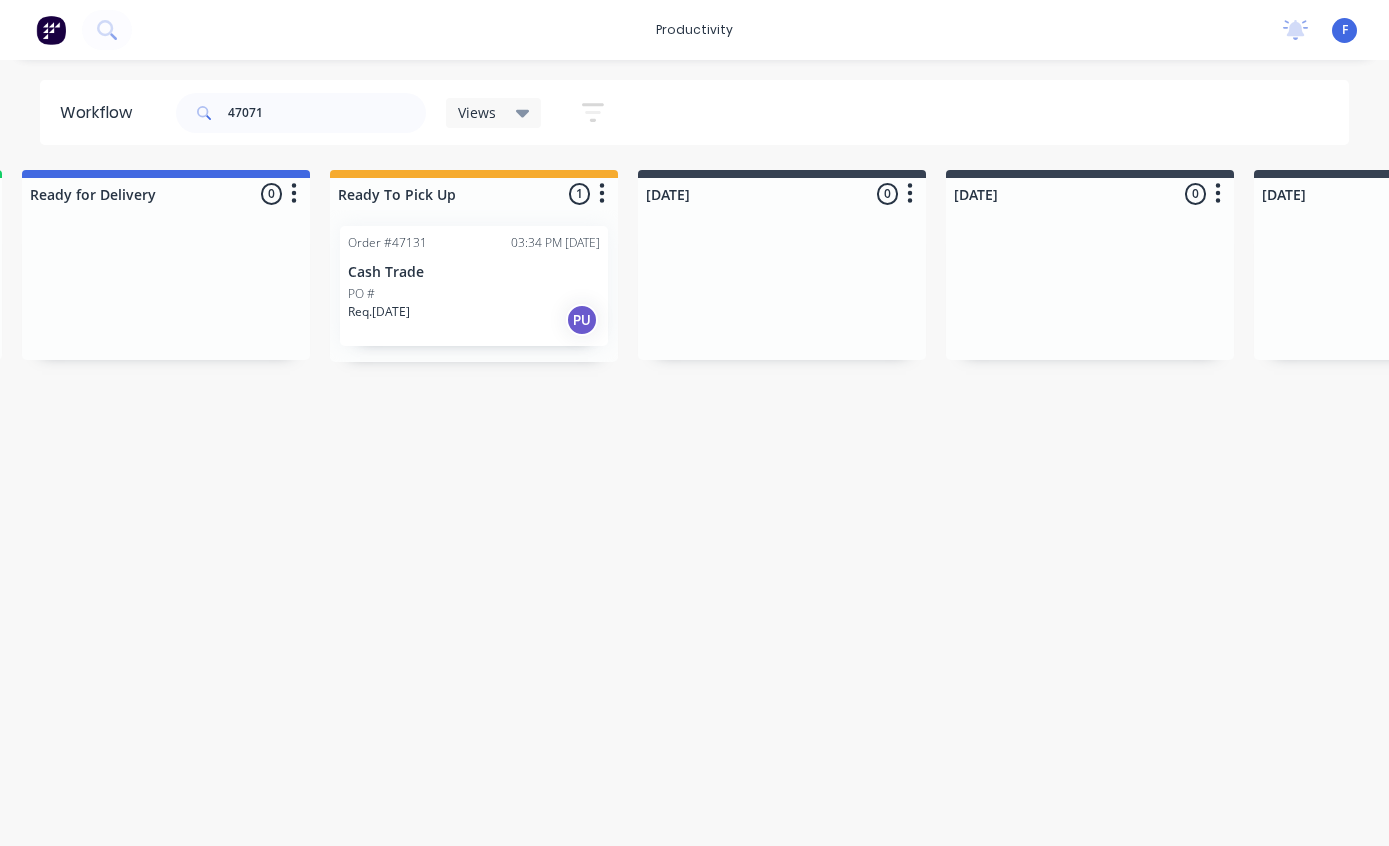 click on "productivity productivity Workflow Planner Delivery Scheduling Timesheets No new notifications [PERSON_NAME] all as read [PERSON_NAME]  mentioned you in a message Cash Trade Order  # 61 01:14pm [DATE]   [PERSON_NAME]  mentioned you in a message Steel Improvements WA Order  # 173 PO  [PERSON_NAME]  12:04pm [DATE]   [PERSON_NAME]  mentioned you in a message Cash Trade Order  # 176 10:09am [DATE]   [PERSON_NAME]  mentioned you in a message Cash Trade Order  # 63 PO  [PERSON_NAME] 09:37am [DATE]   [PERSON_NAME]  mentioned you in a message Cash Trade Order  # 57 PO  [PERSON_NAME] 08:29am [DATE]   [PERSON_NAME]  mentioned you in a message Cash Trade Order  # 22 10:11am [DATE]   F Dynamic Steelform Factory  Productivity Profile Sign out Workflow 47071 Views Save new view None   (Default) edit   Show/Hide statuses Show line item cards Show line item cards Hide line item cards Sort by Order number Created date Required date Order number Customer name Most recent Filter by assignee Filter by labels Views Save new view None   (Default) edit   Show/Hide statuses Created date 0 0" at bounding box center [365, 363] 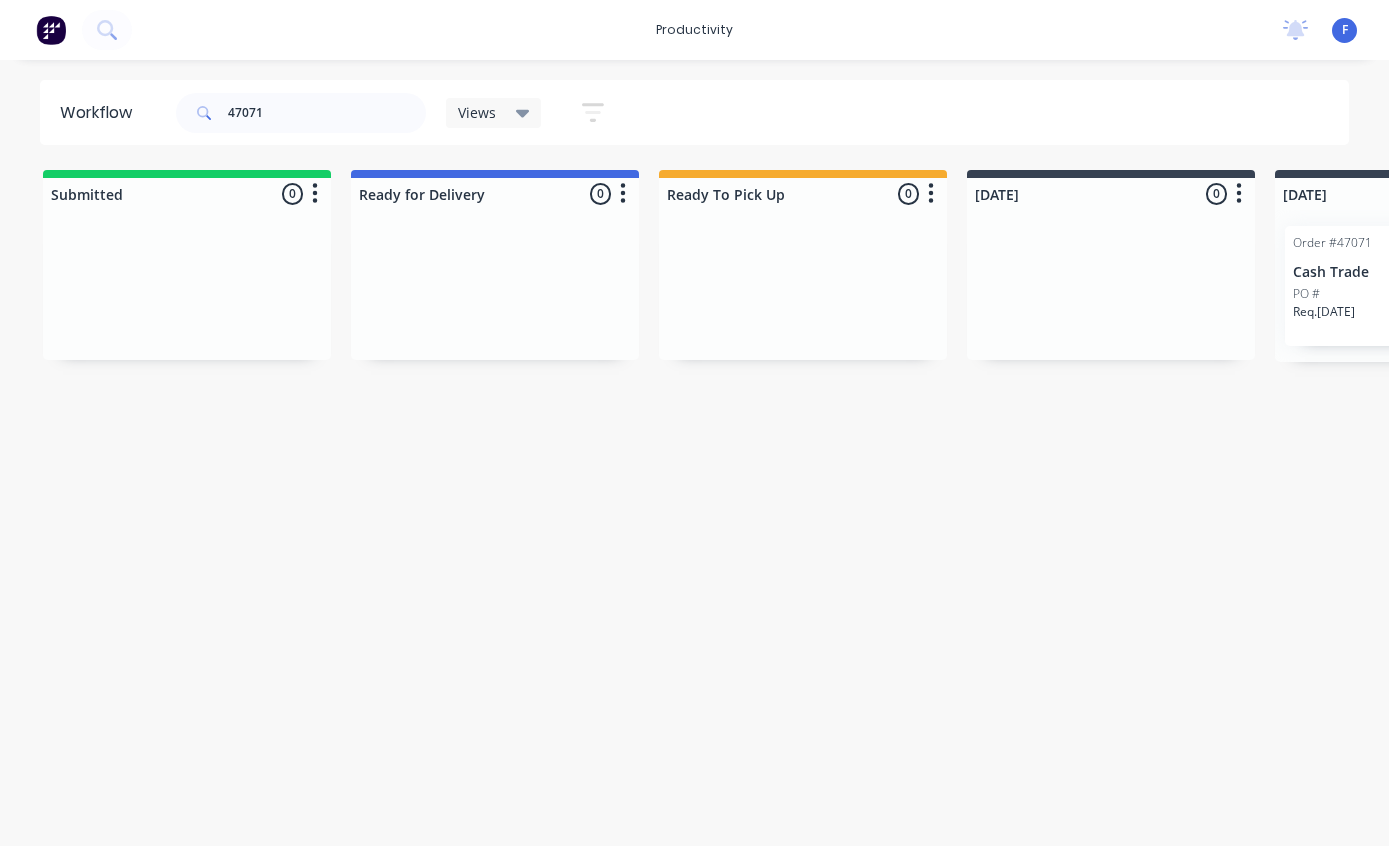 click on "Cash Trade" at bounding box center [1419, 272] 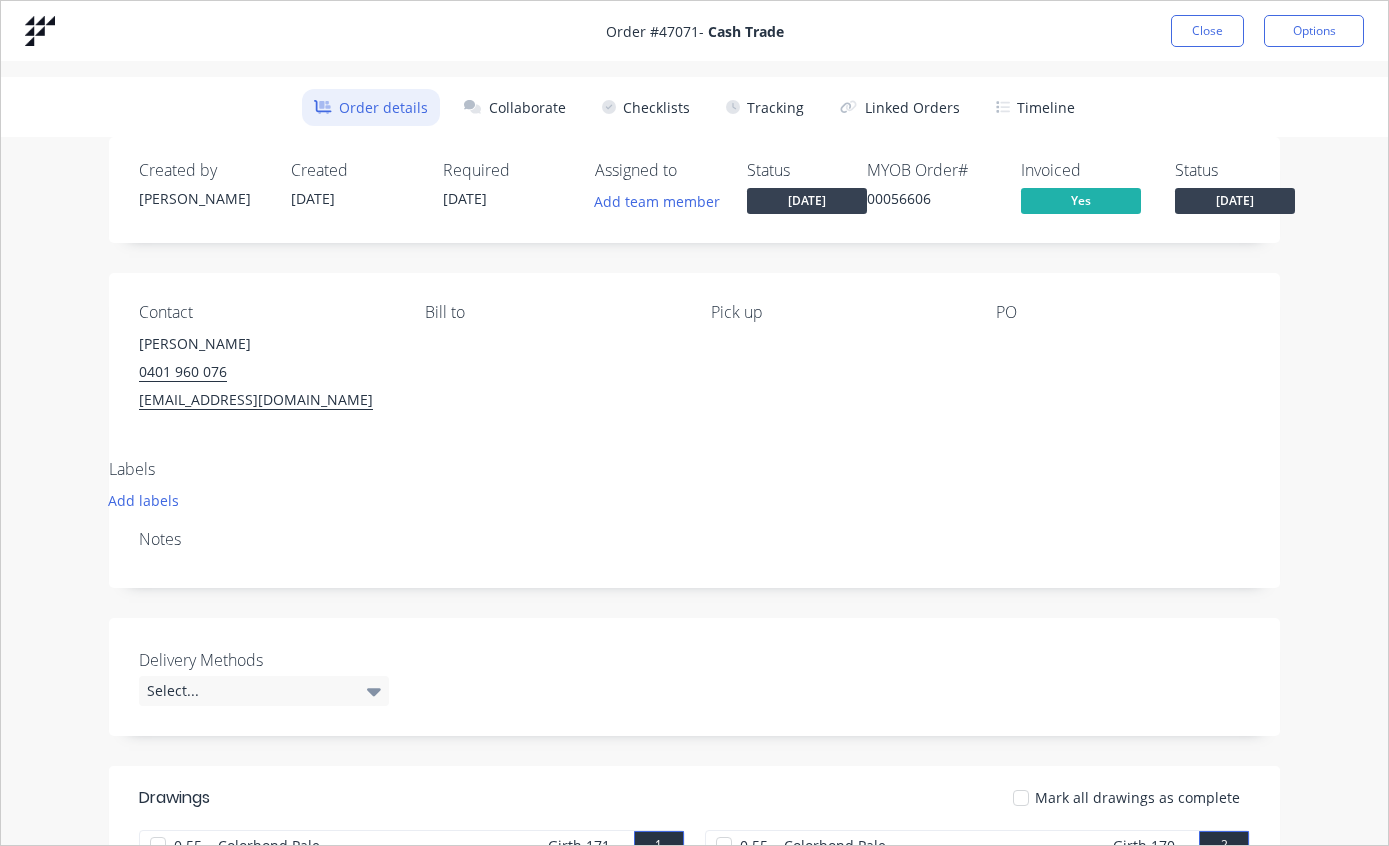 click on "Tracking" at bounding box center [765, 107] 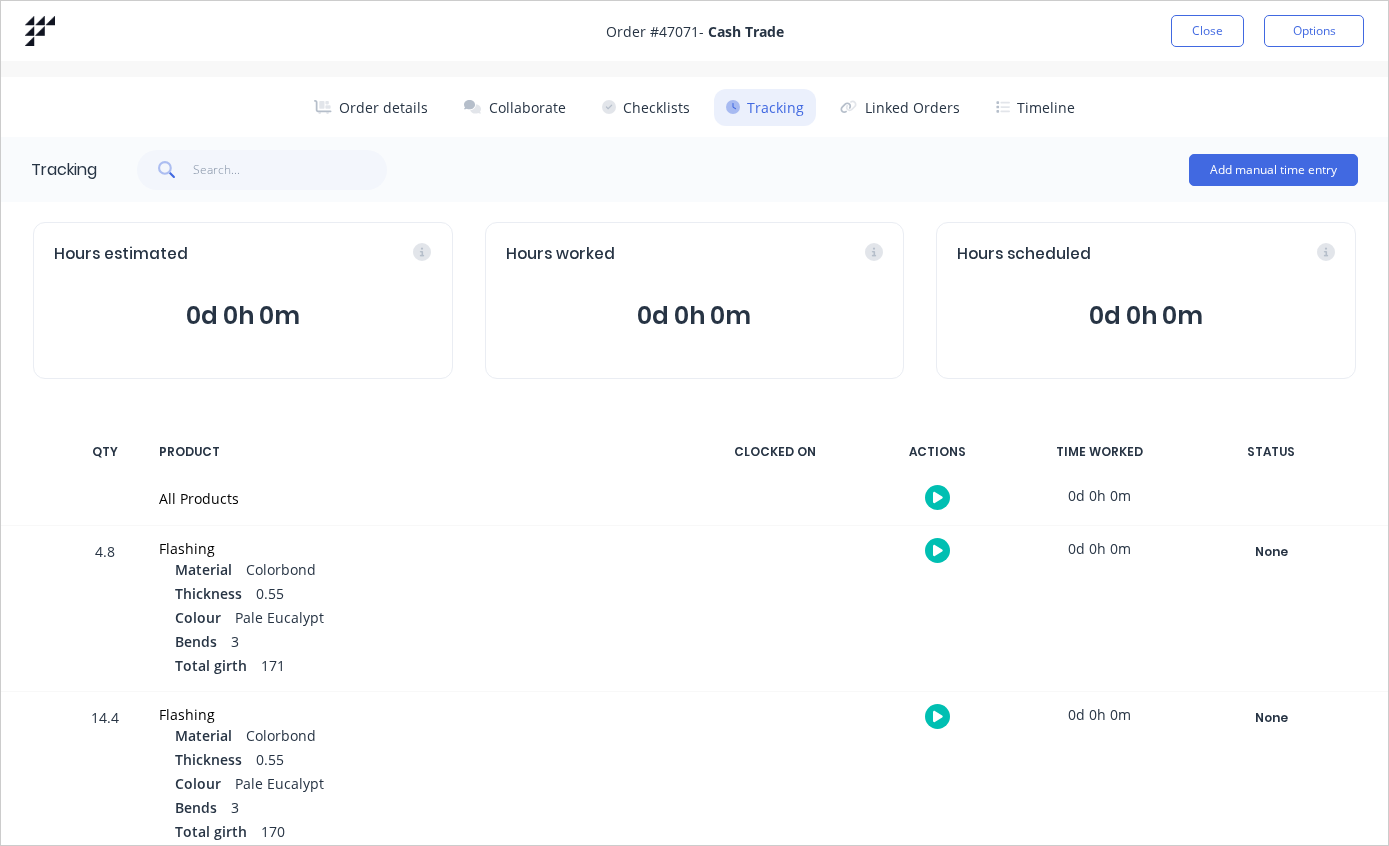 scroll, scrollTop: 0, scrollLeft: 0, axis: both 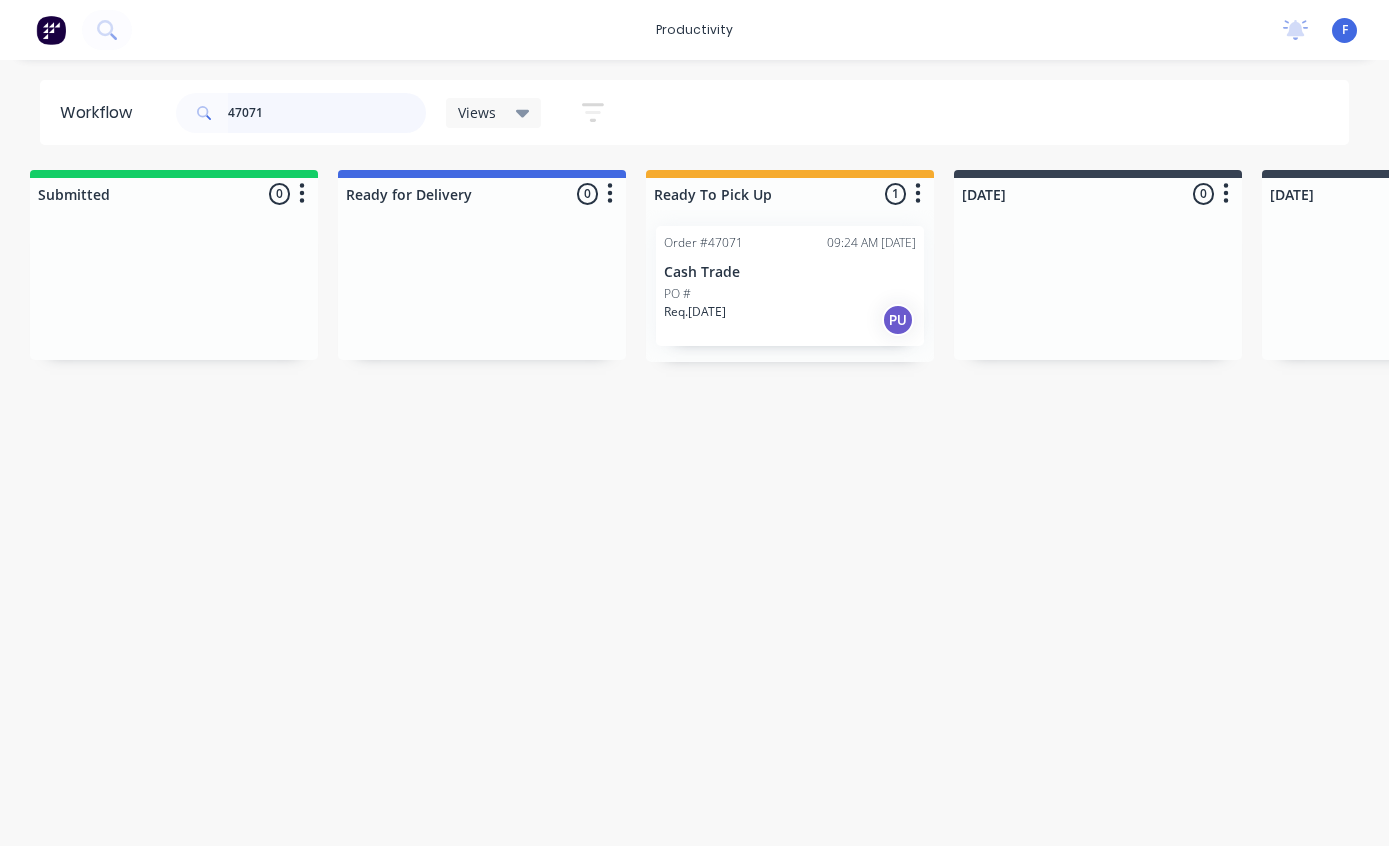 click on "47071" at bounding box center (327, 113) 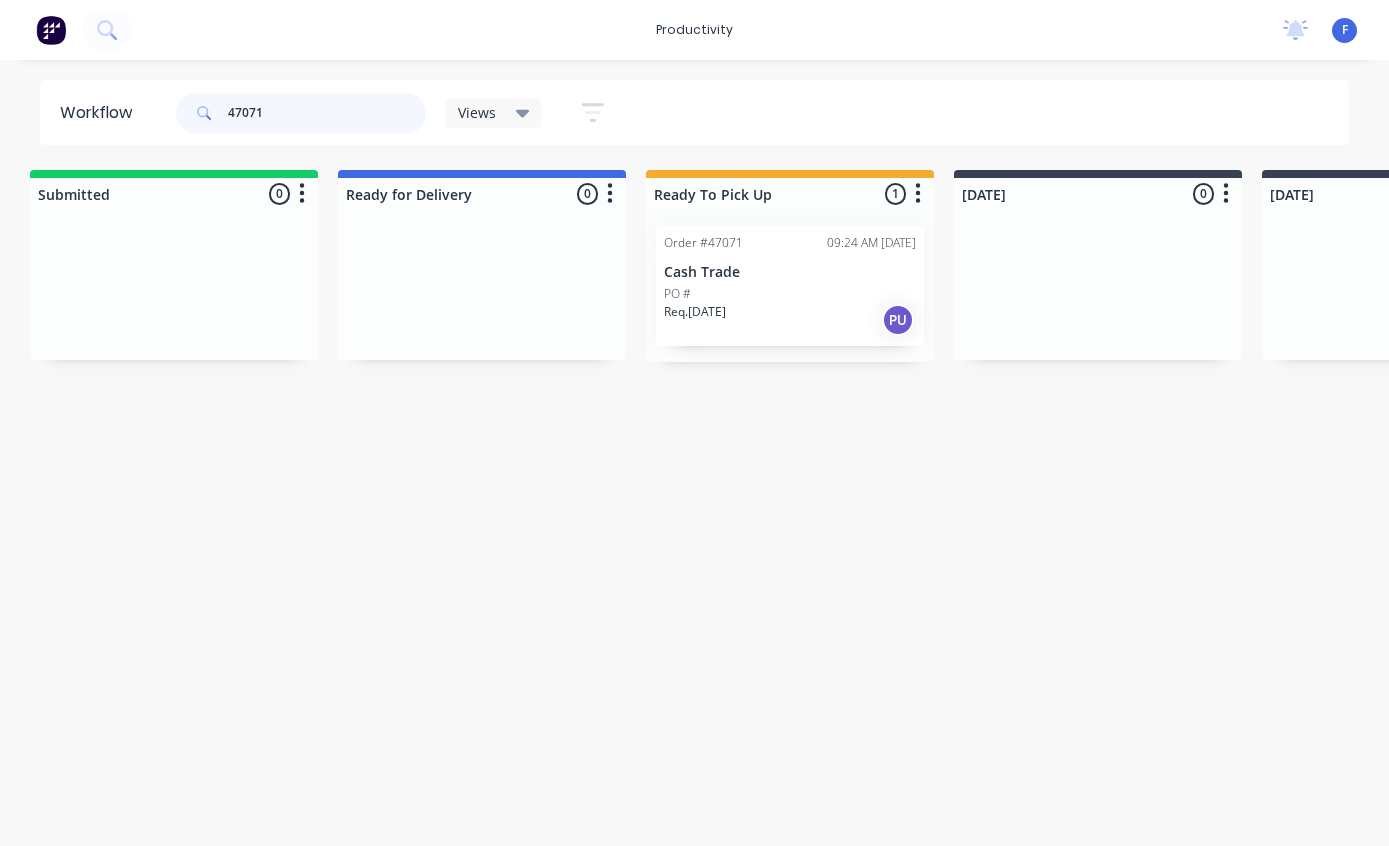 click on "47071" at bounding box center [327, 113] 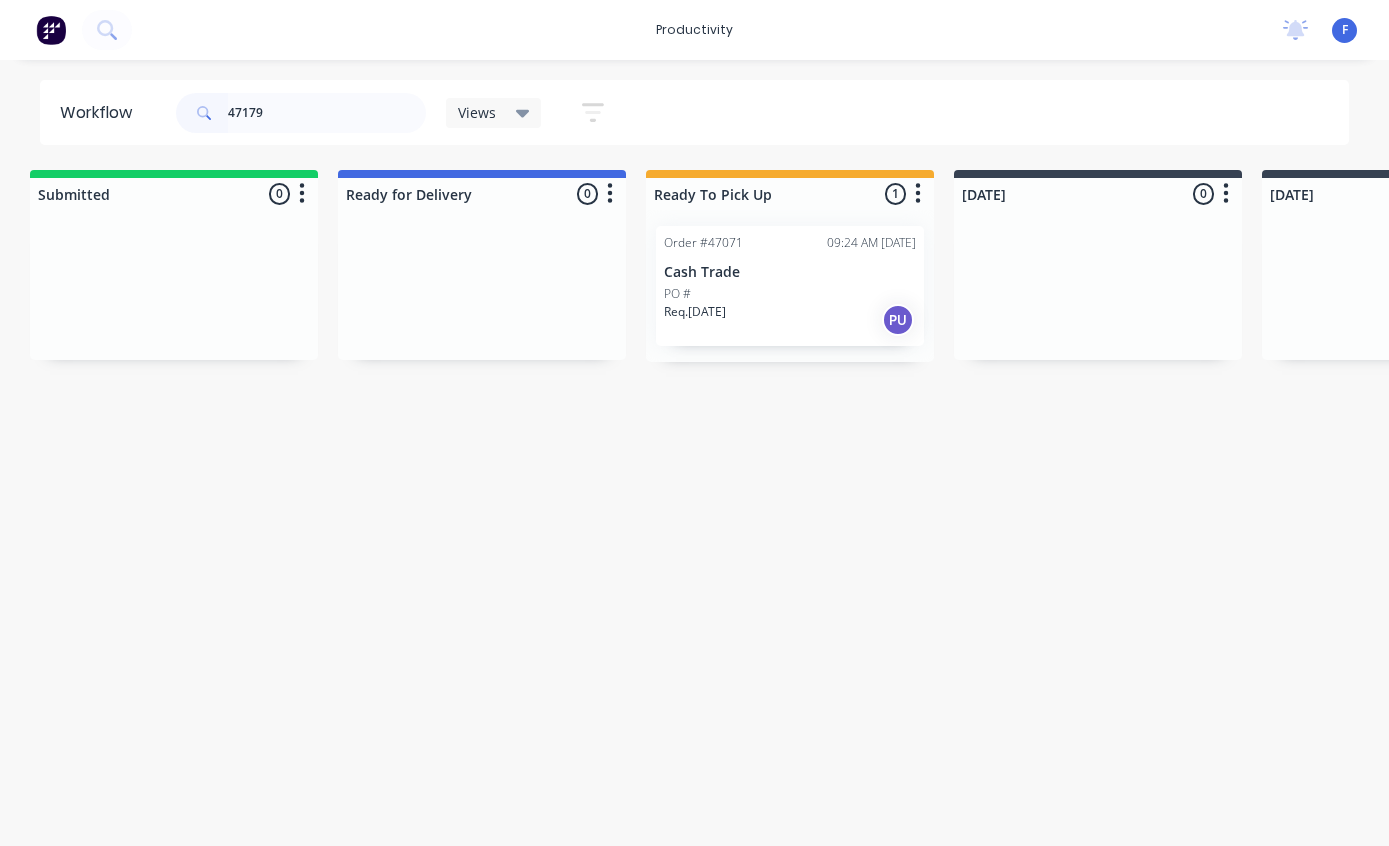 scroll, scrollTop: 0, scrollLeft: 0, axis: both 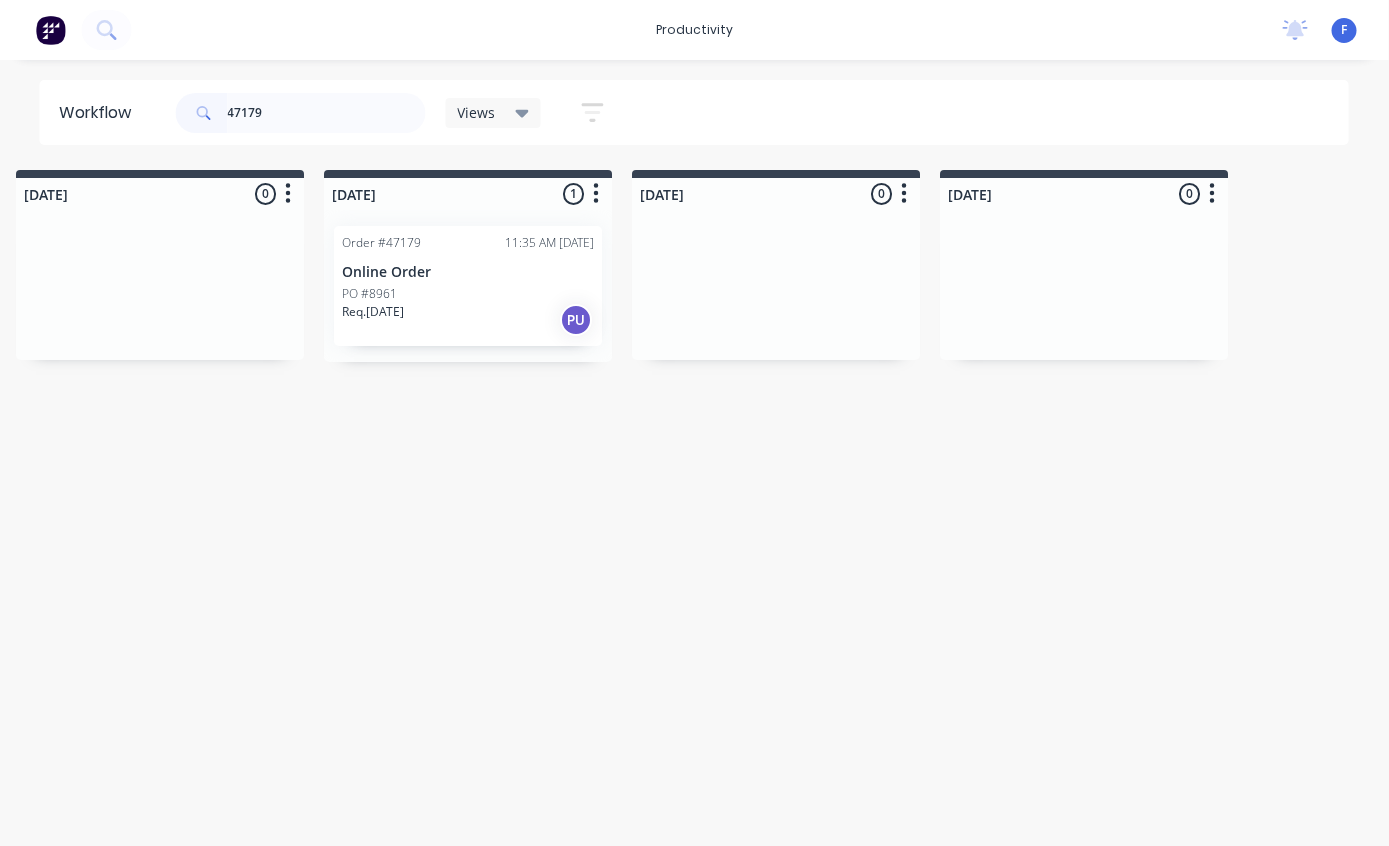 click on "PO #8961" at bounding box center (469, 294) 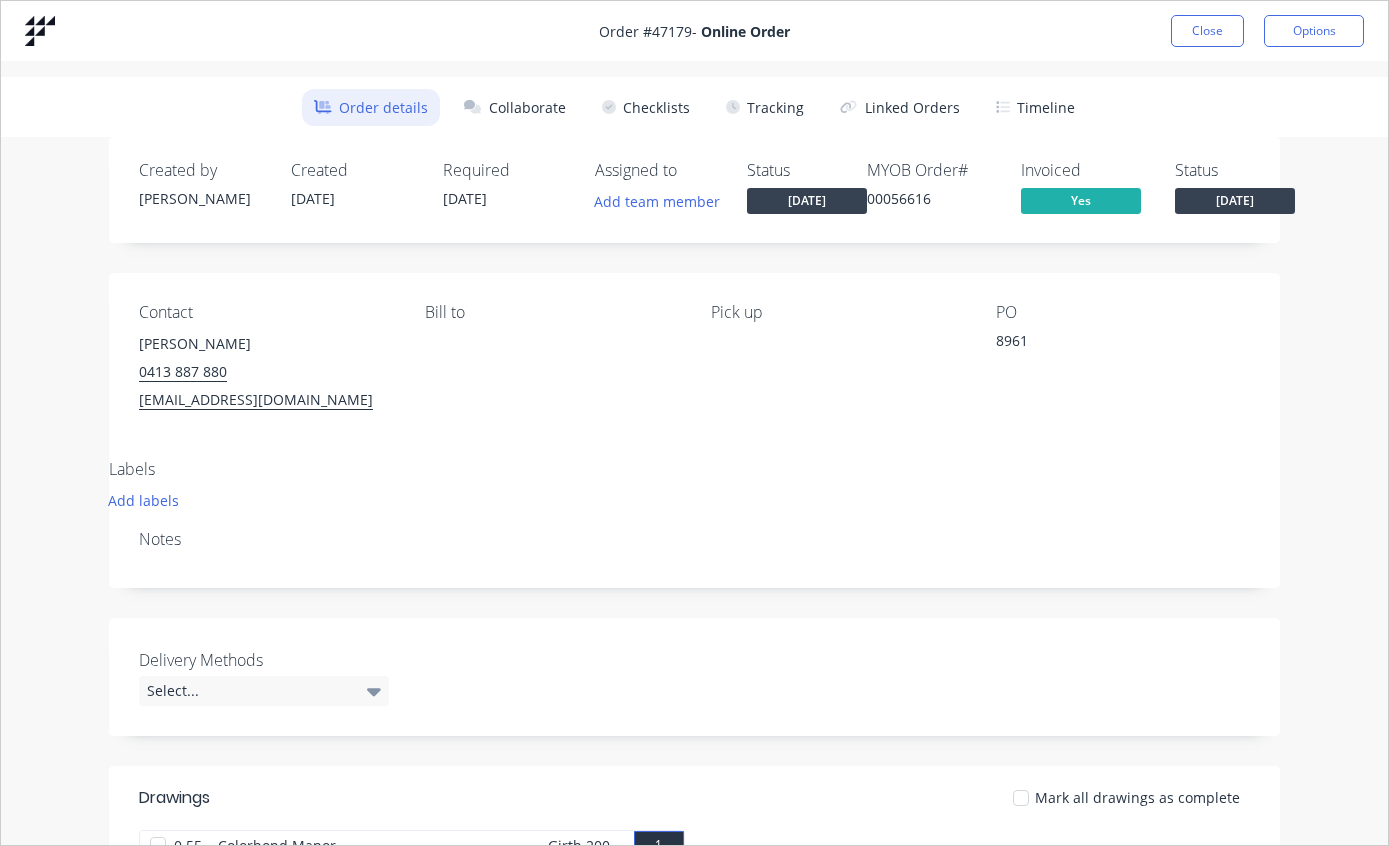 click on "Tracking" at bounding box center [765, 107] 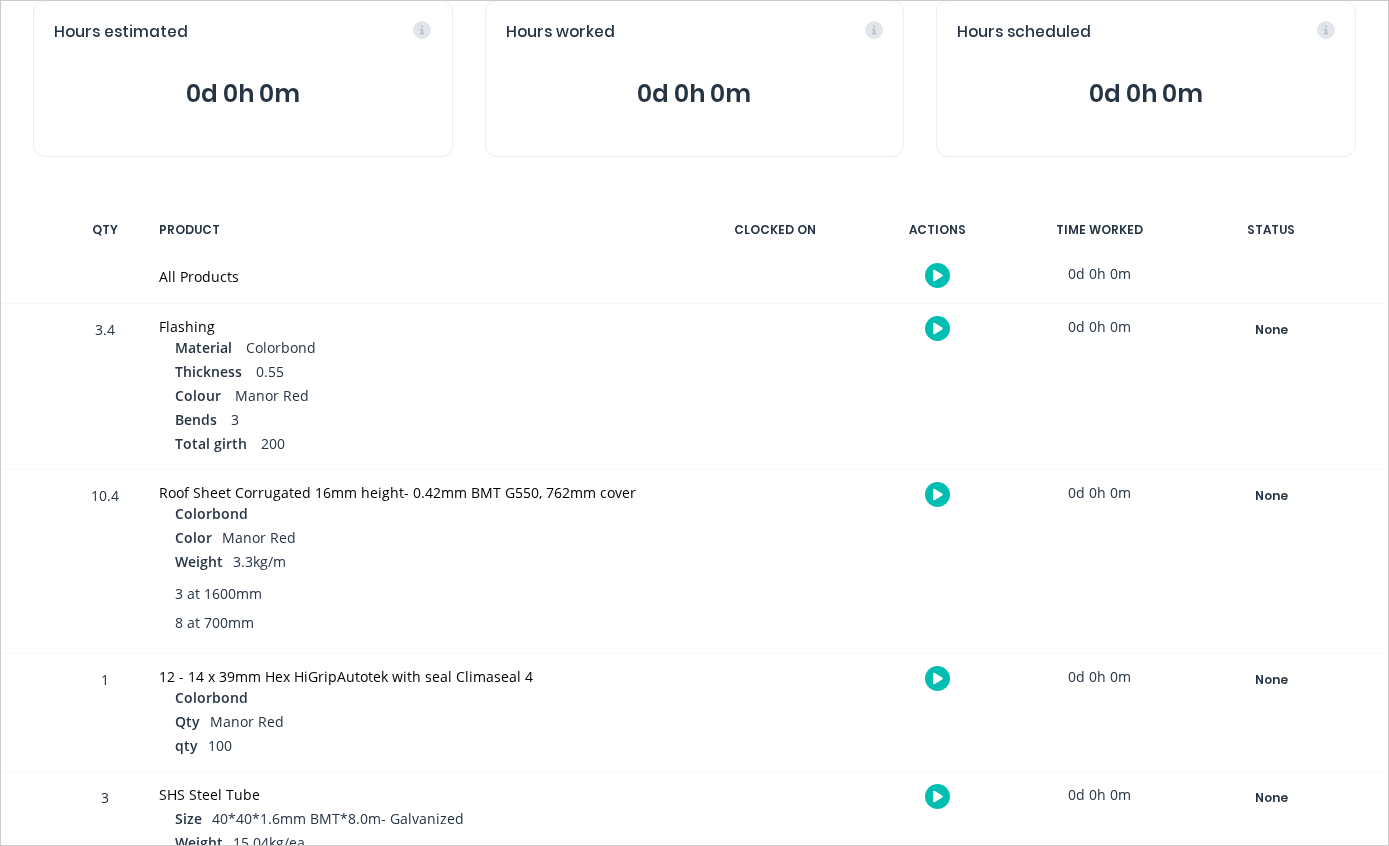 scroll, scrollTop: 220, scrollLeft: 0, axis: vertical 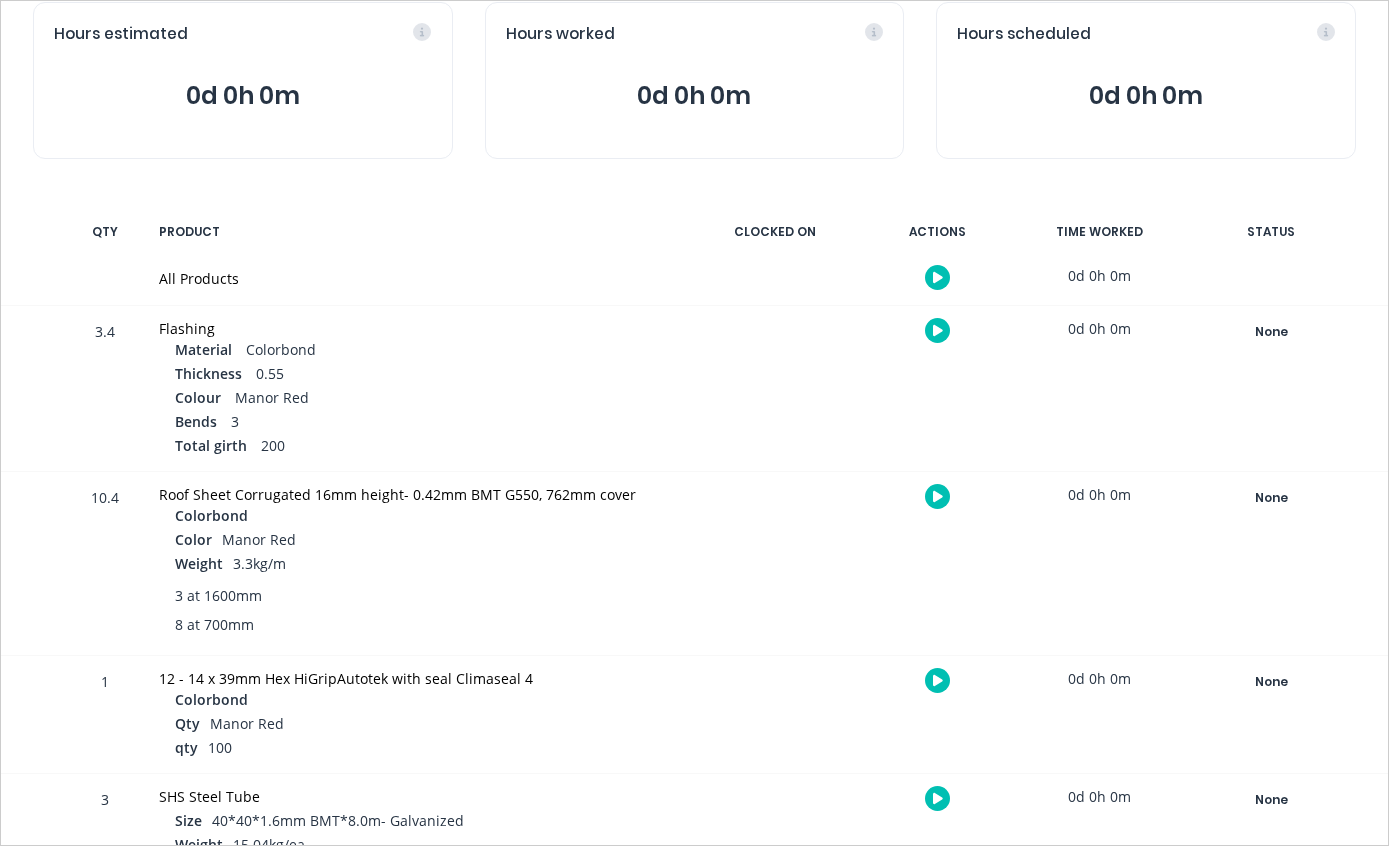 click on "None" at bounding box center (1271, 332) 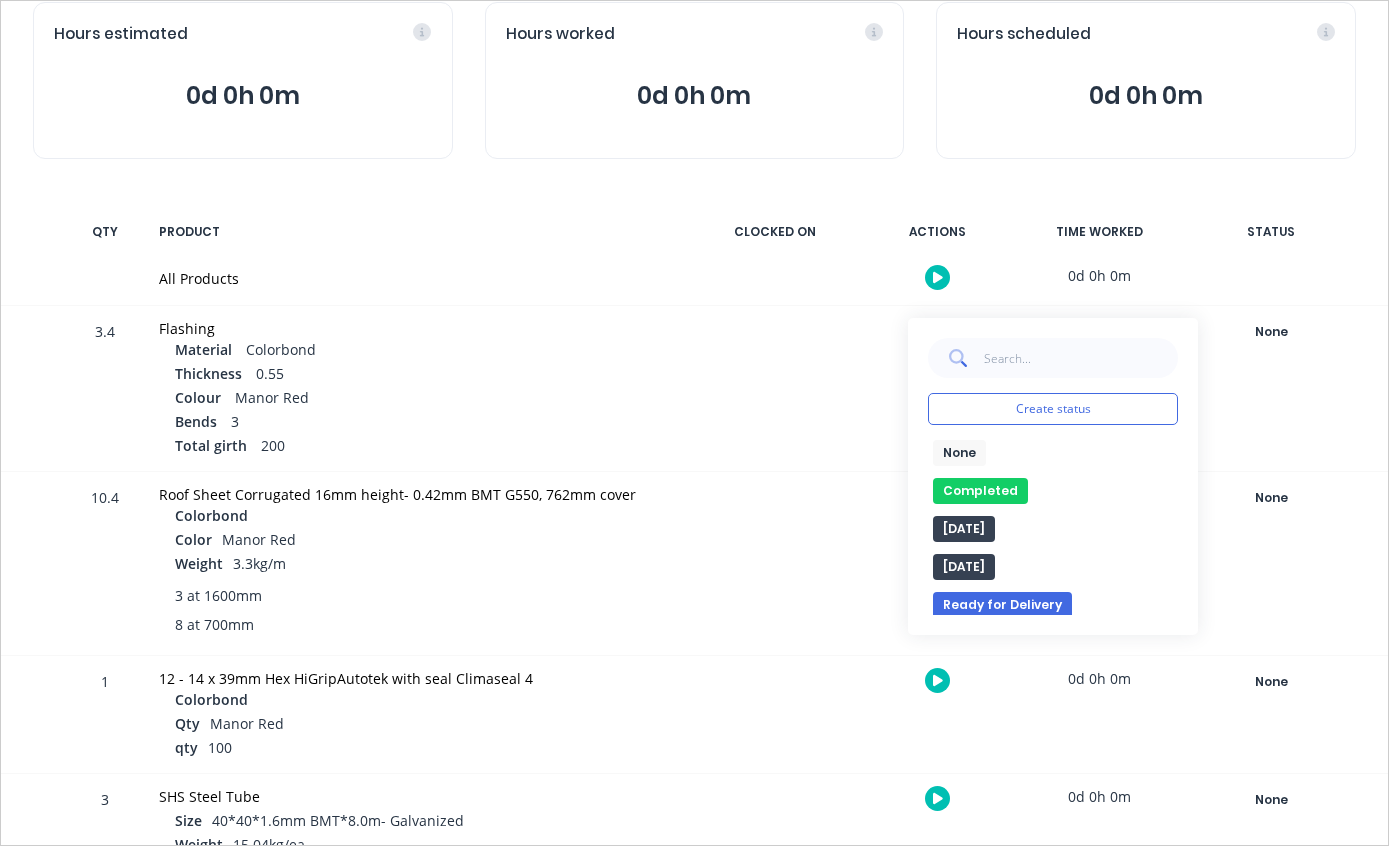 click on "Completed" at bounding box center (980, 491) 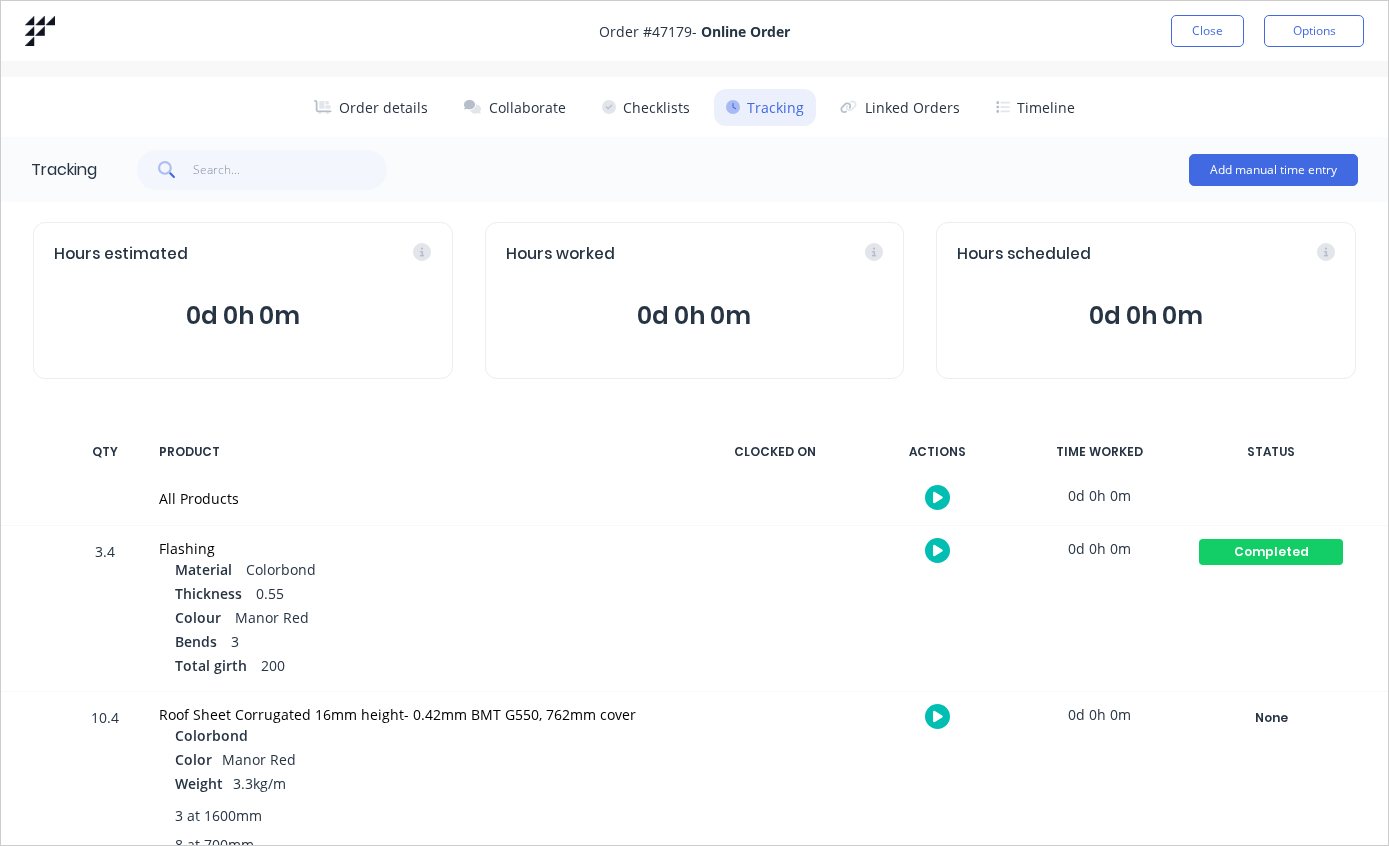 scroll, scrollTop: 0, scrollLeft: 0, axis: both 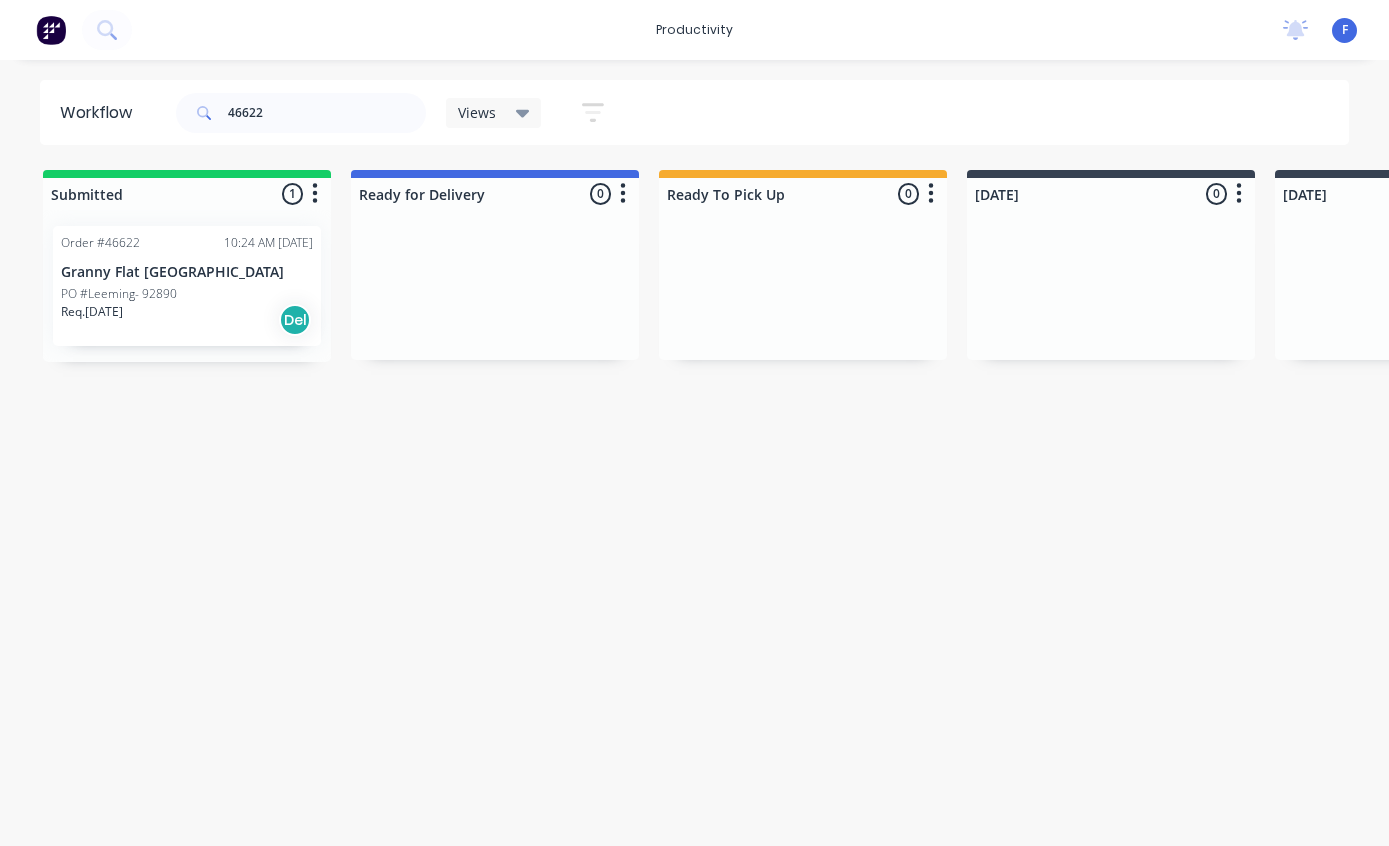 click on "Granny Flat [GEOGRAPHIC_DATA]" at bounding box center (187, 272) 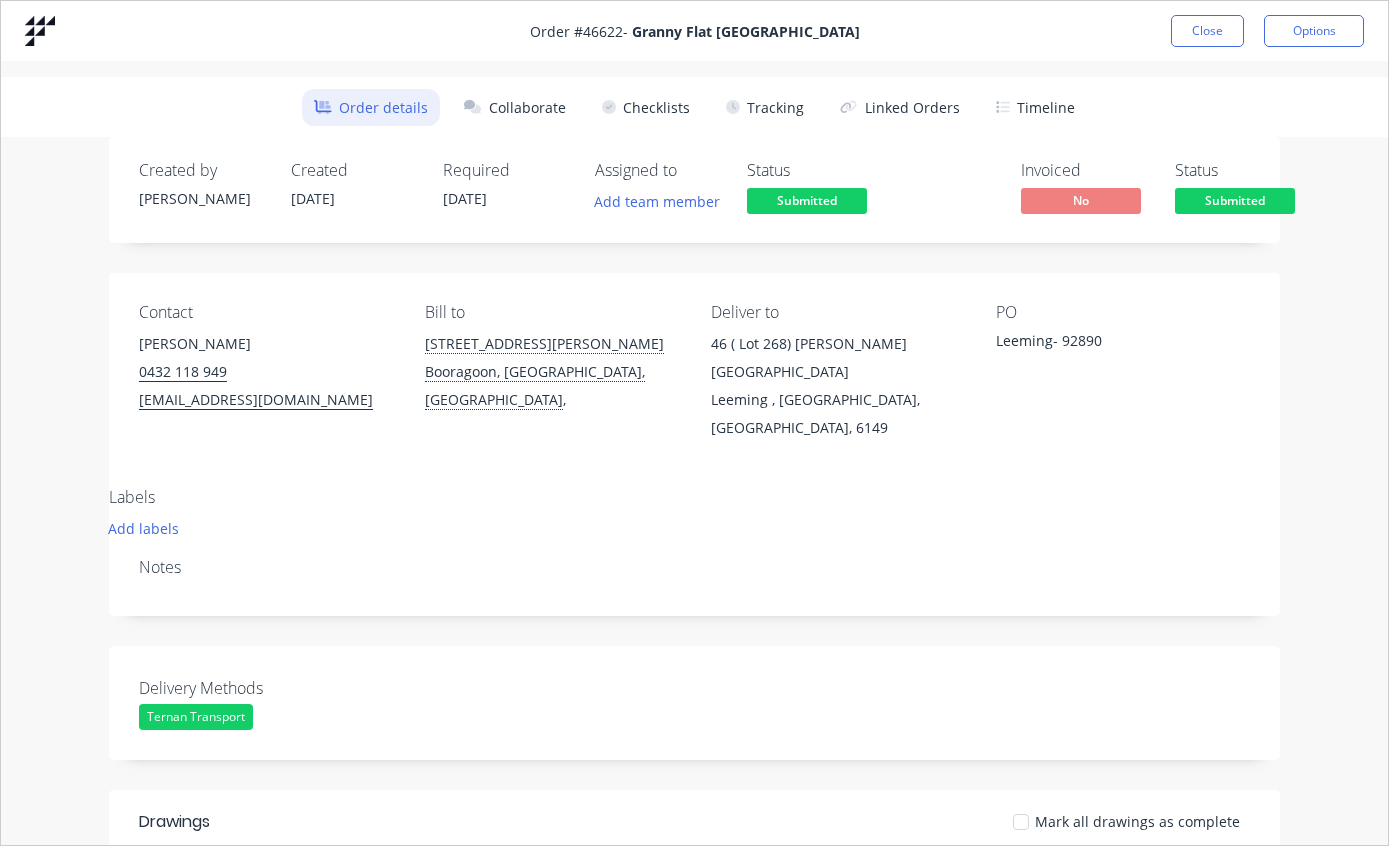 click on "Order details   Collaborate   Checklists   Tracking   Linked Orders   Timeline" at bounding box center [694, 107] 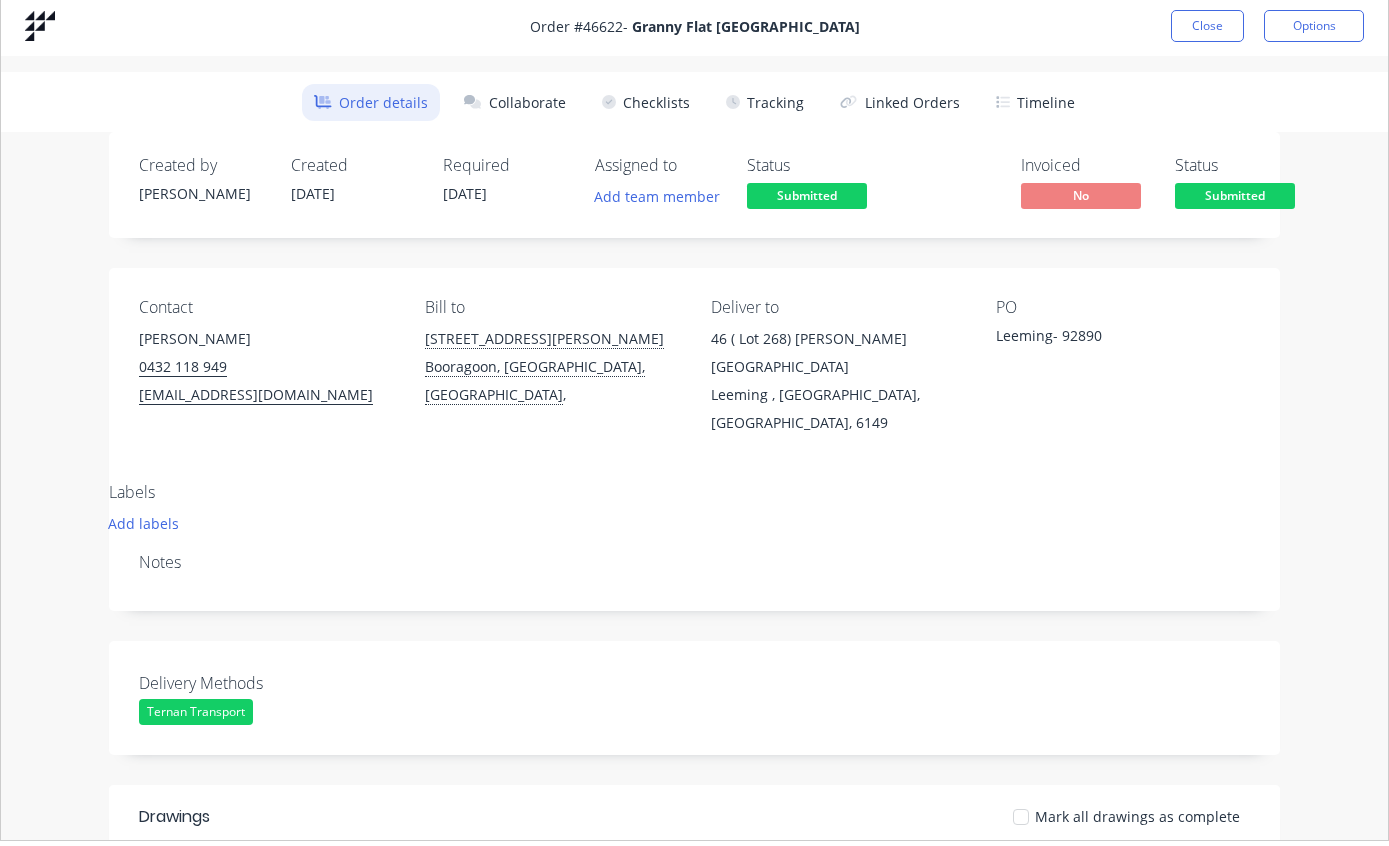 scroll, scrollTop: 40, scrollLeft: 154, axis: both 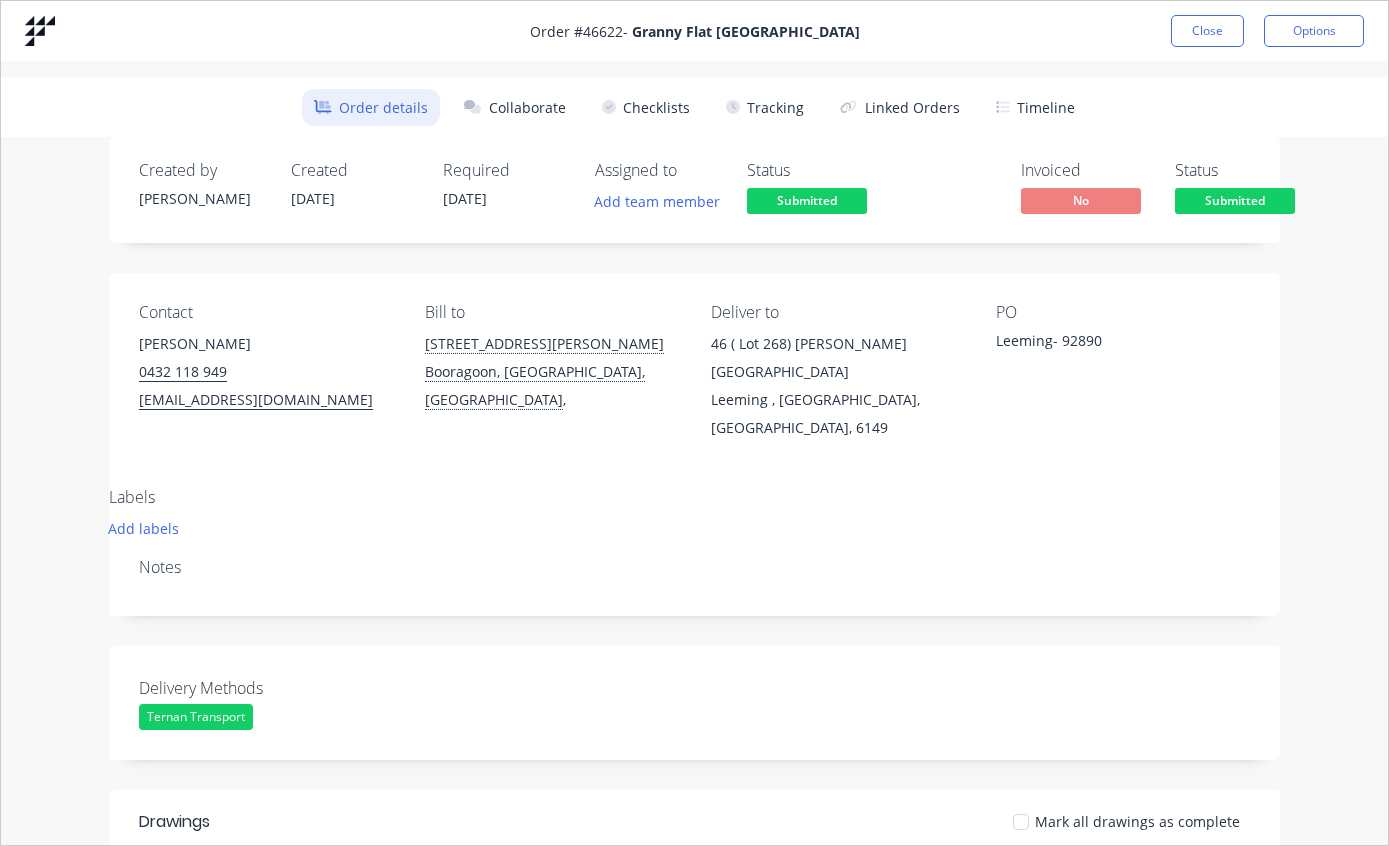click on "Tracking" at bounding box center (765, 107) 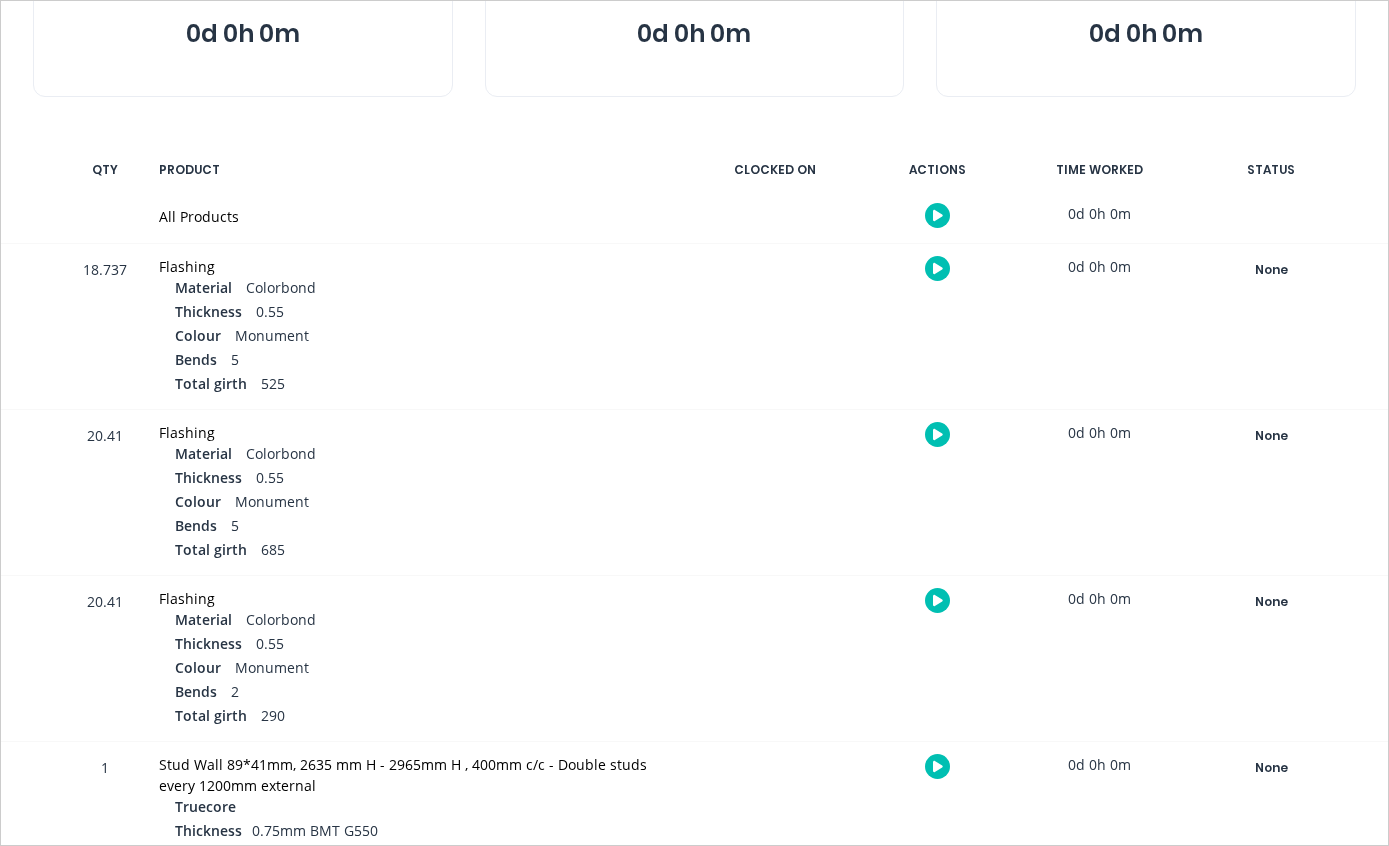 scroll, scrollTop: 251, scrollLeft: 0, axis: vertical 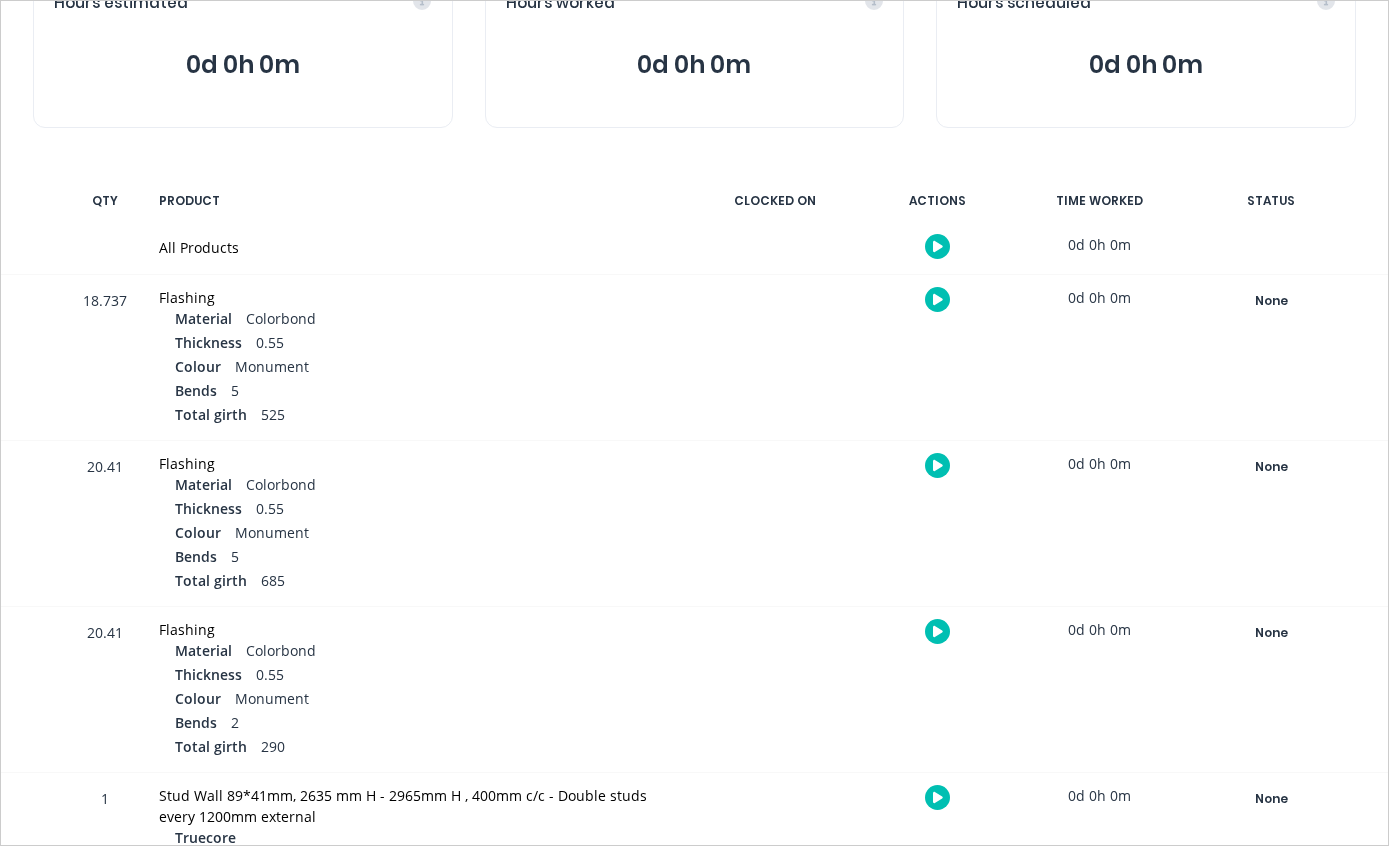 click on "None" at bounding box center (1271, 301) 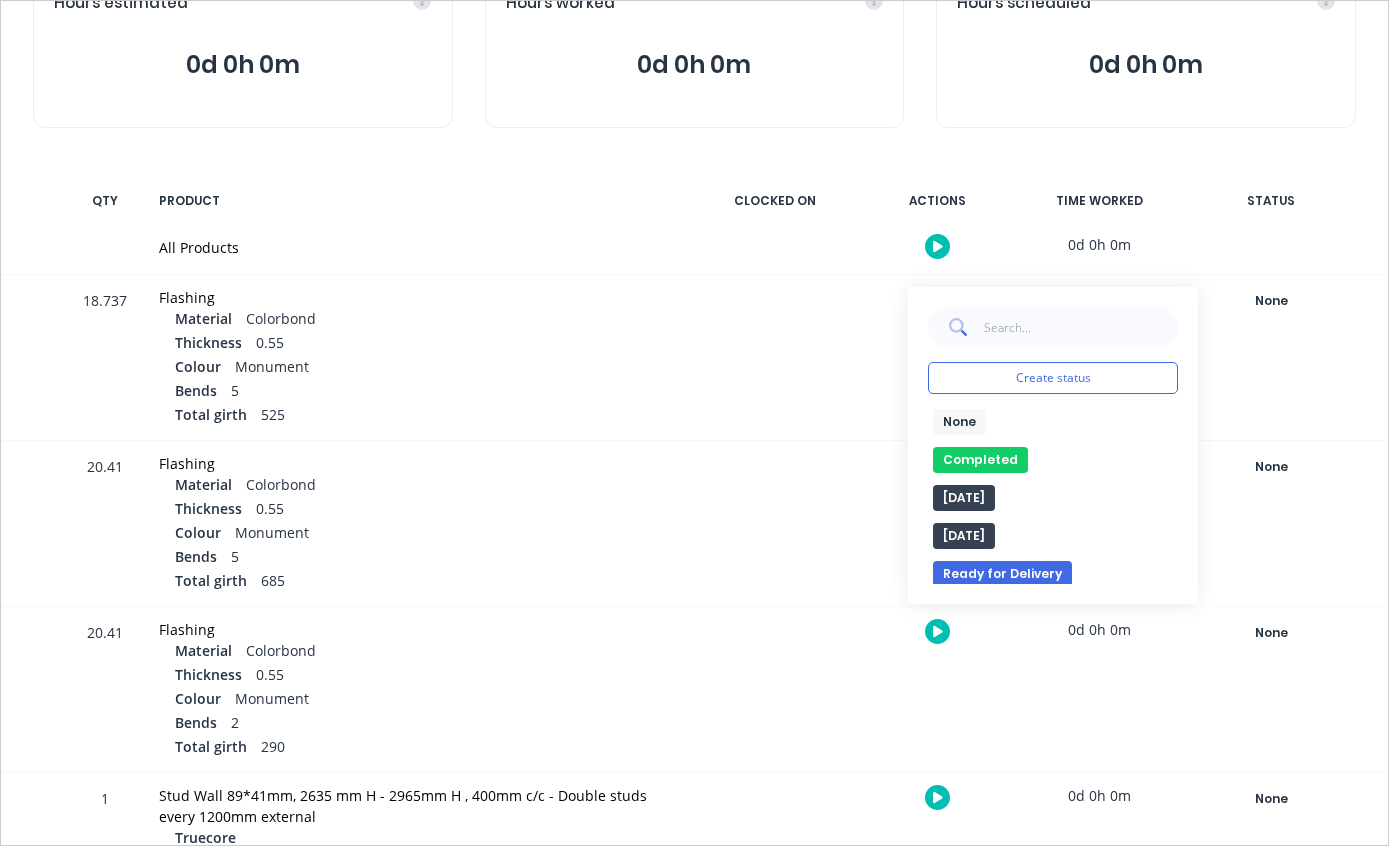click on "Completed" at bounding box center [980, 460] 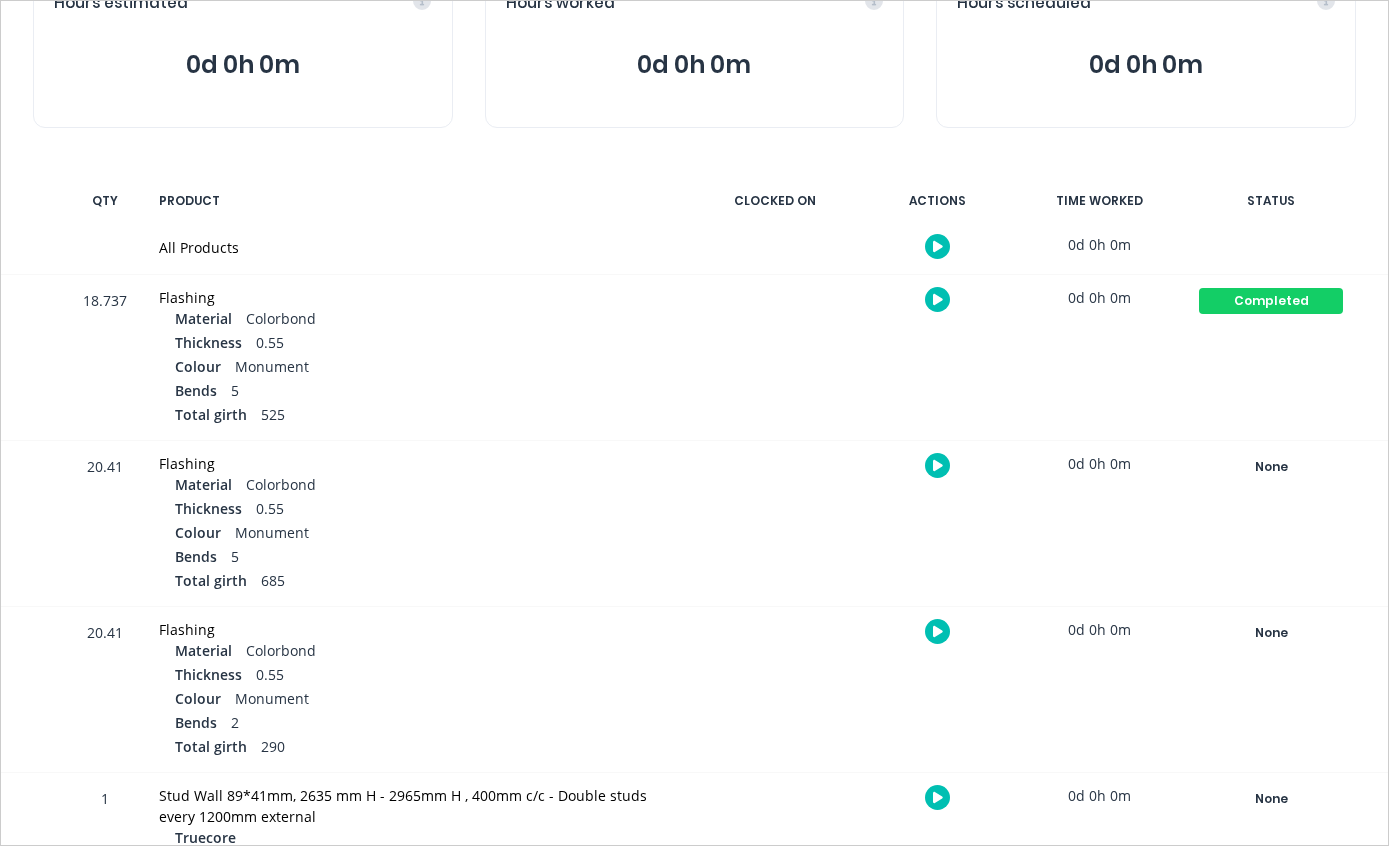 click on "None" at bounding box center (1271, 467) 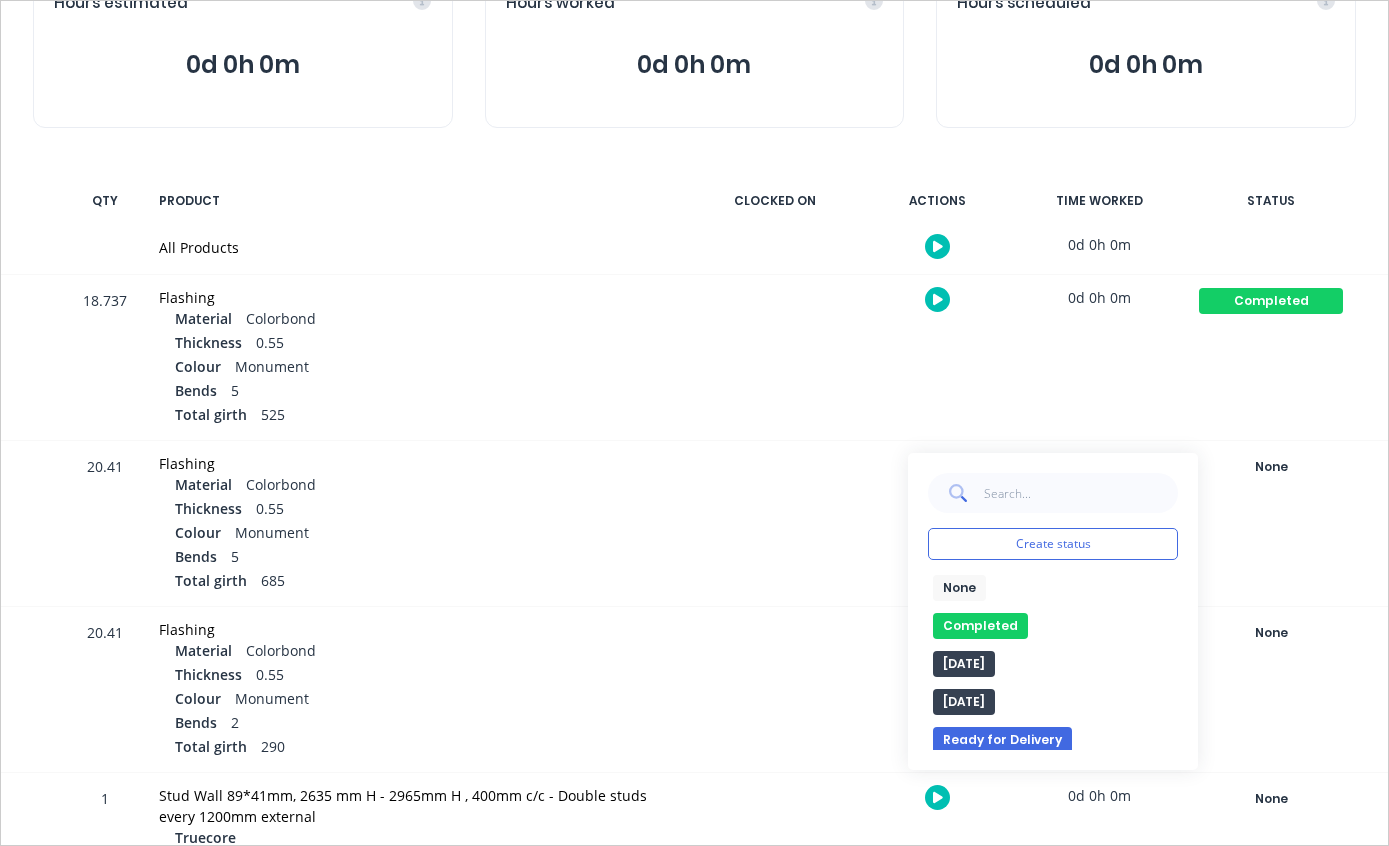 click on "Completed" at bounding box center (980, 626) 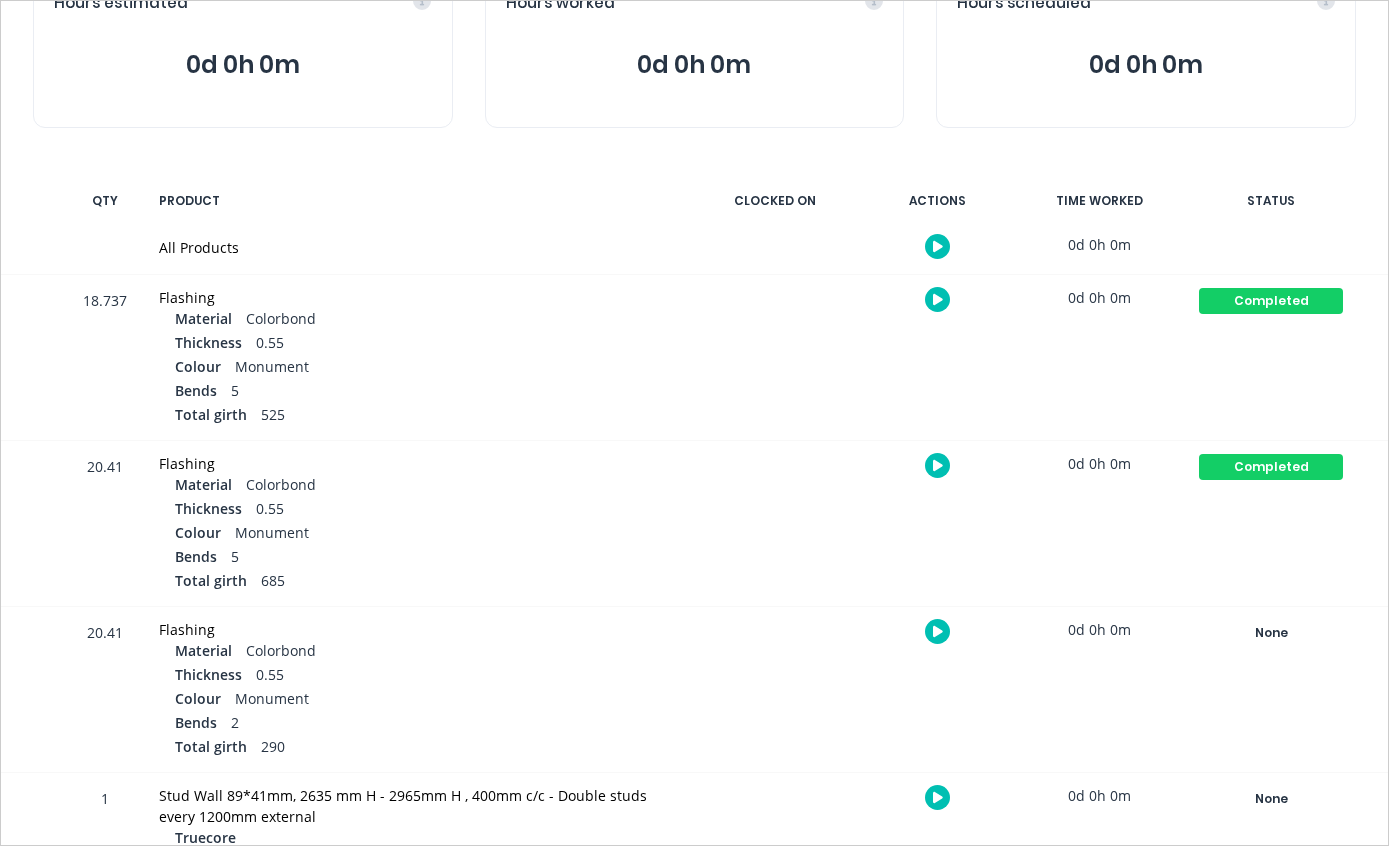 click on "None" at bounding box center (1271, 633) 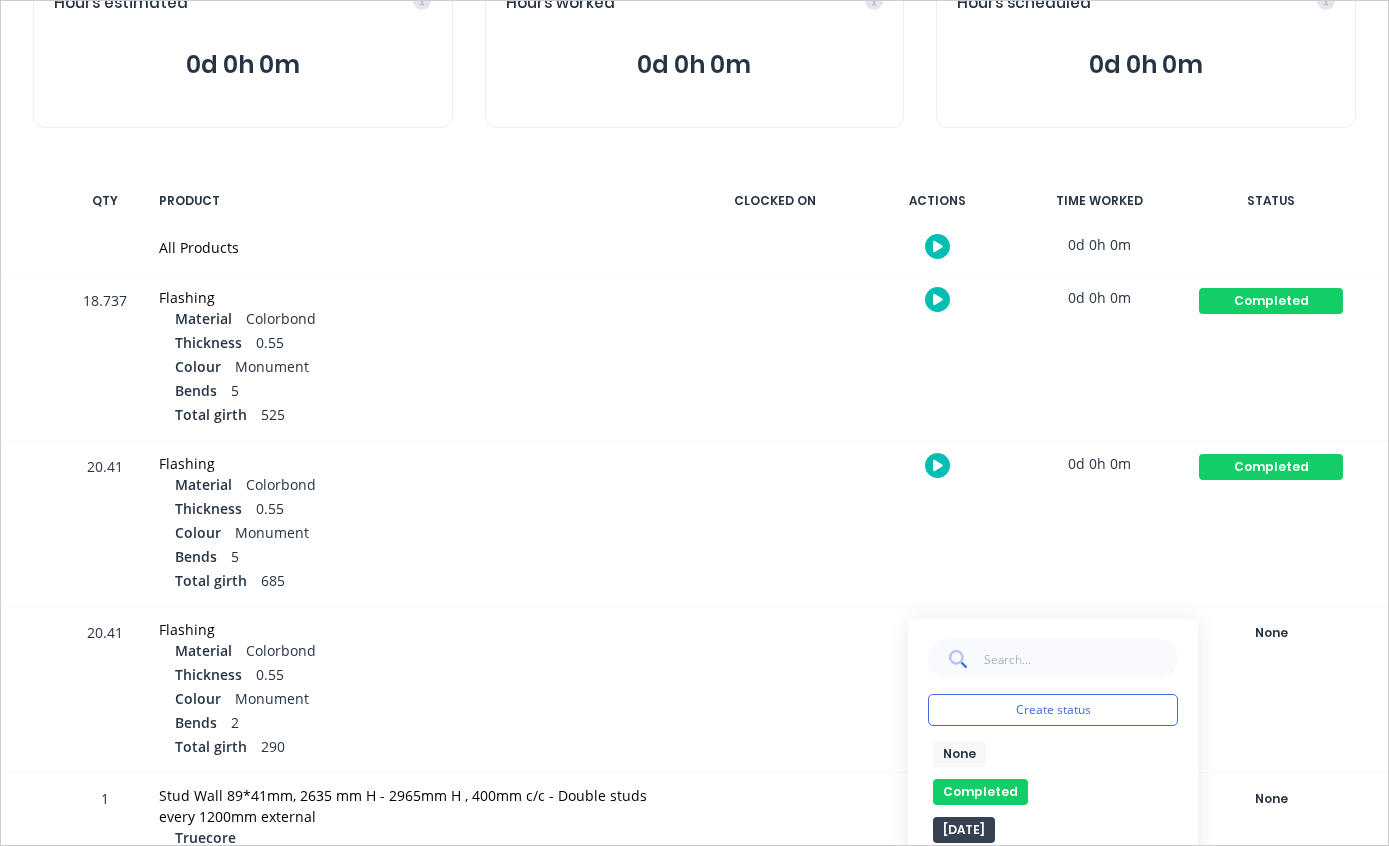 click on "Completed" at bounding box center (980, 792) 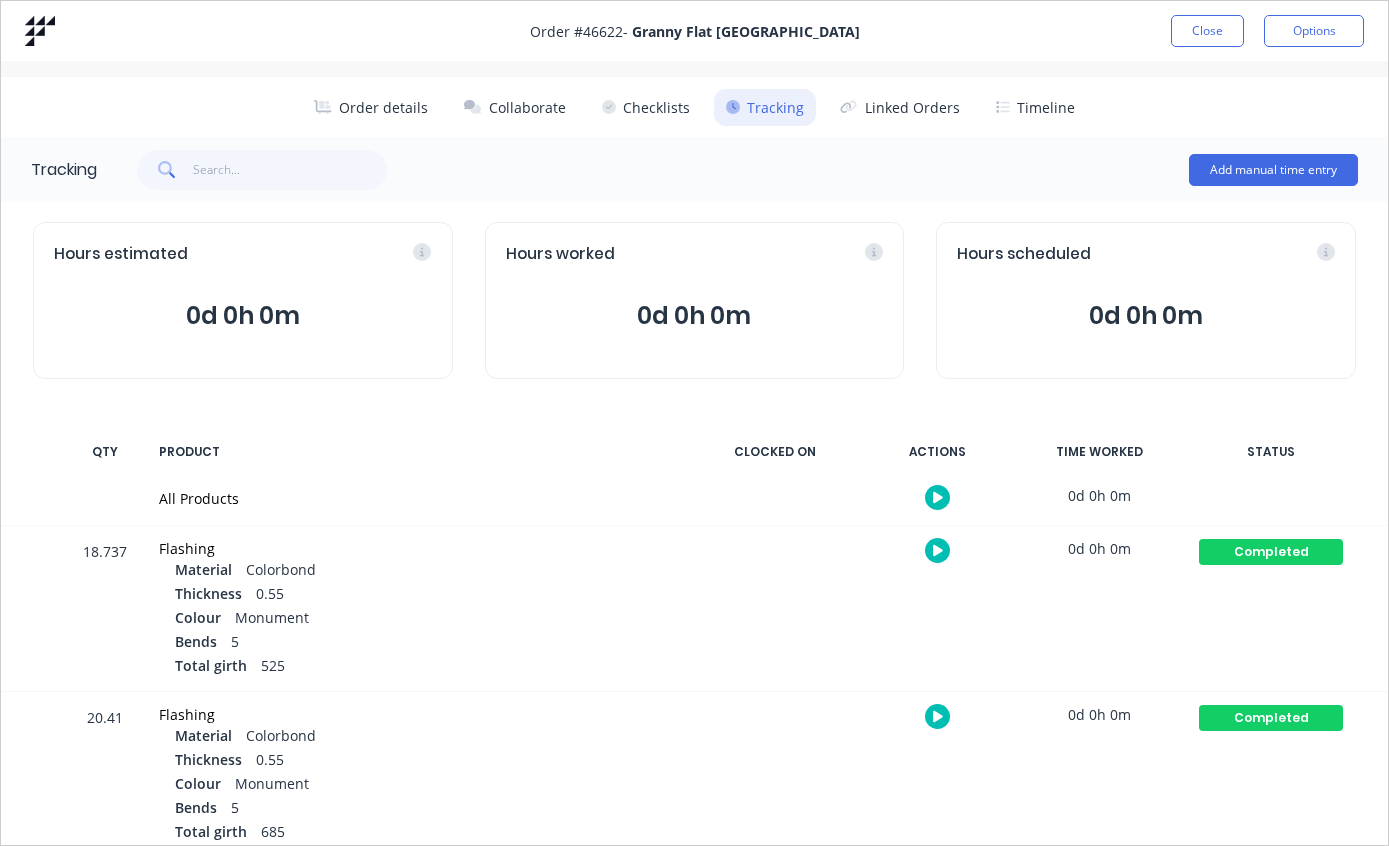 scroll, scrollTop: 0, scrollLeft: 0, axis: both 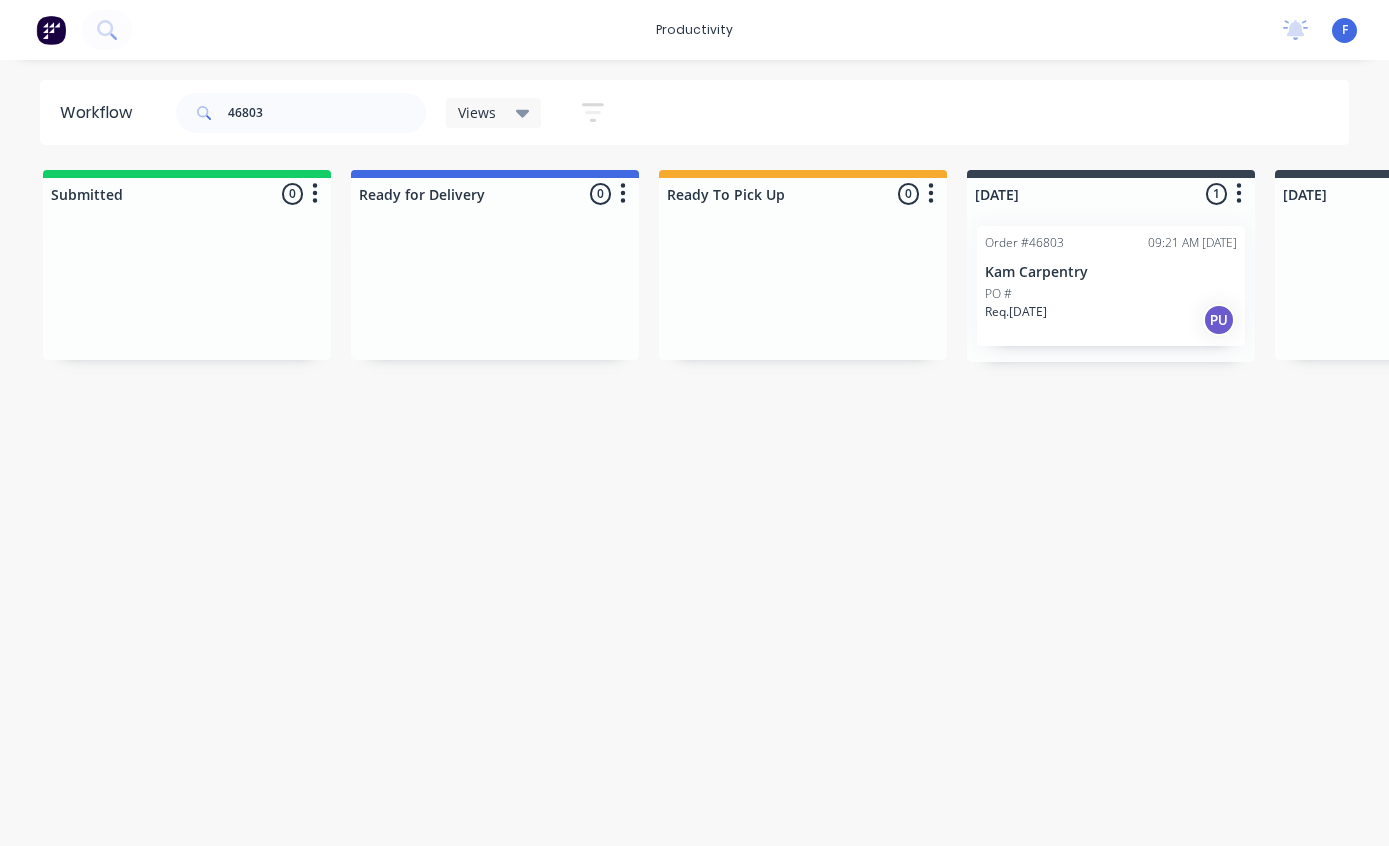 click on "PO #" at bounding box center [1111, 294] 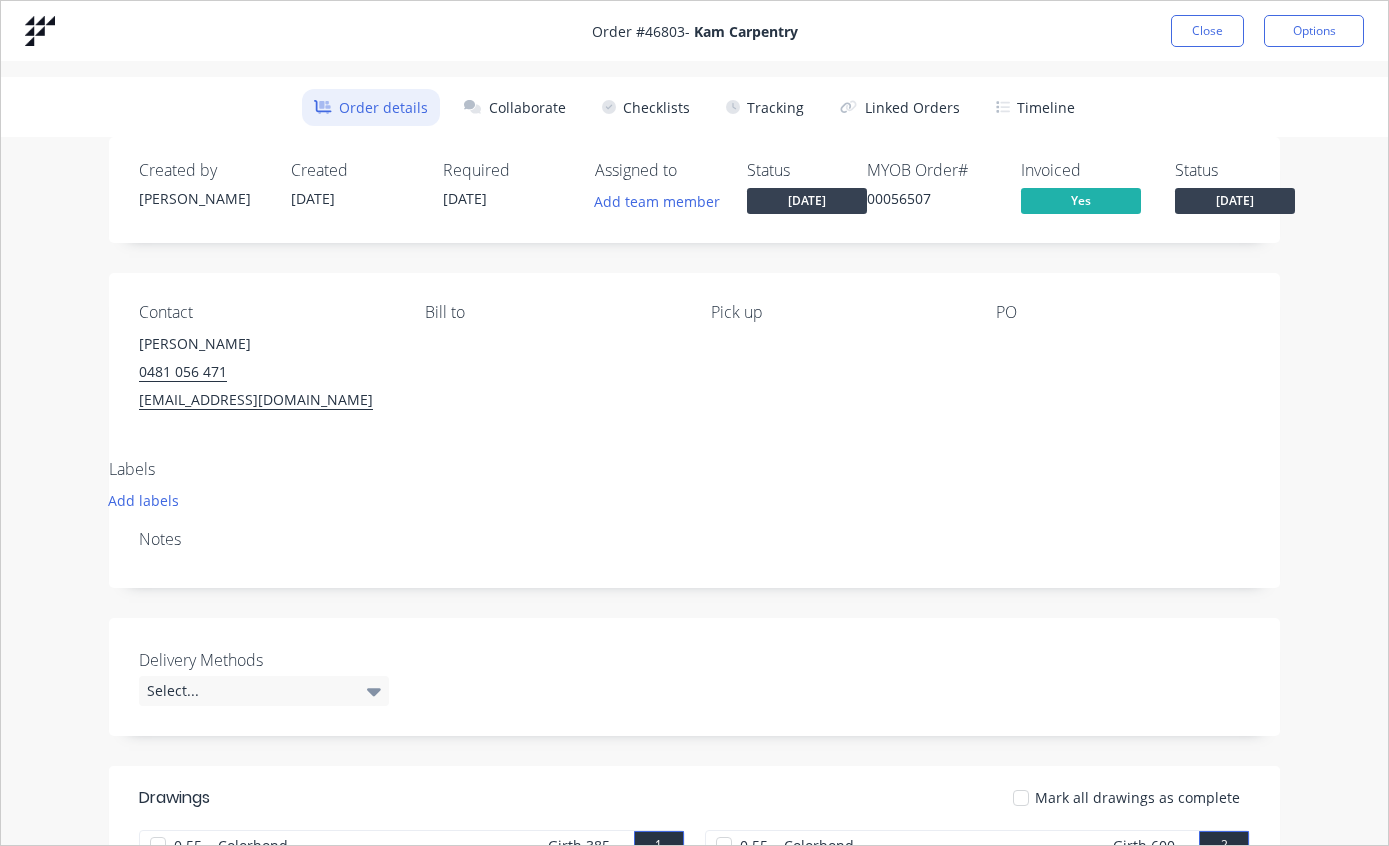 click on "Tracking" at bounding box center (765, 107) 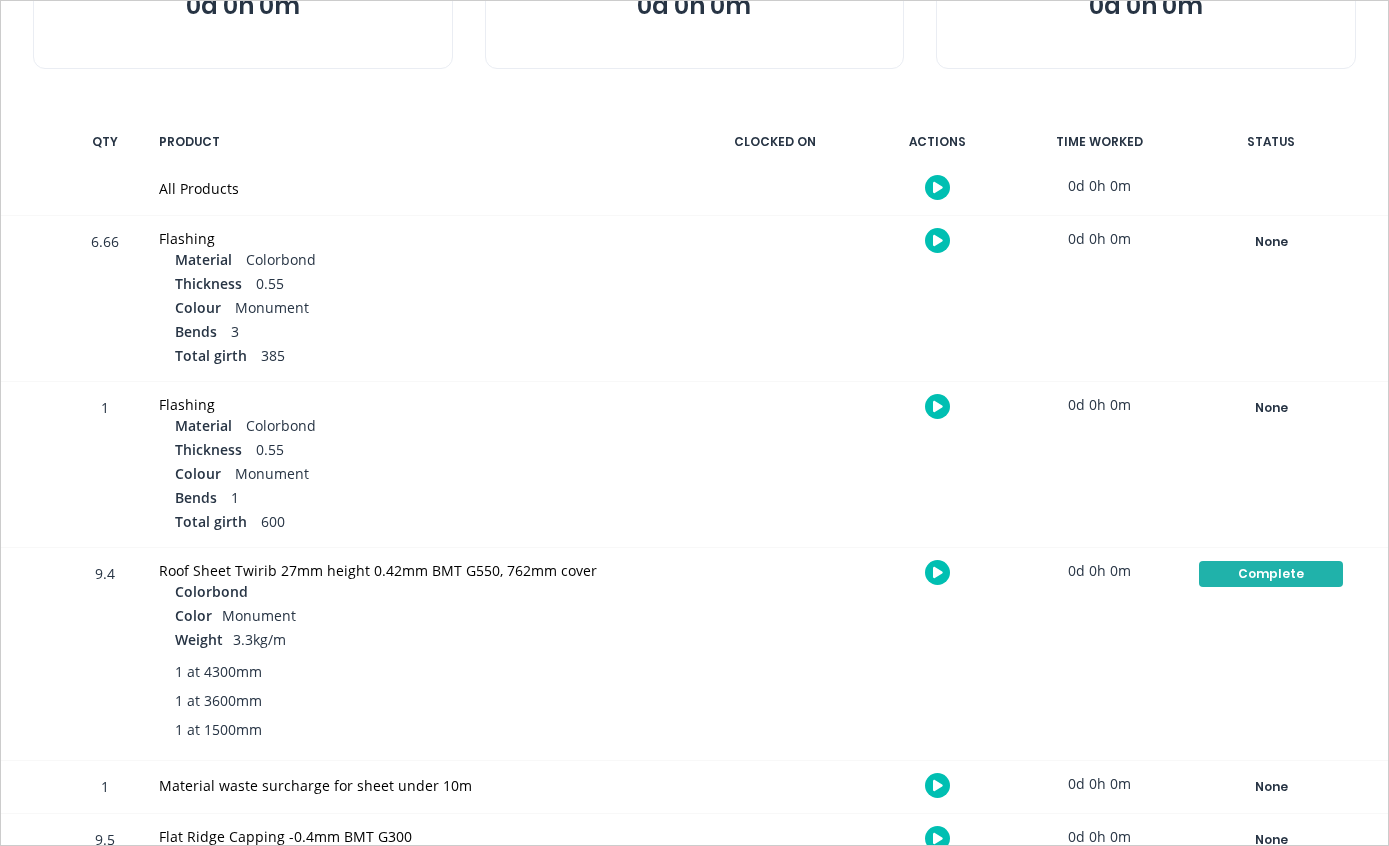 scroll, scrollTop: 307, scrollLeft: 0, axis: vertical 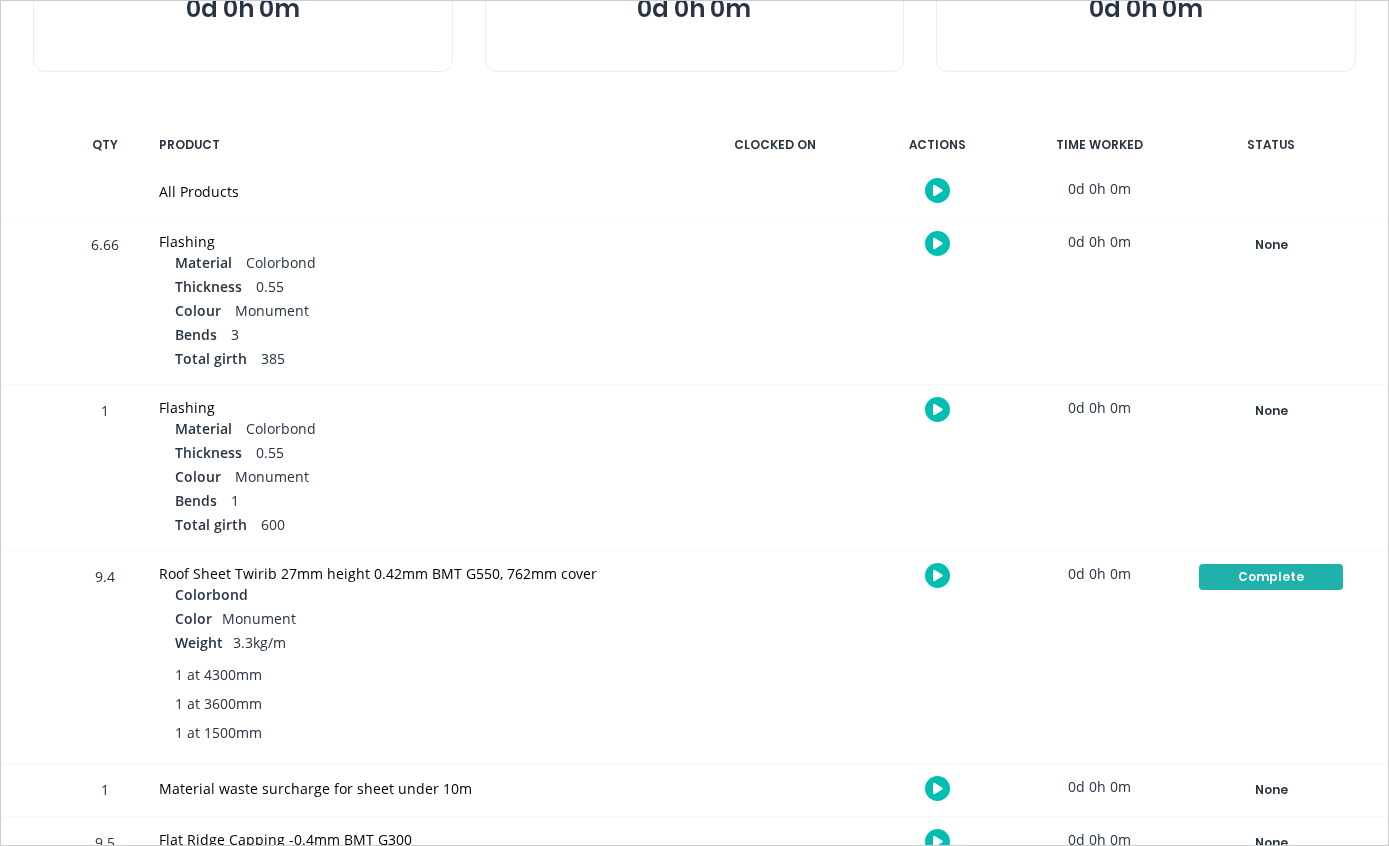click on "None" at bounding box center [1271, 245] 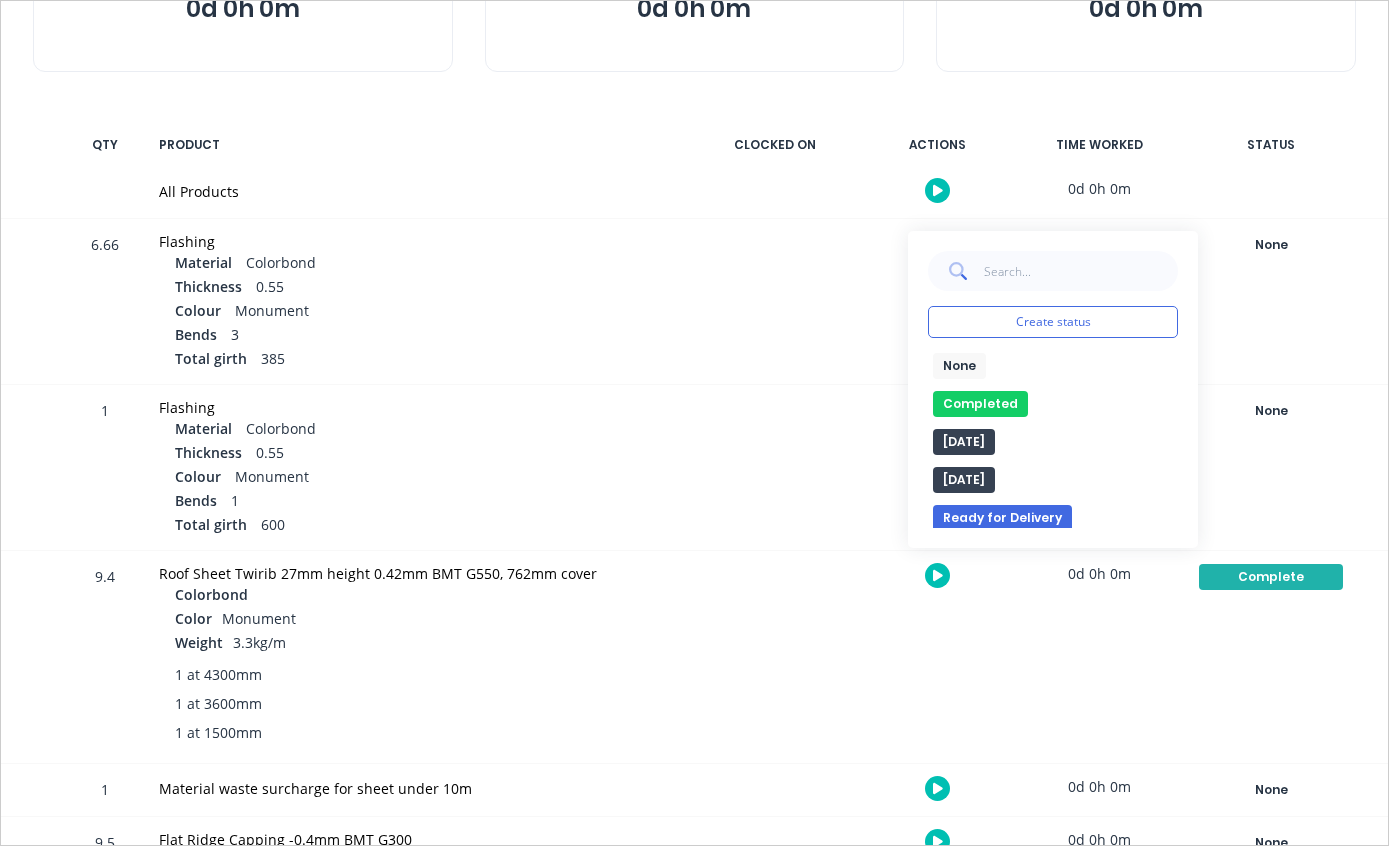 click on "Completed" at bounding box center [980, 404] 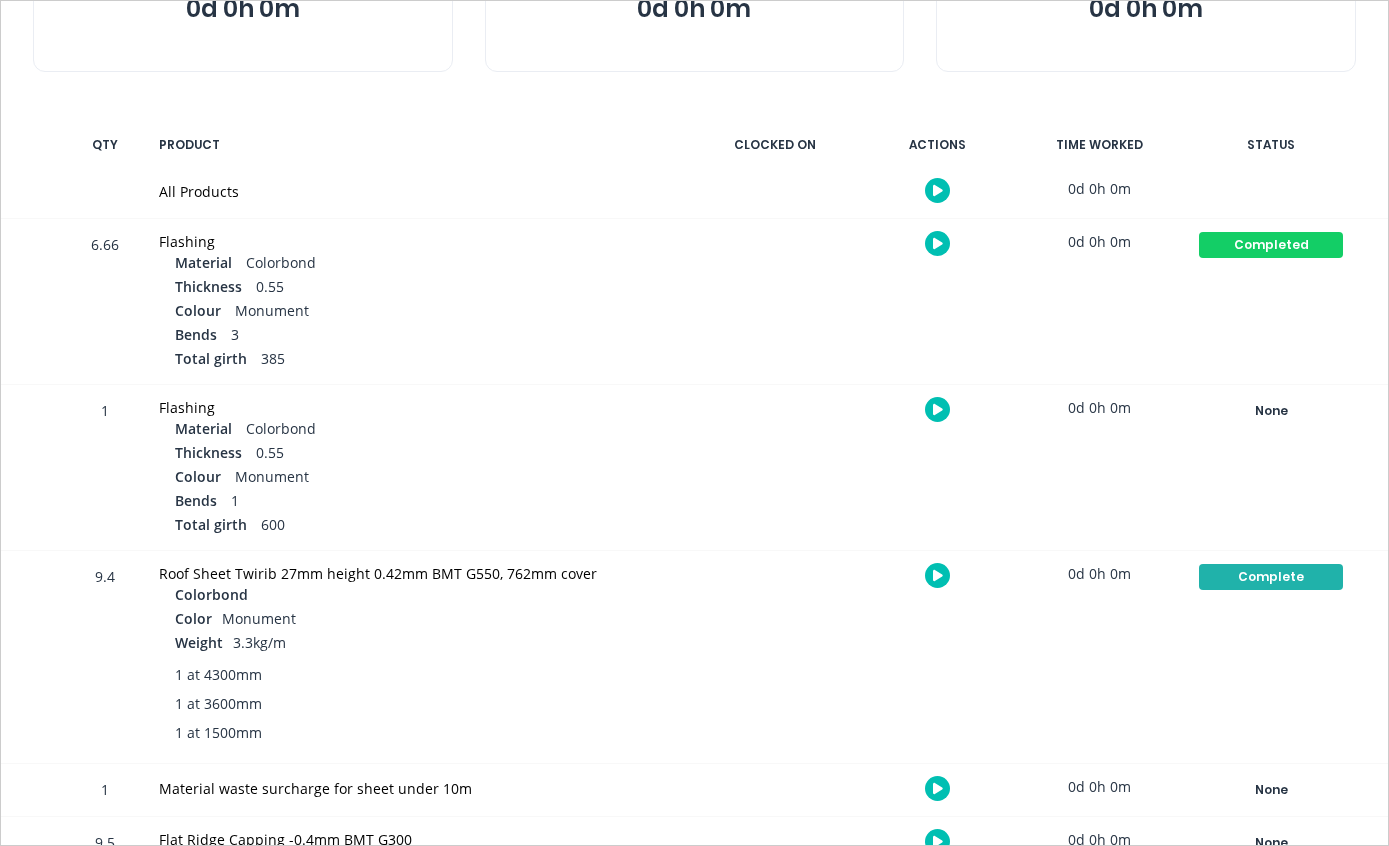 click on "None Create status   None   edit Completed   edit [DATE]   [DATE]   Ready for Delivery    Ready To Pick Up   Submitted   [DATE]   [DATE]   [DATE]" at bounding box center [1271, 467] 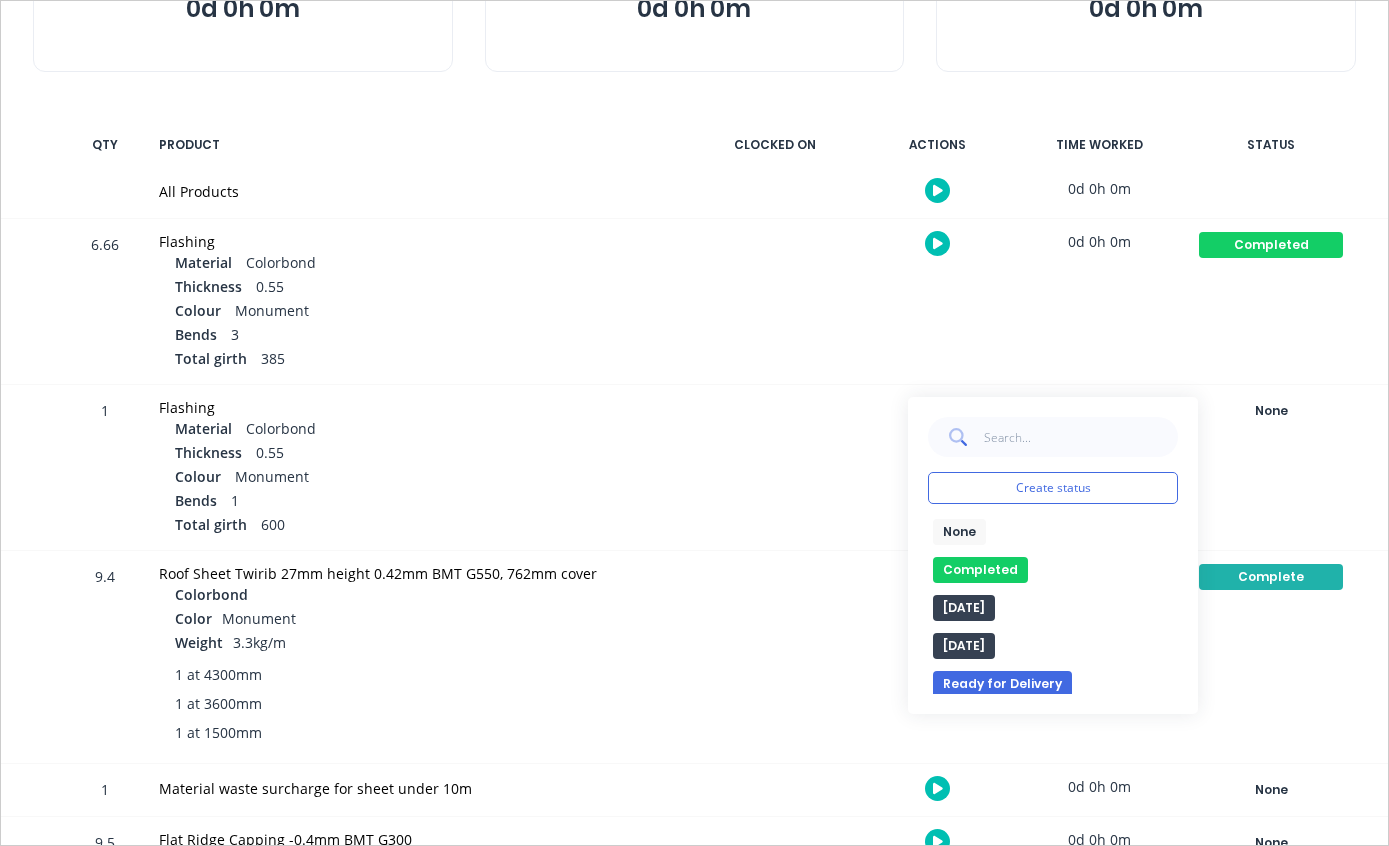 click on "Completed" at bounding box center (980, 570) 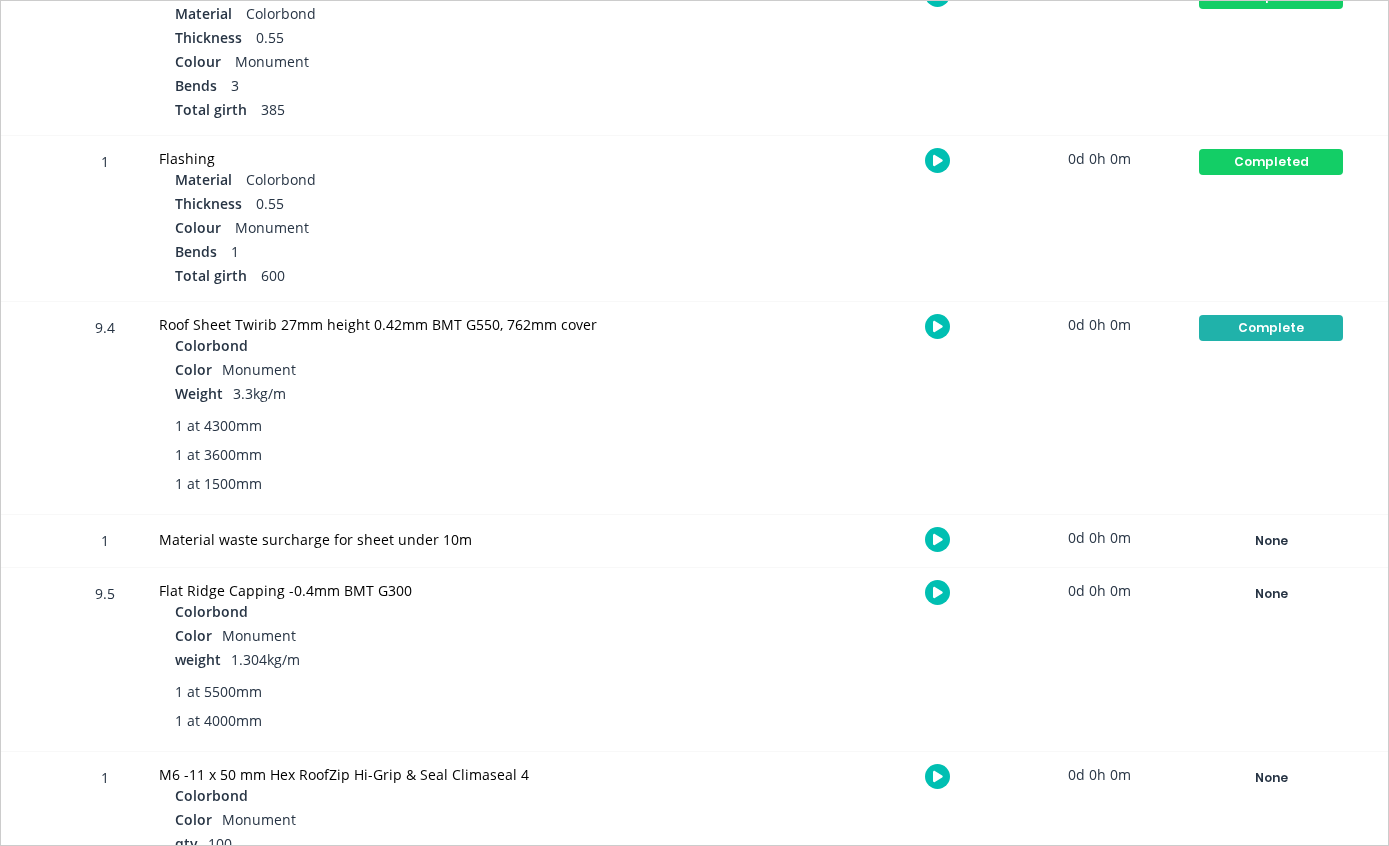 scroll, scrollTop: 555, scrollLeft: 0, axis: vertical 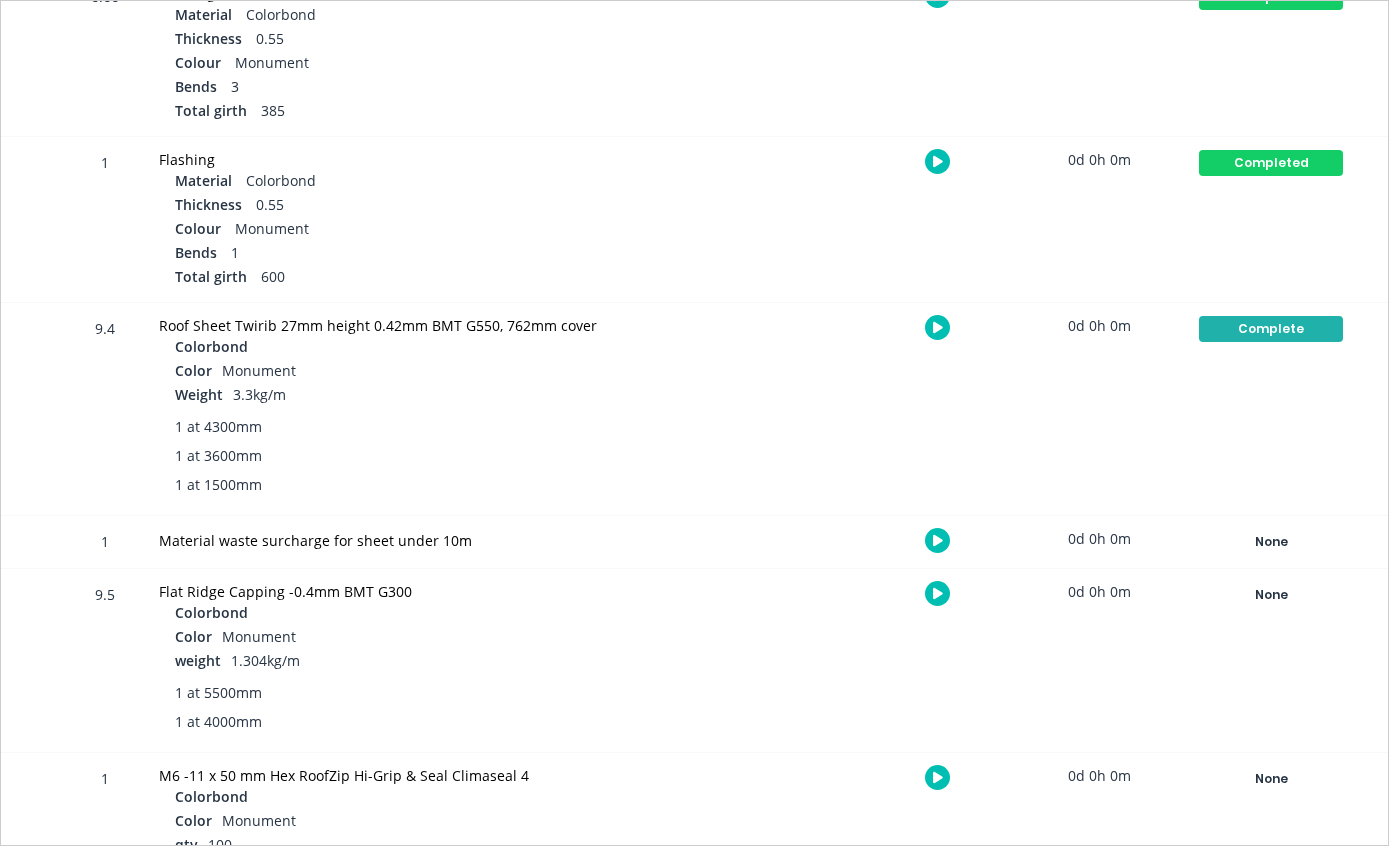 click on "None" at bounding box center (1271, 595) 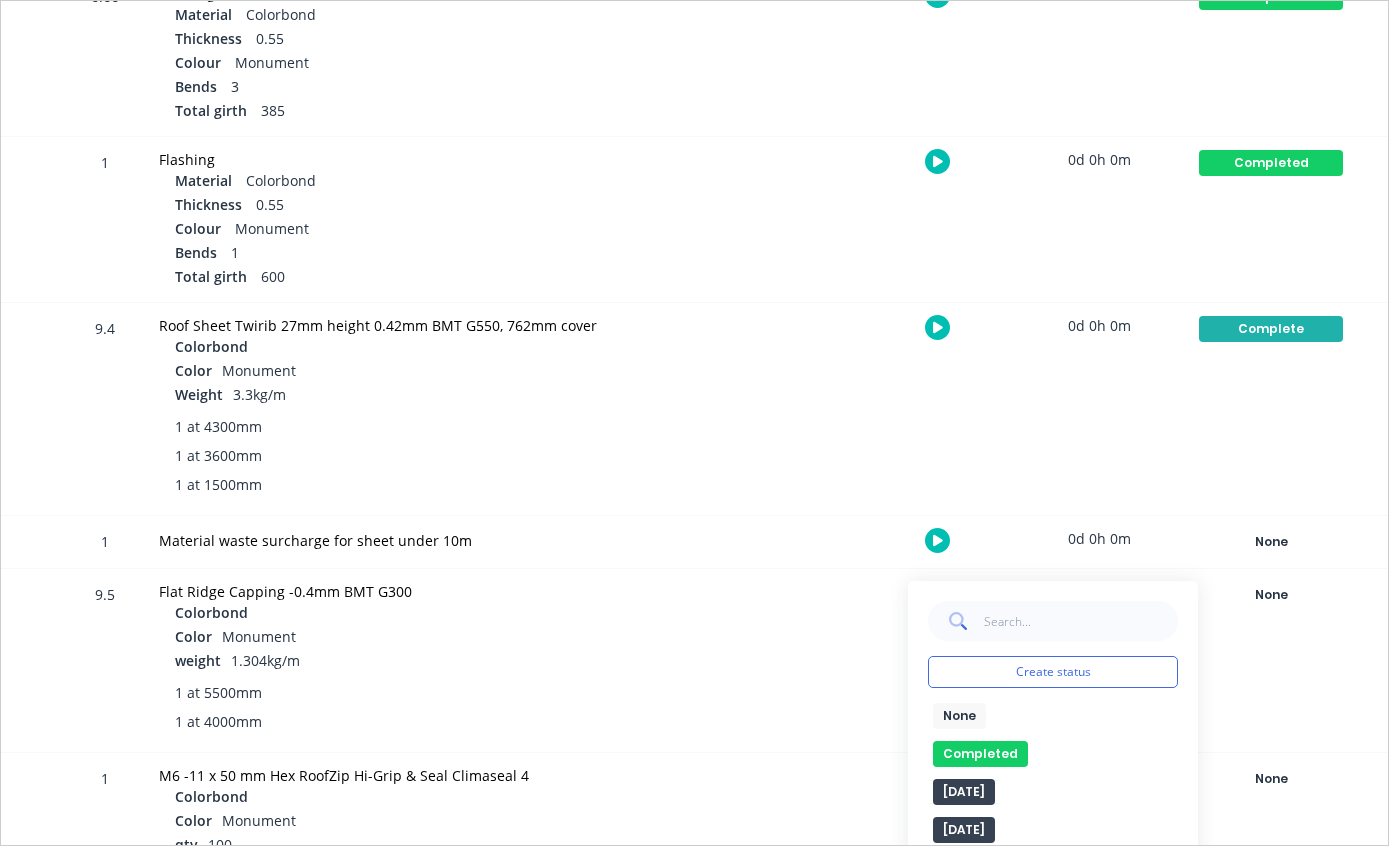 click on "Completed" at bounding box center [980, 754] 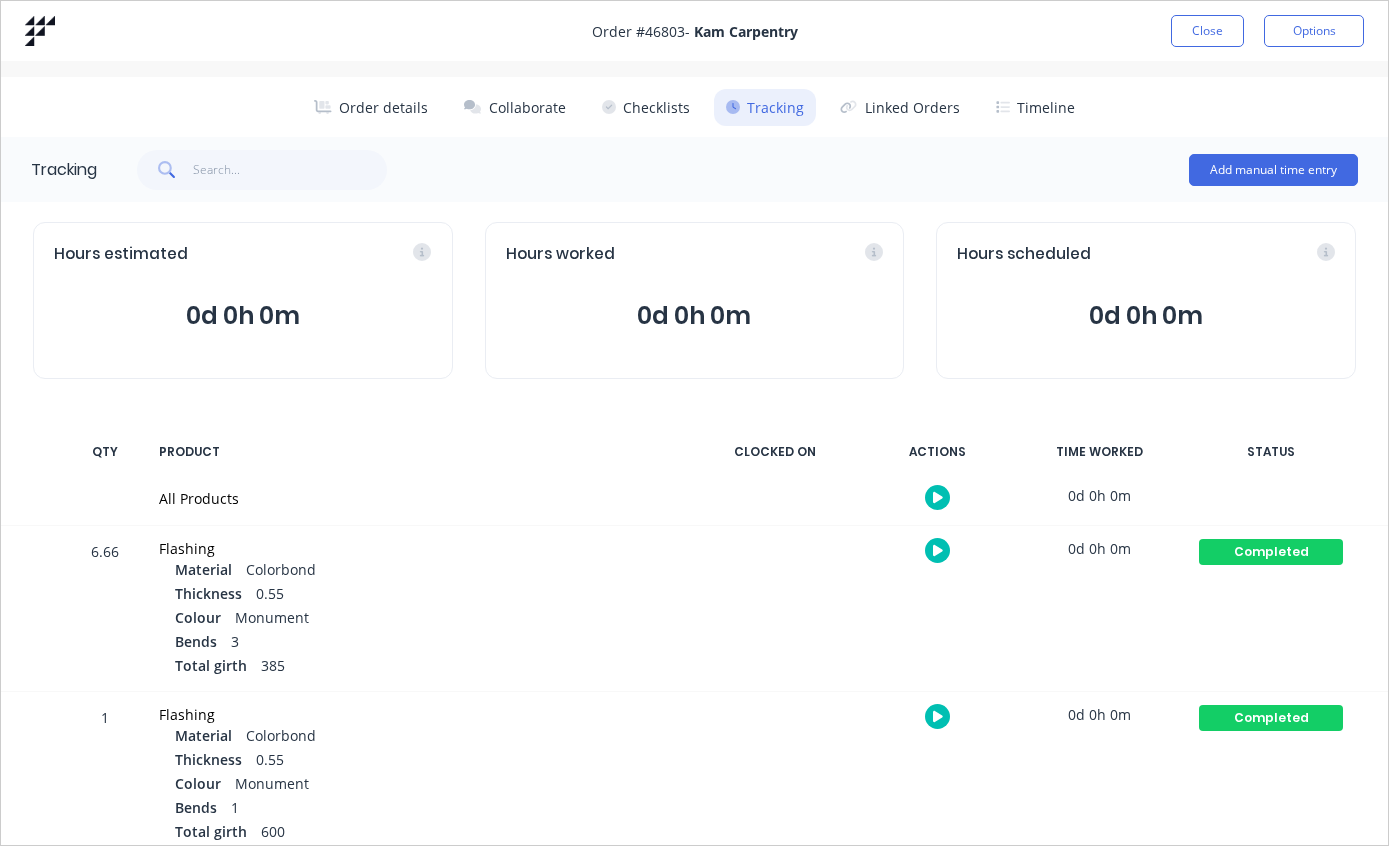 scroll, scrollTop: 0, scrollLeft: 0, axis: both 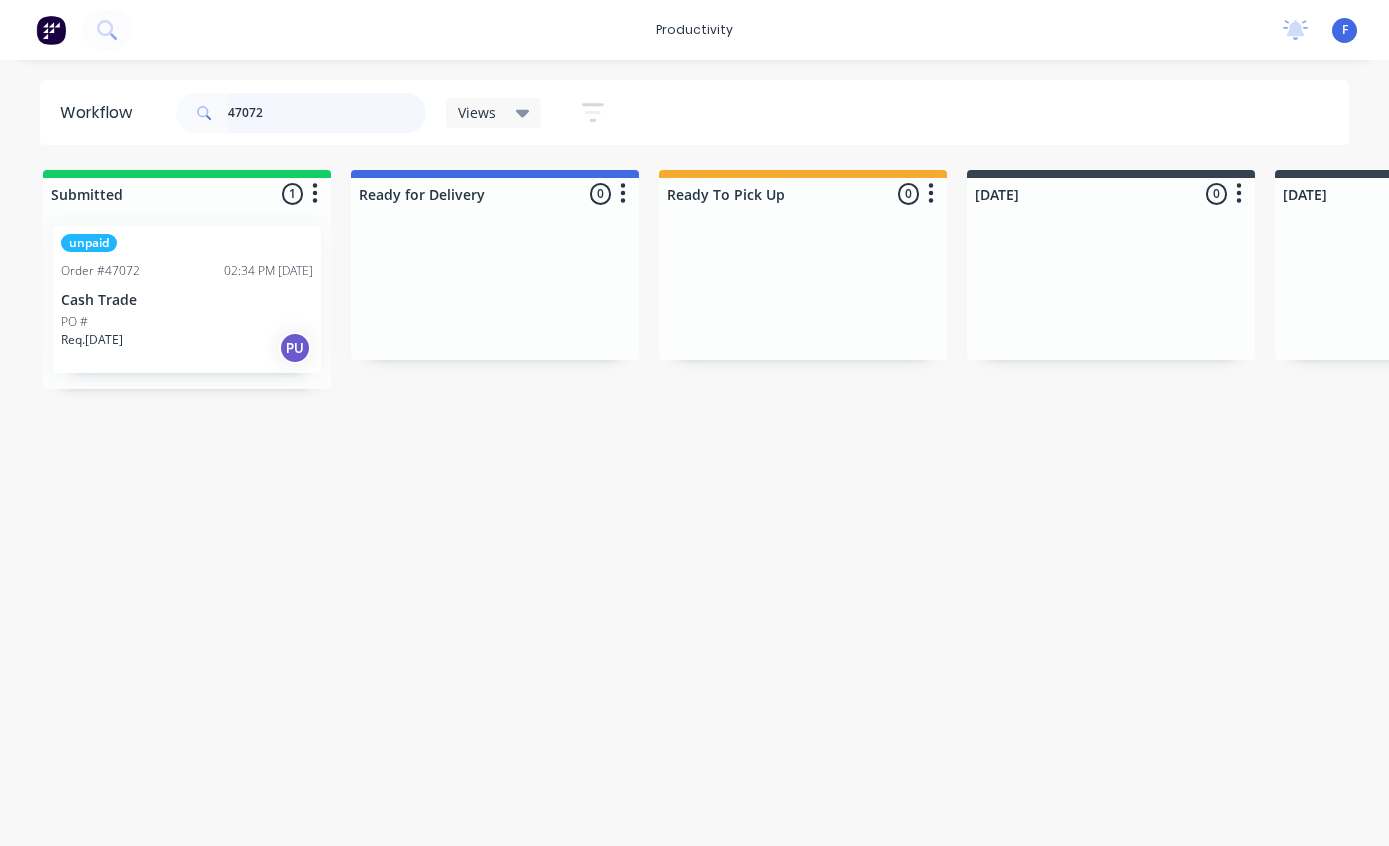 type on "47072" 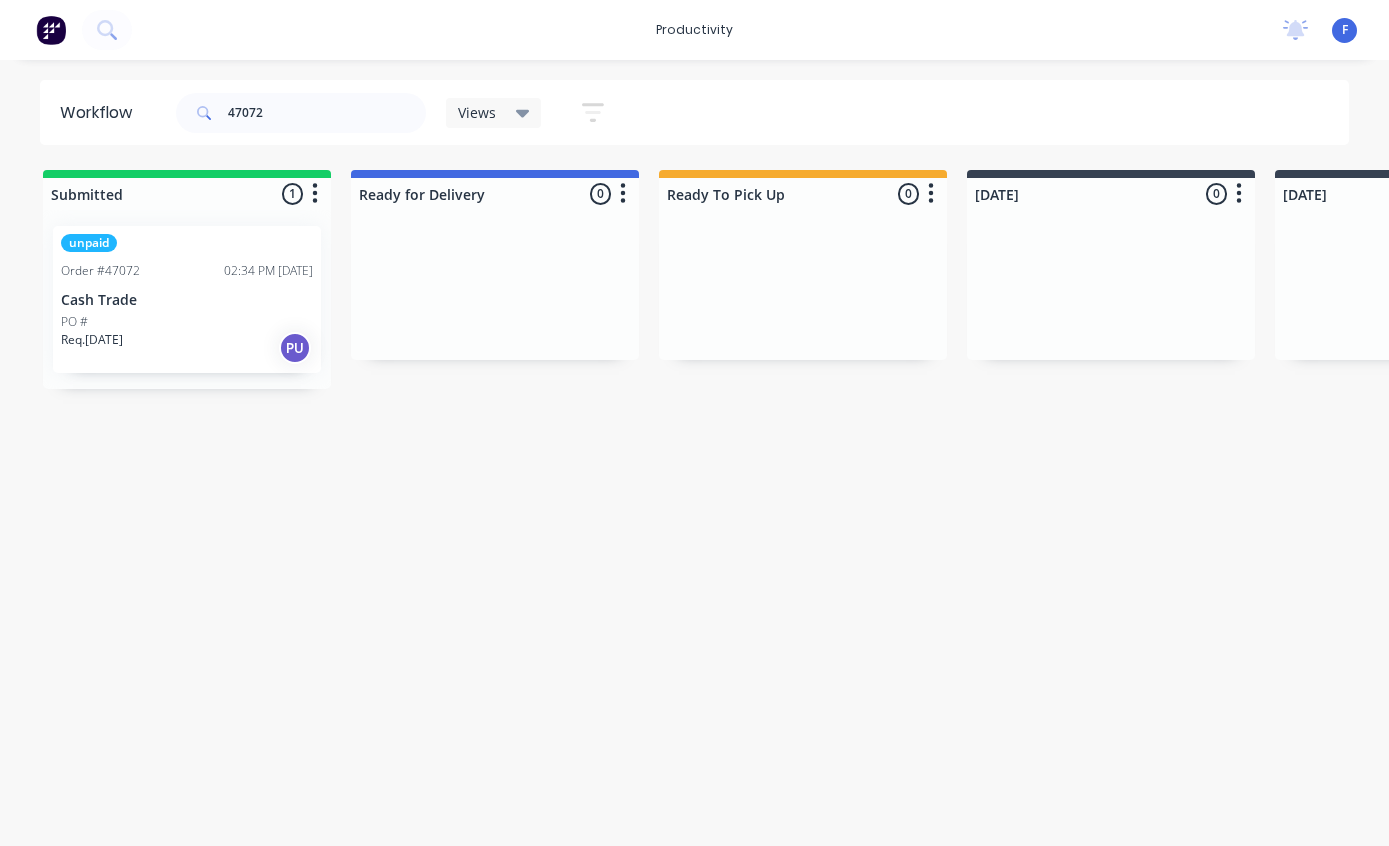 click on "Cash Trade" at bounding box center (187, 300) 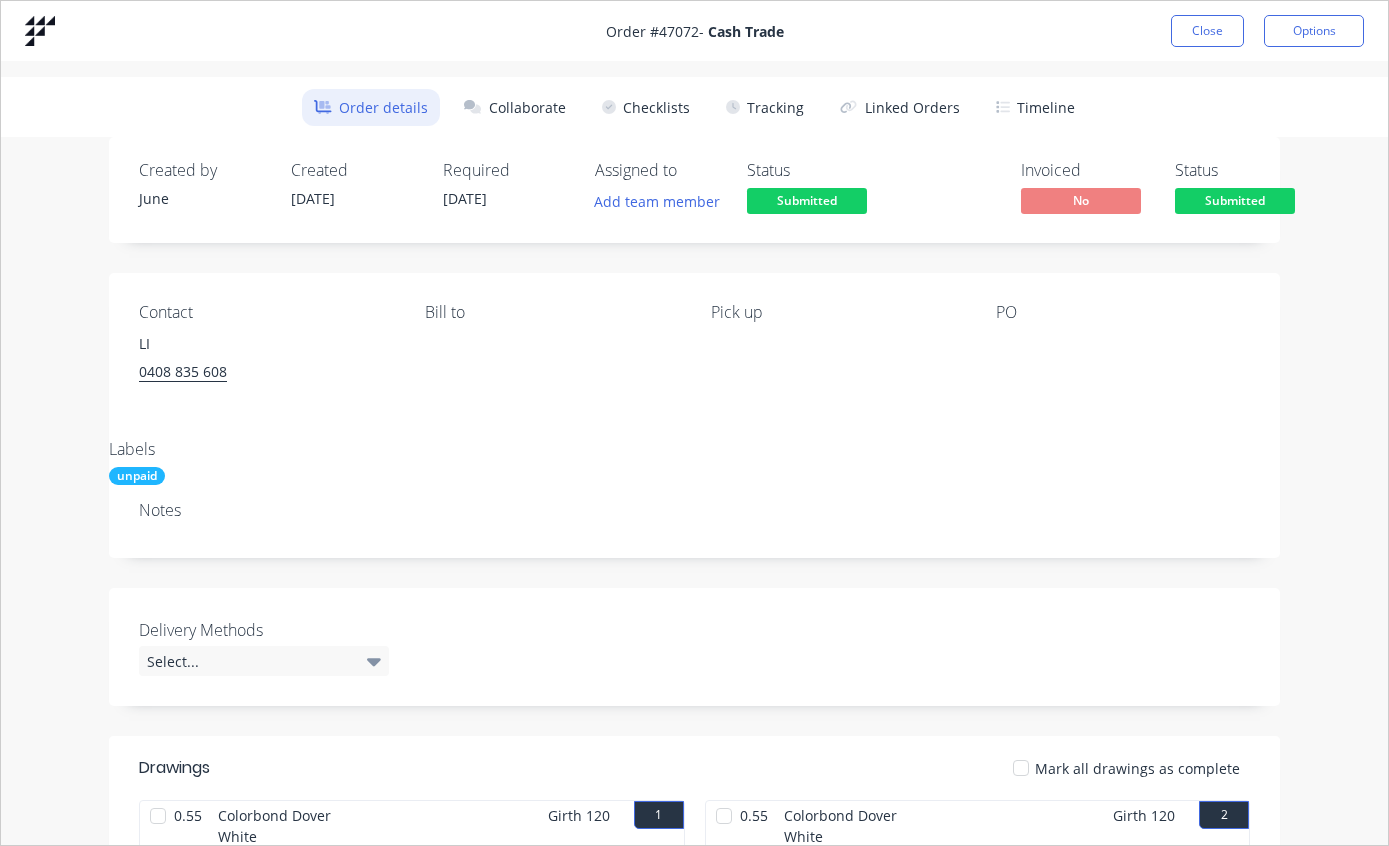 click on "Tracking" at bounding box center [765, 107] 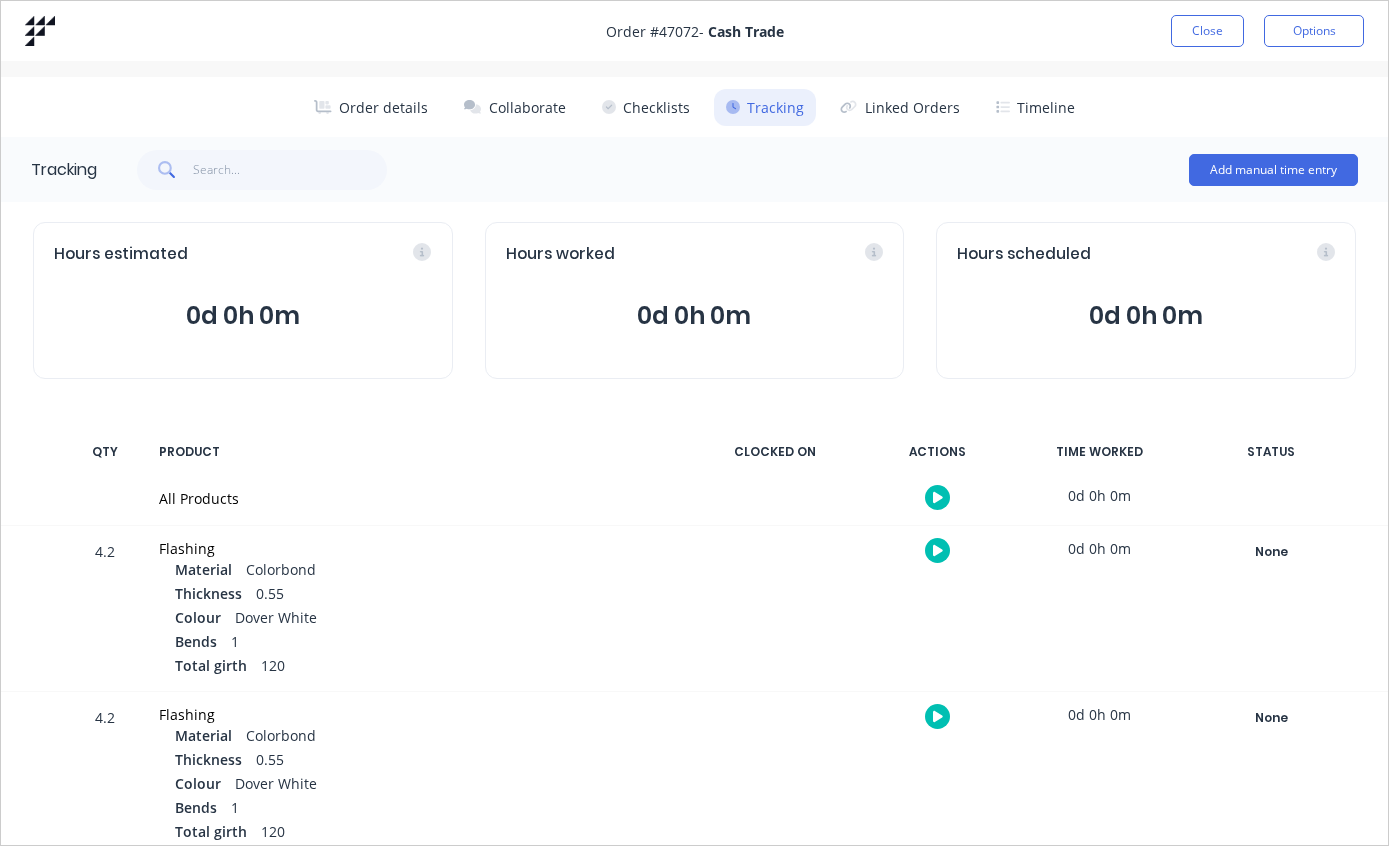 scroll, scrollTop: 0, scrollLeft: 0, axis: both 